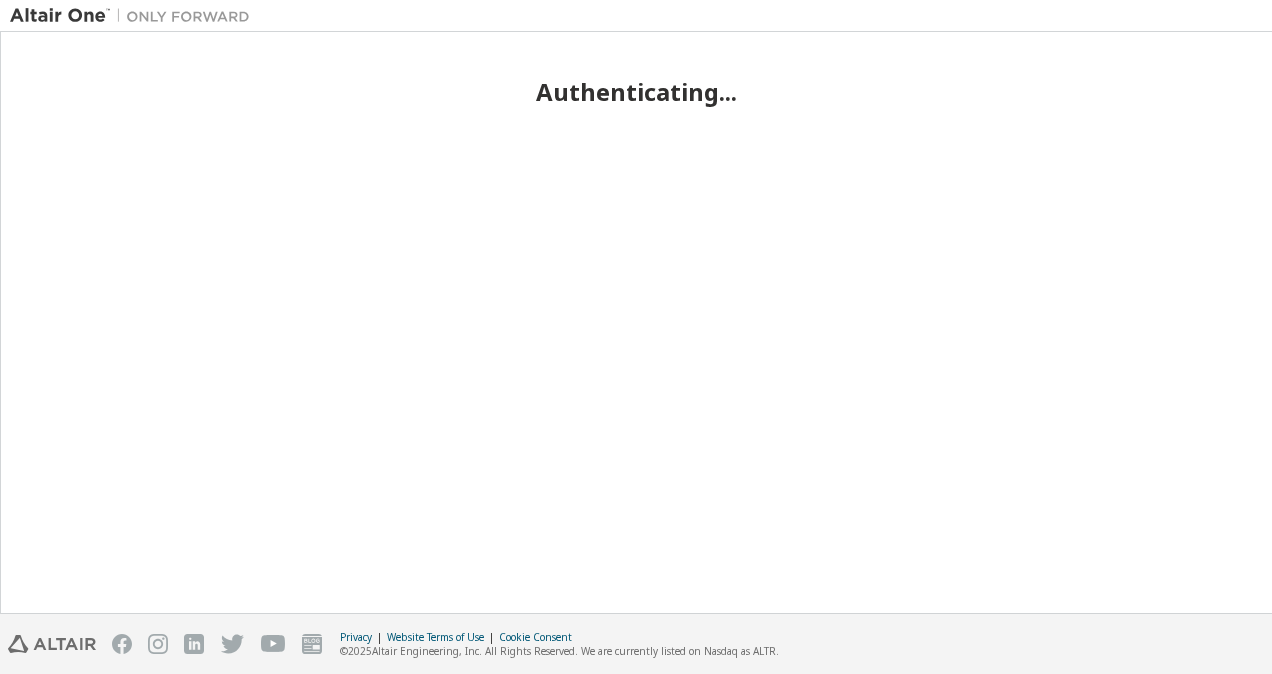 scroll, scrollTop: 0, scrollLeft: 0, axis: both 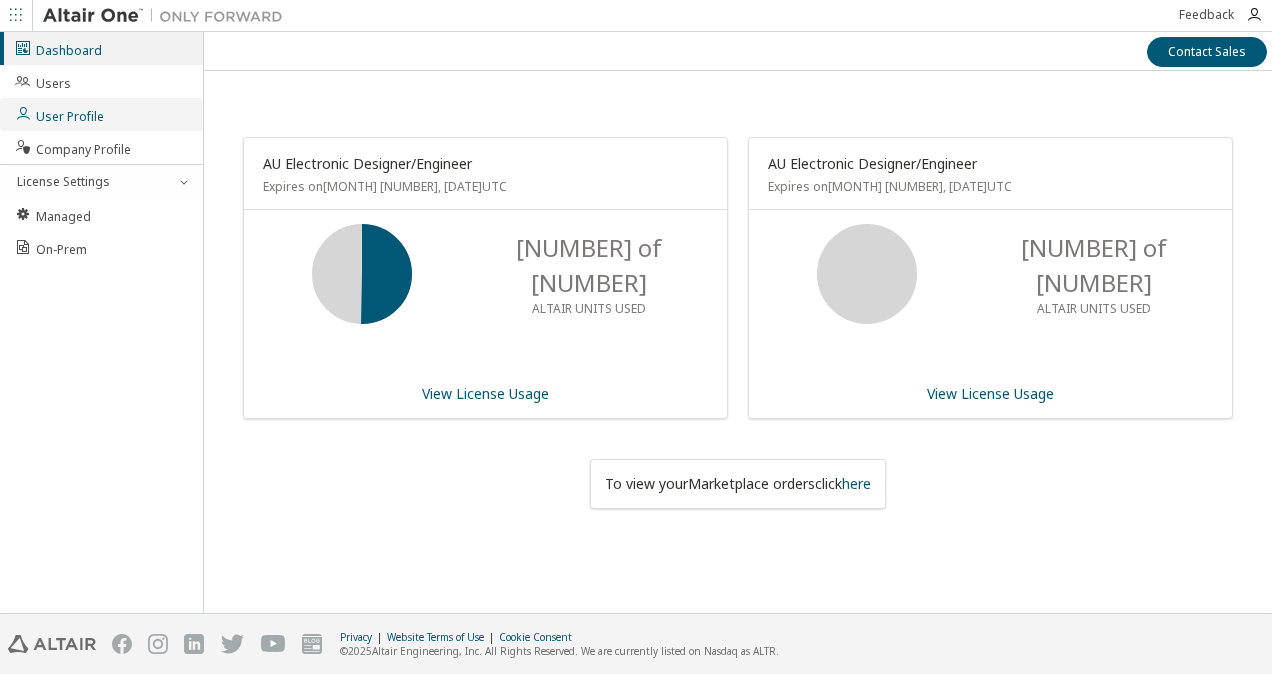 click on "User Profile" at bounding box center (101, 114) 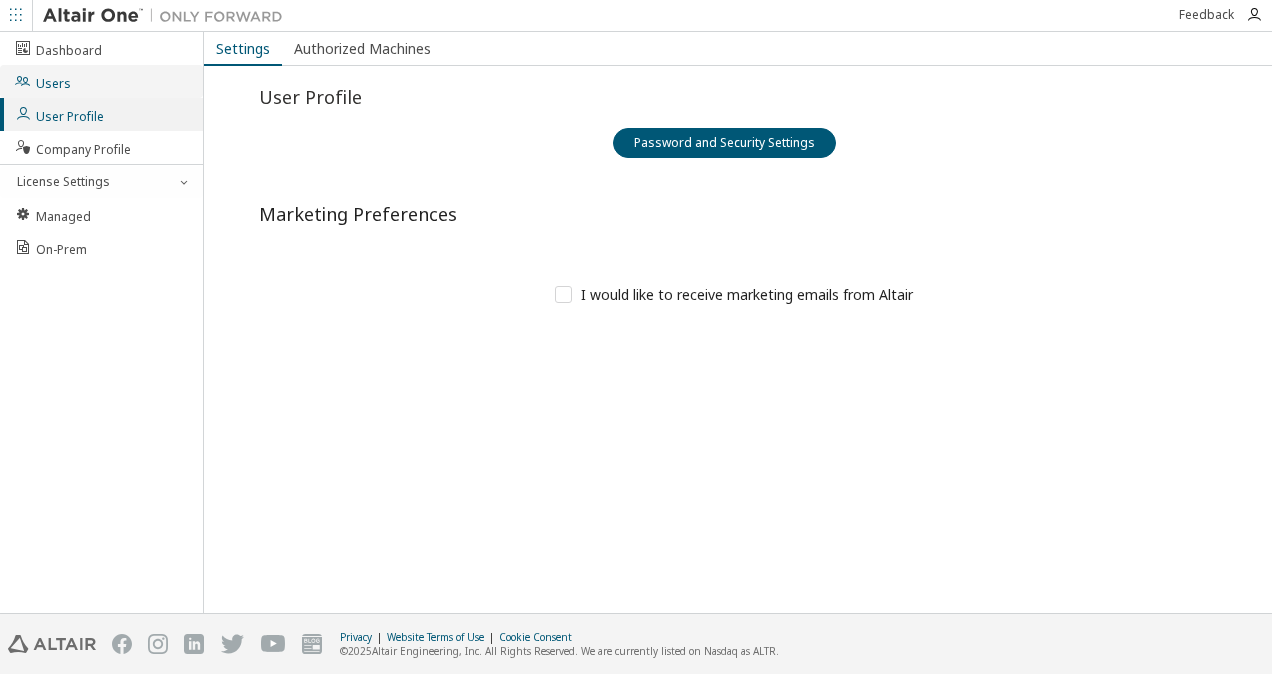 click on "Users" at bounding box center (101, 81) 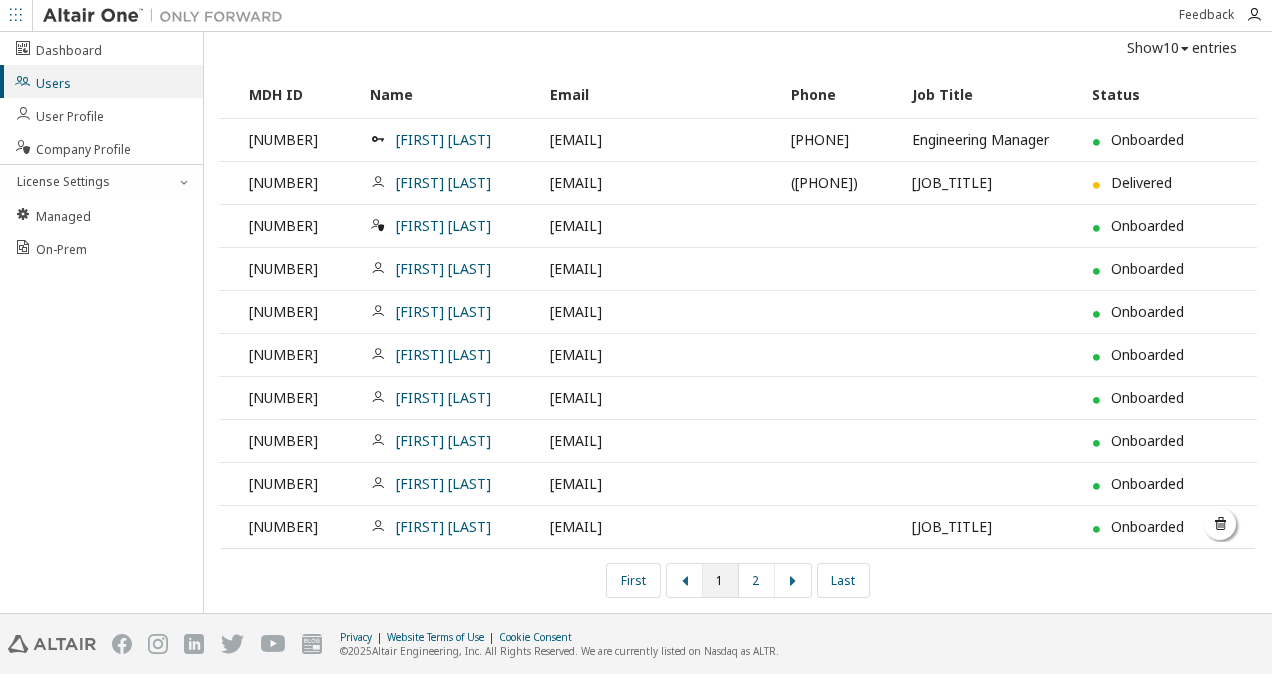 scroll, scrollTop: 0, scrollLeft: 0, axis: both 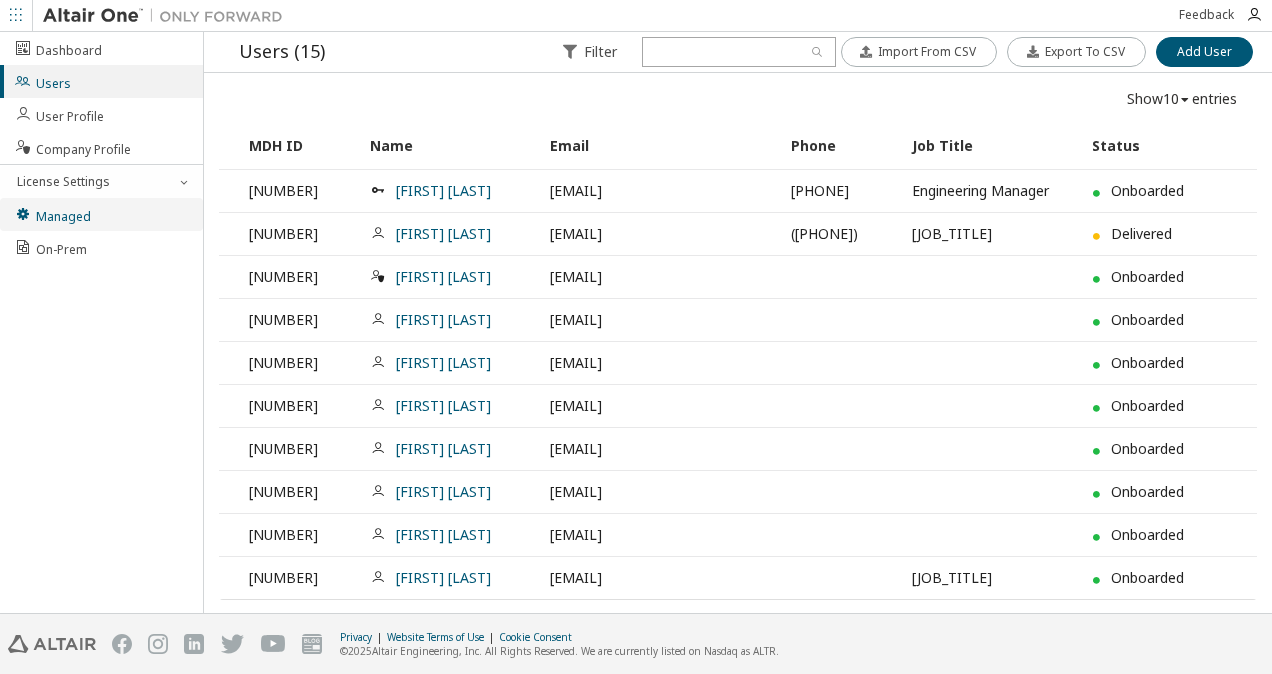 click on "Managed" at bounding box center [52, 214] 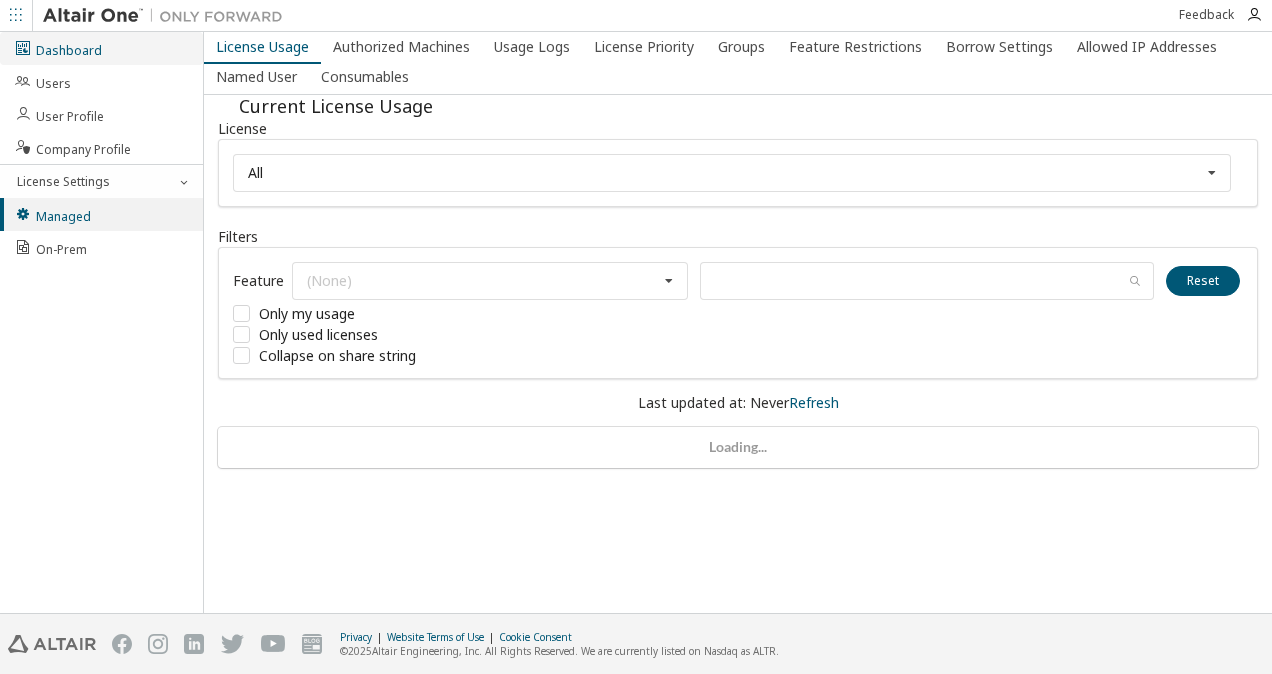 click on "Dashboard" at bounding box center (58, 48) 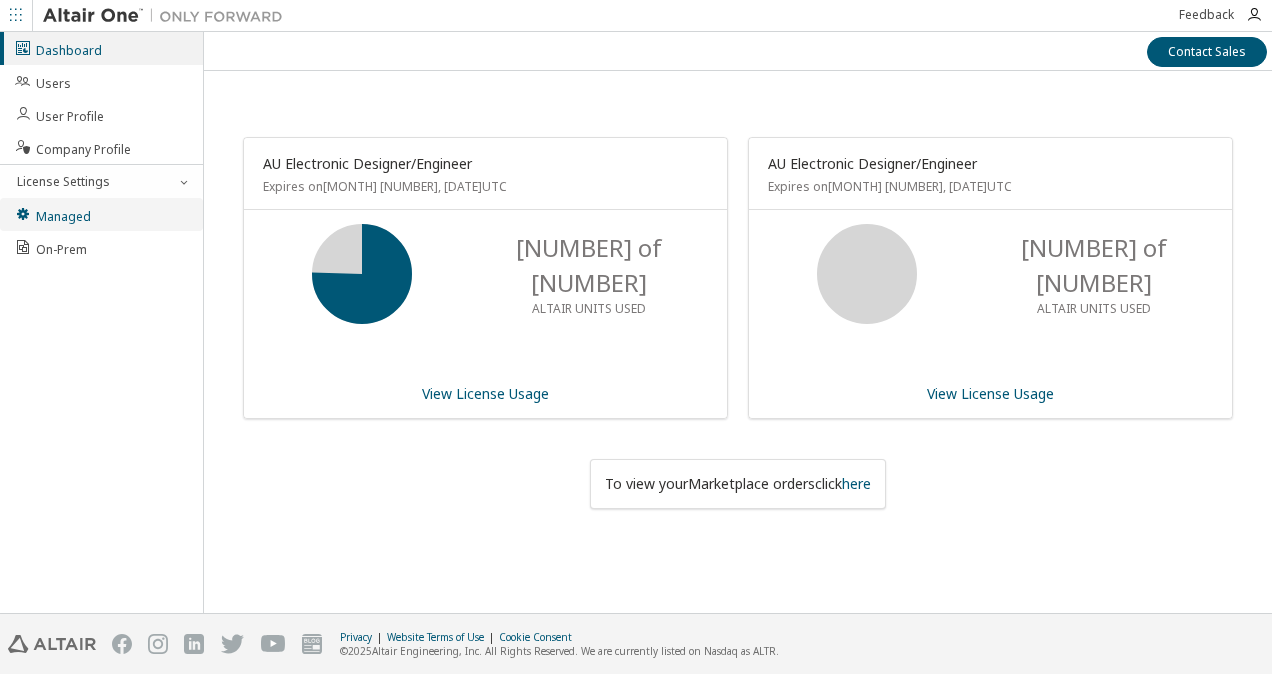 click on "Managed" at bounding box center [101, 214] 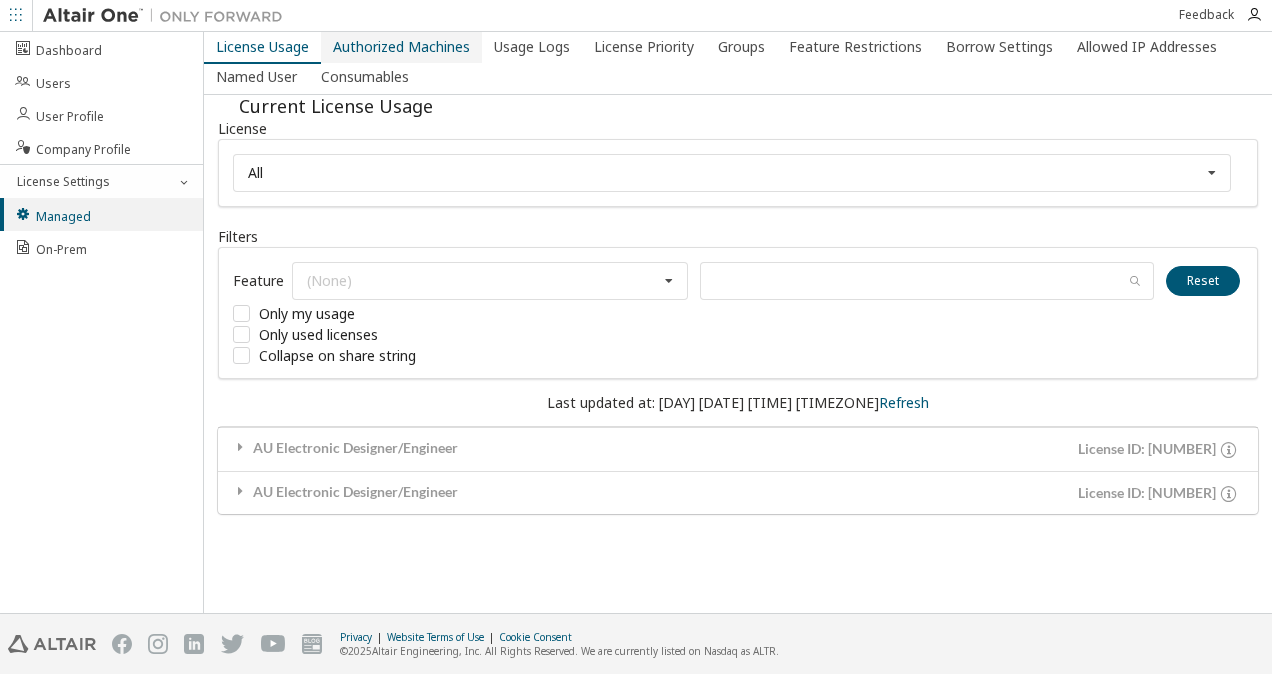click on "Authorized Machines" at bounding box center [401, 47] 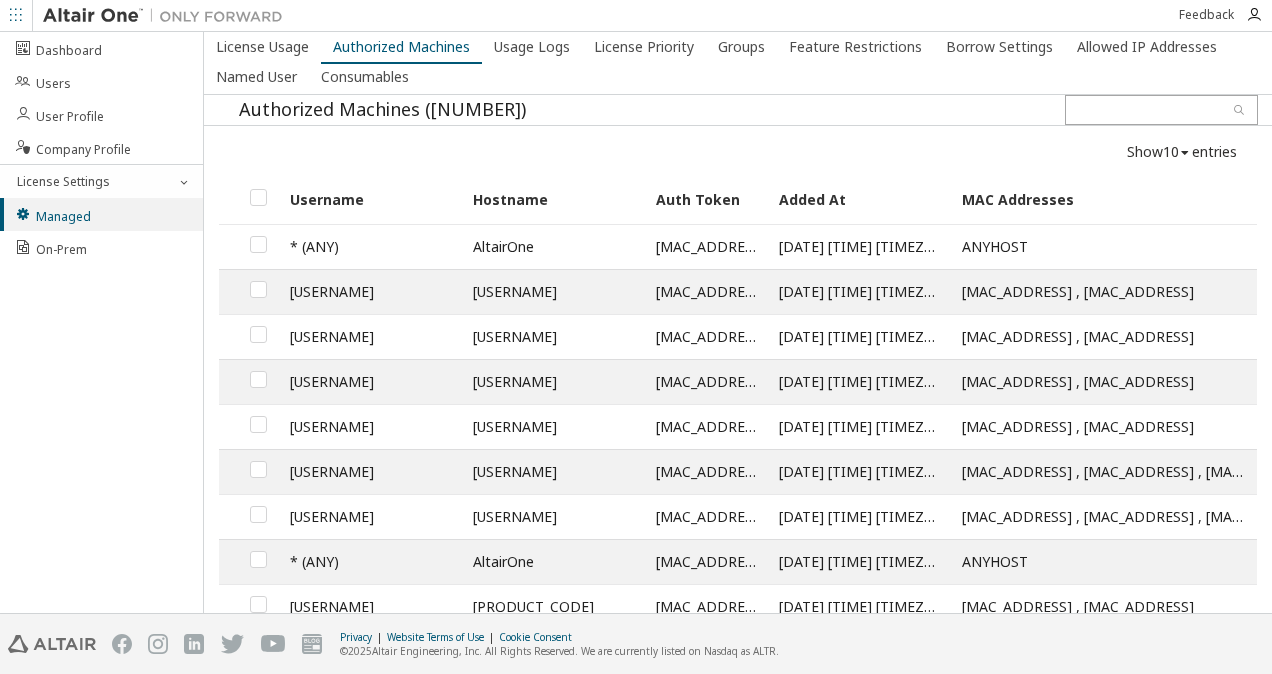 scroll, scrollTop: 122, scrollLeft: 0, axis: vertical 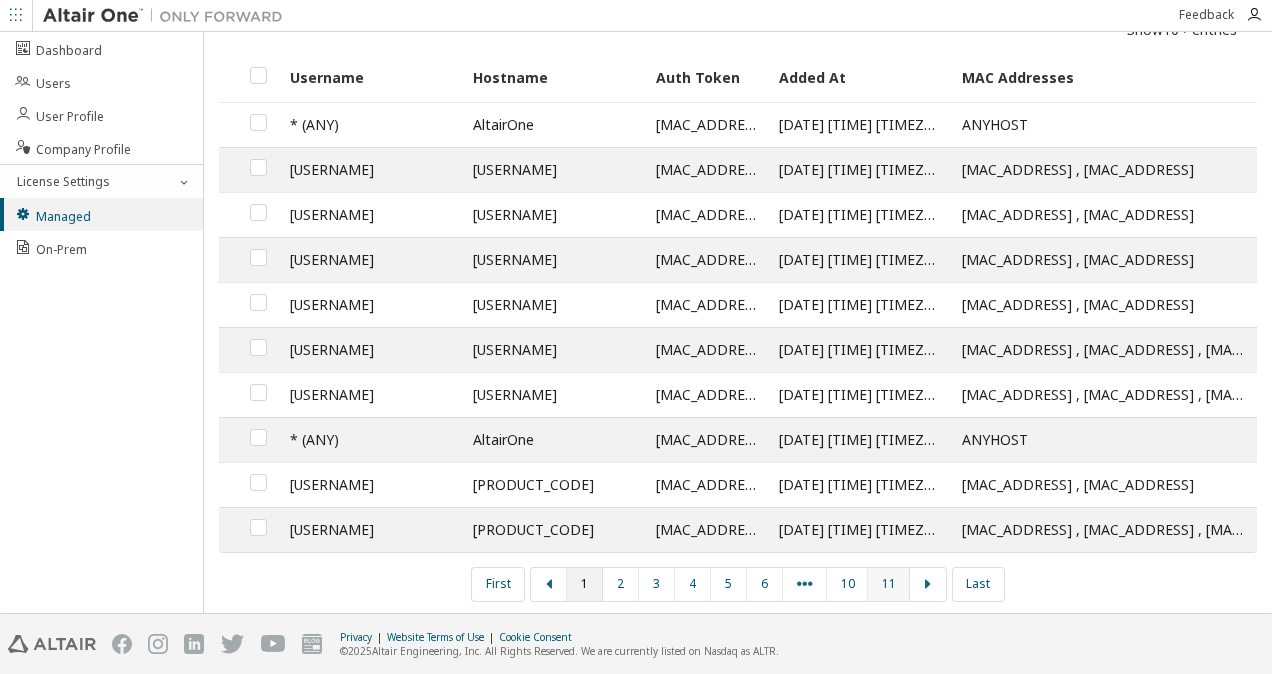 click on "11" at bounding box center [888, 584] 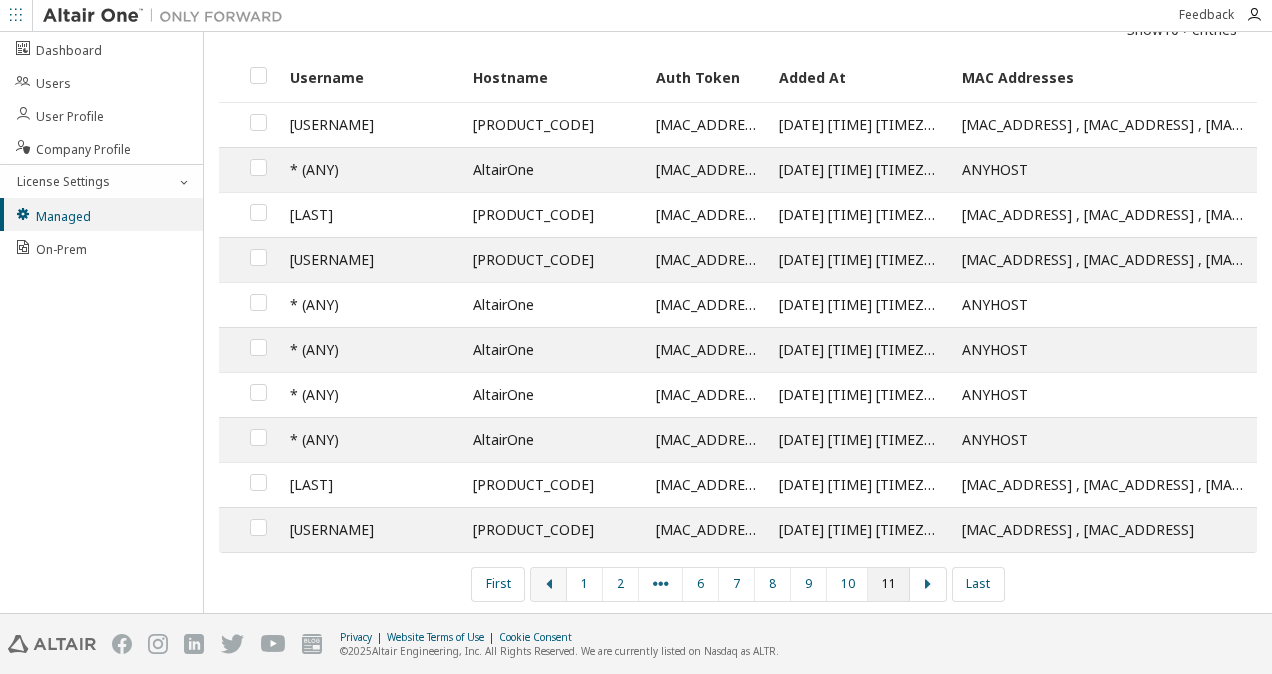 click at bounding box center [549, 584] 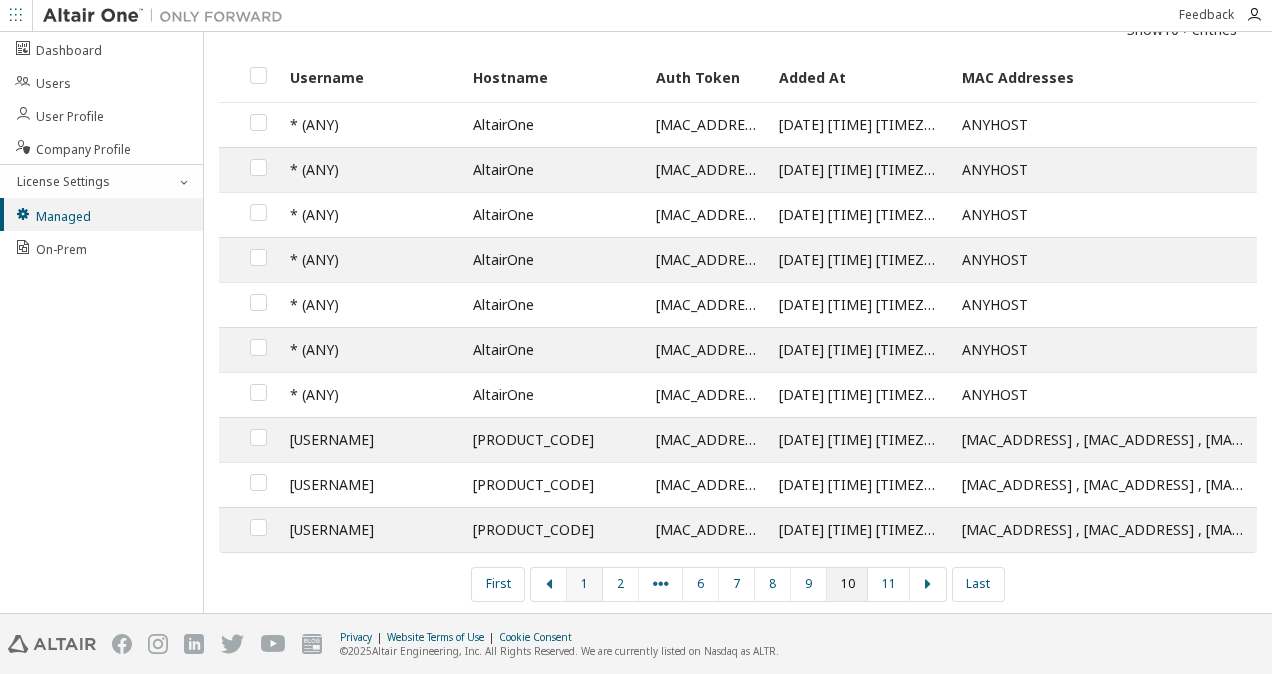 click on "1" at bounding box center [585, 584] 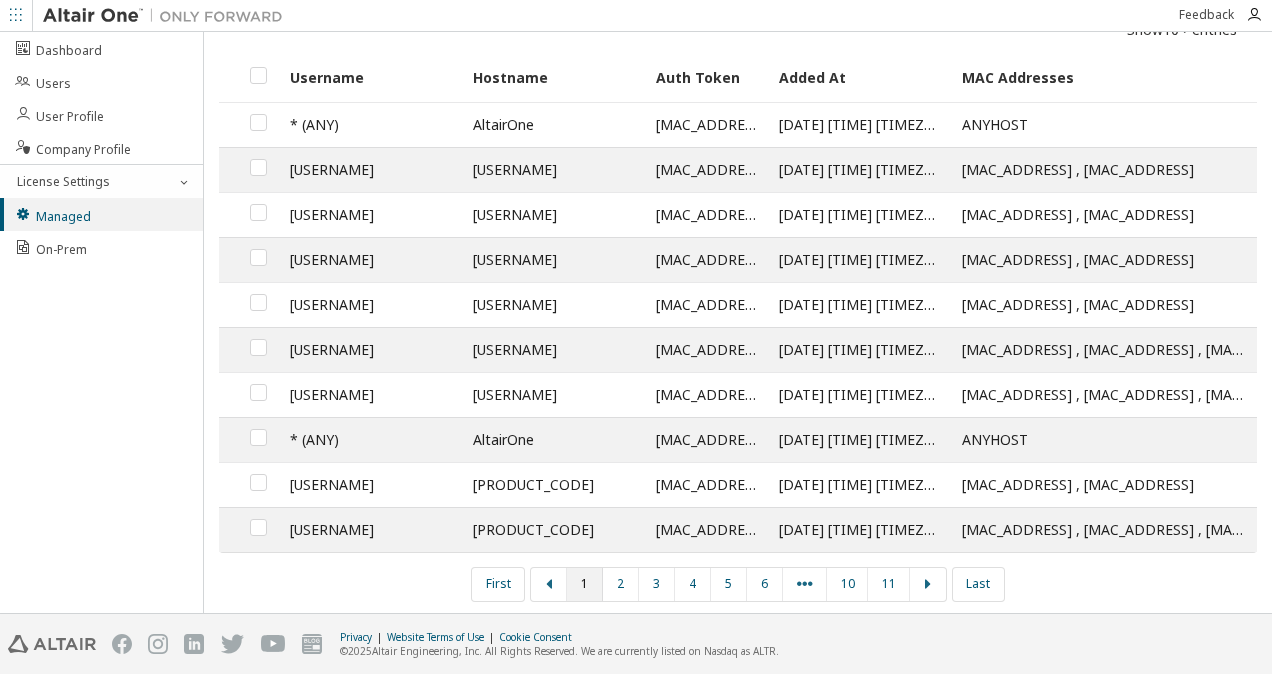 scroll, scrollTop: 0, scrollLeft: 0, axis: both 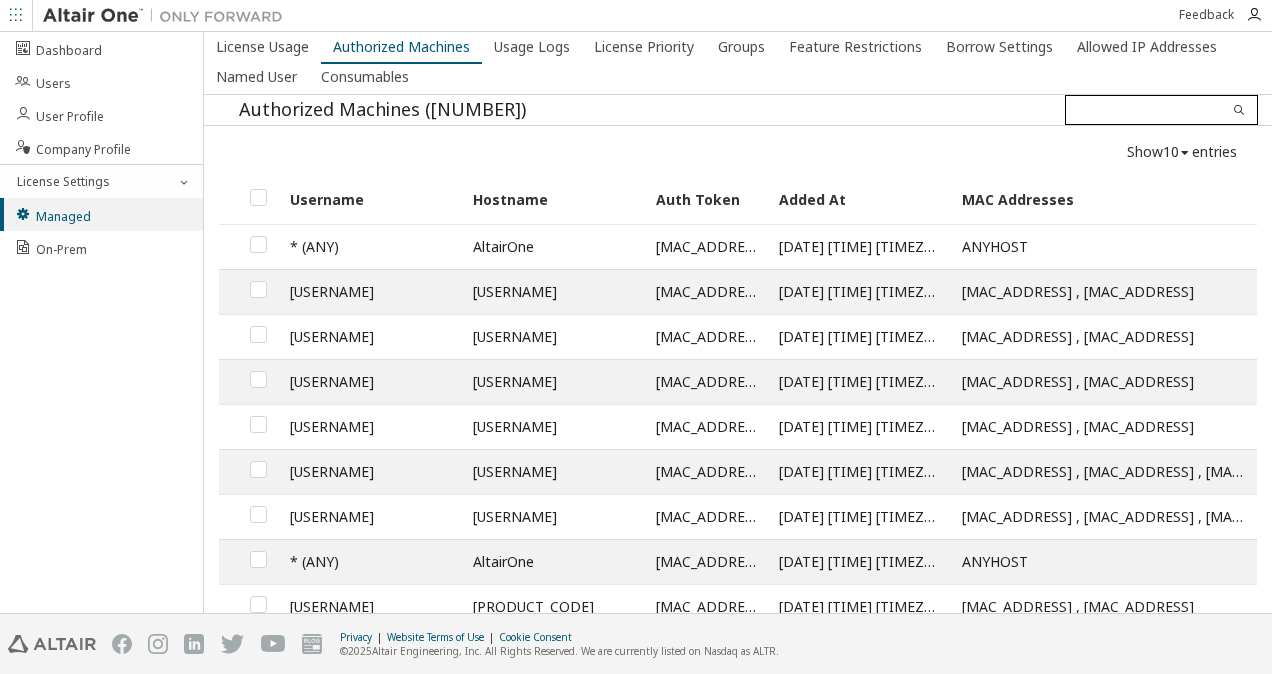click at bounding box center (1161, 110) 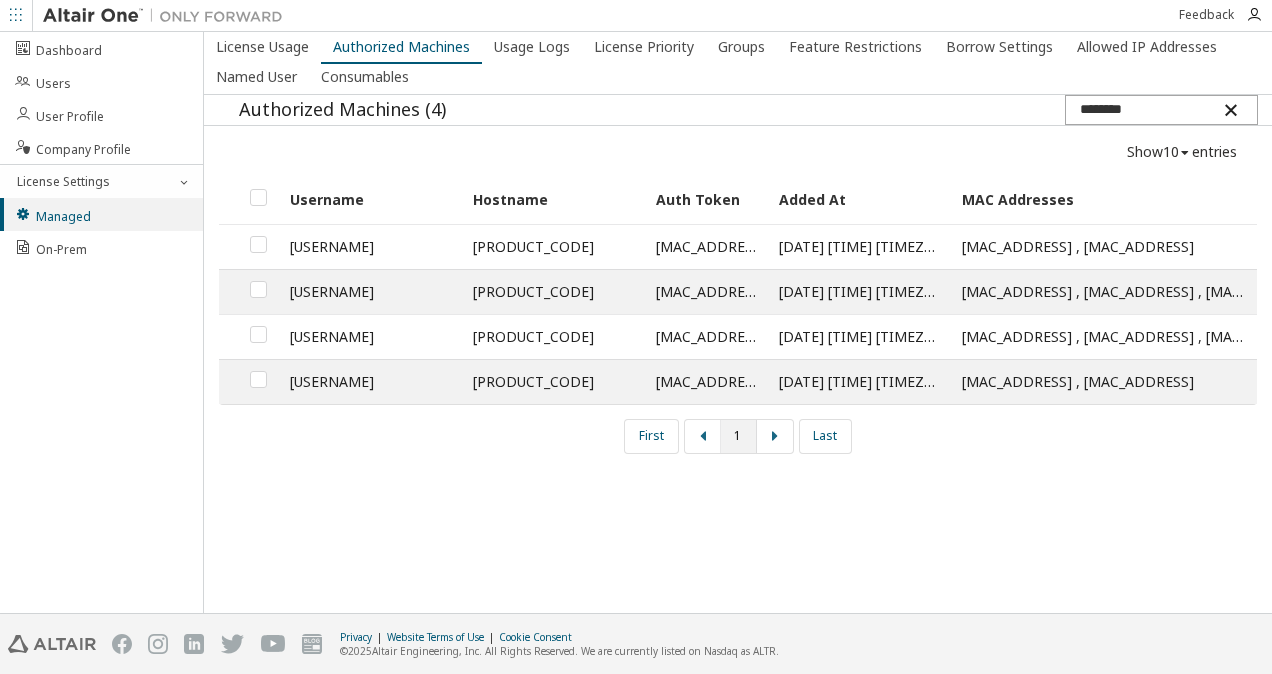 drag, startPoint x: 1144, startPoint y: 106, endPoint x: 998, endPoint y: 91, distance: 146.76852 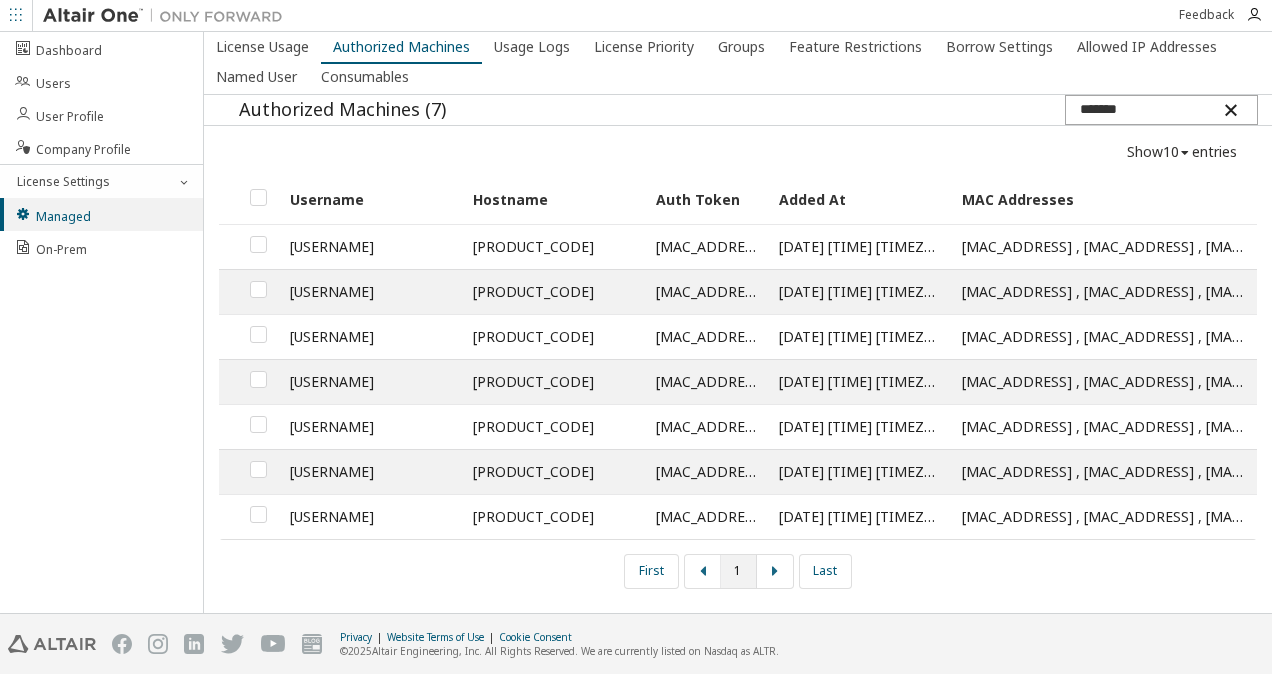 type on "********" 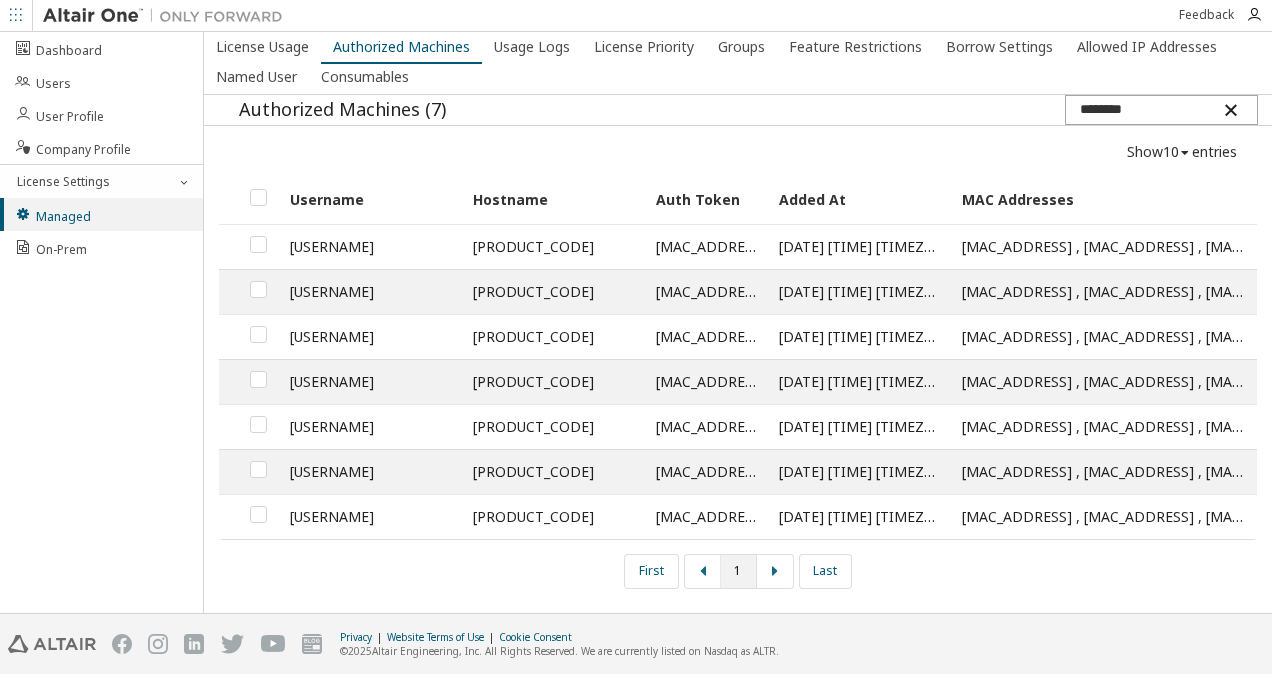 drag, startPoint x: 1143, startPoint y: 96, endPoint x: 991, endPoint y: 108, distance: 152.47295 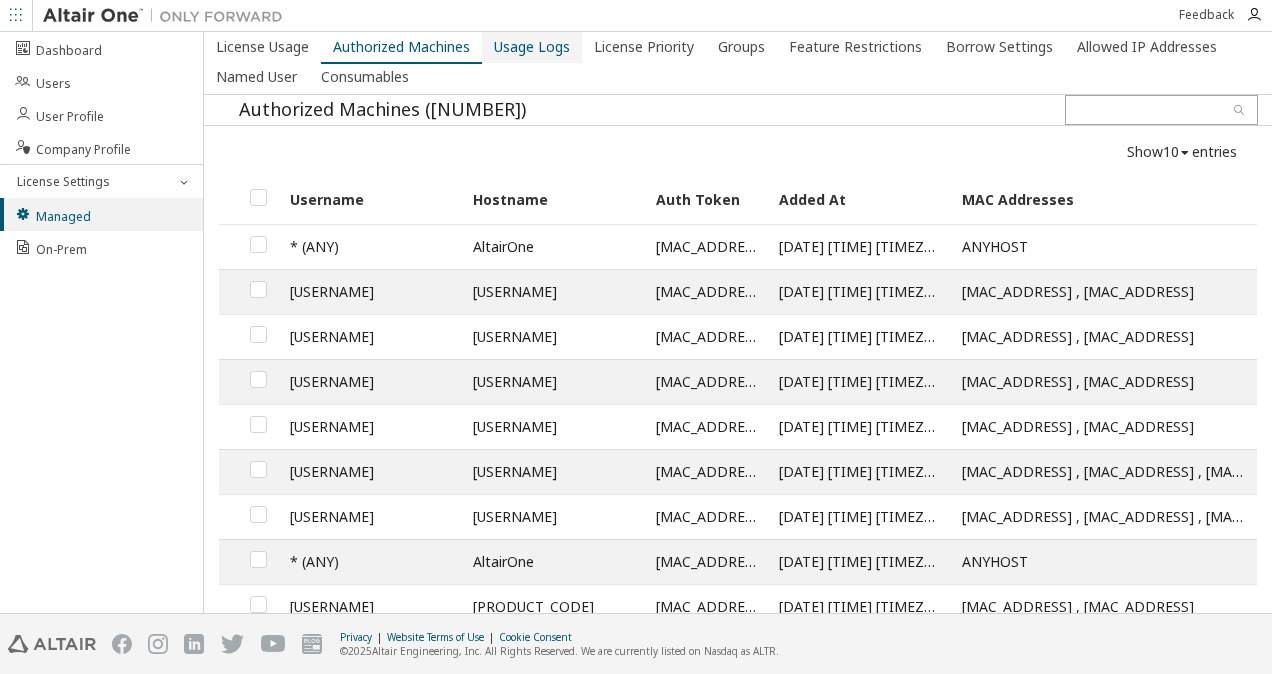 click on "Usage Logs" at bounding box center [532, 47] 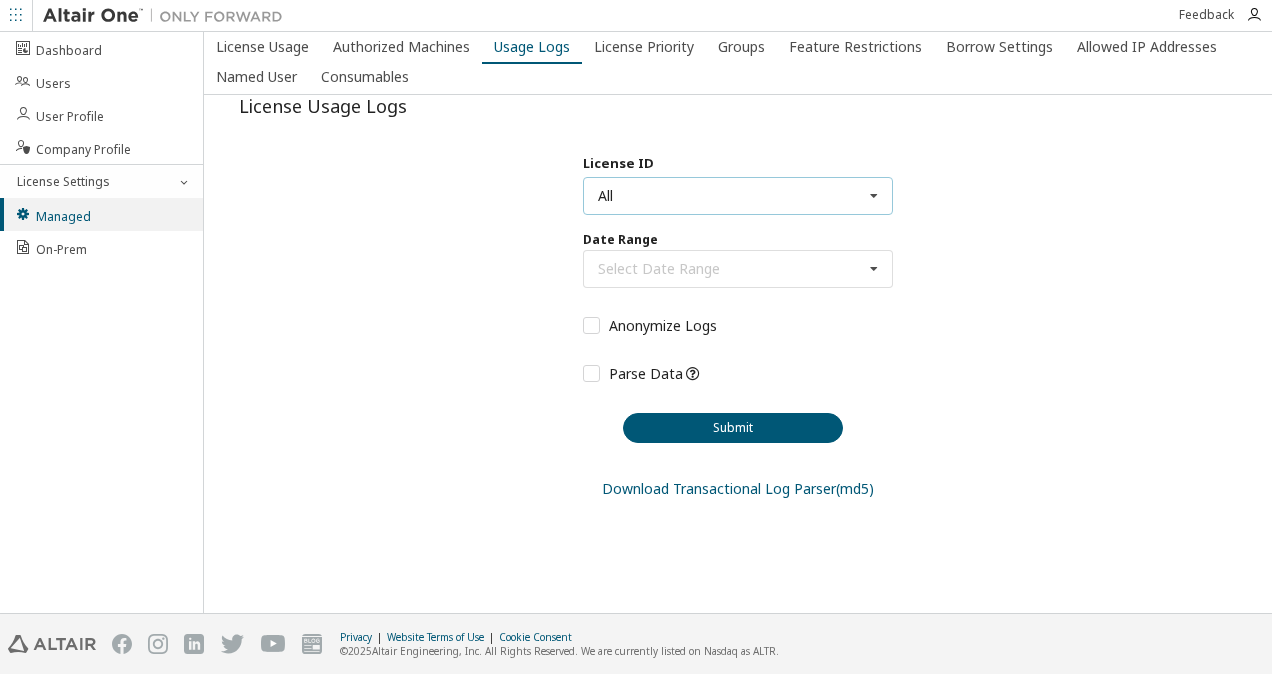 click on "All All 127227 - AU Electronic Designer/Engineer   140296 - AU Electronic Designer/Engineer  (Expired)  142354 - AU Electronic Designer/Engineer   75733 - AU Electronic Designer/Engineer  (Voided: 2023-09-15)  83812 - AU Electronic Designer/Engineer  (Voided: 2024-04-22)  89960 - AU Electronic Designer/Engineer  (Voided: 2023-10-27)  92122 - AU Electronic Designer/Engineer  (Voided: 2023-11-20)  93679 - AU Electronic Designer/Engineer  (Voided: 2023-11-30)  94379 - AU Electronic Designer/Engineer  (Voided: 2024-05-16)  101876 - AU Electronic Designer/Engineer  (Voided: 2024-05-17)  109498 - AU Electronic Designer/Engineer  (Voided: 2024-05-21)  110147 - AU Electronic Designer/Engineer  (Voided: 2024-05-21)  111566 - AU Electronic Designer/Engineer  (Voided: 2024-11-26)  111724 - AU Electronic Designer/Engineer  (Voided: 2024-12-14)  123629 - AU Electronic Designer/Engineer  (Voided: 2024-12-04)  124227 - AU Electronic Designer/Engineer  (Voided: 2024-12-14)" at bounding box center (738, 196) 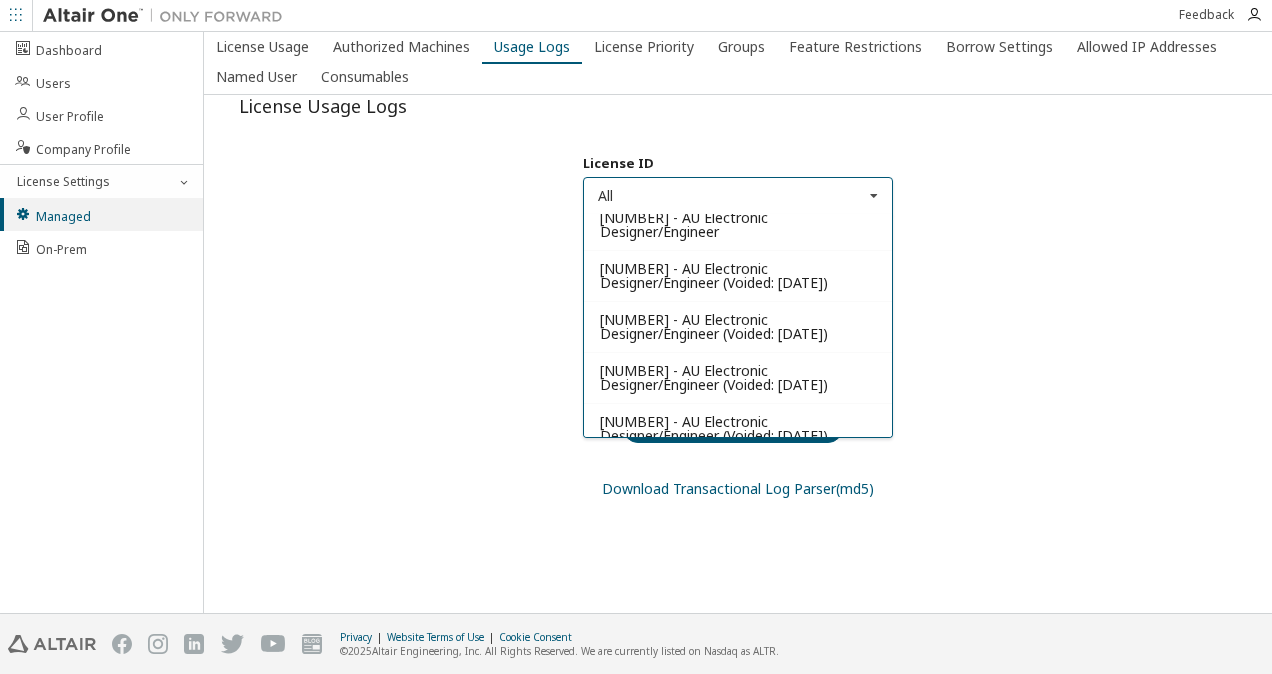 scroll, scrollTop: 0, scrollLeft: 0, axis: both 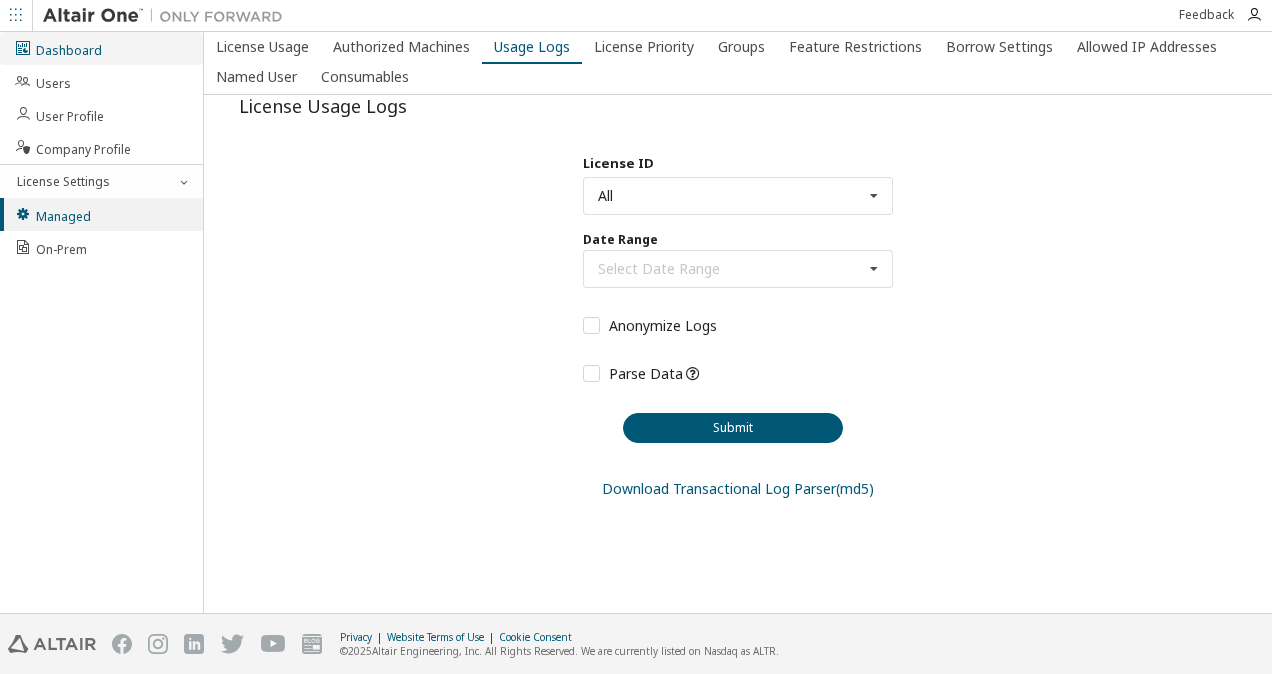 click on "Dashboard" at bounding box center [101, 48] 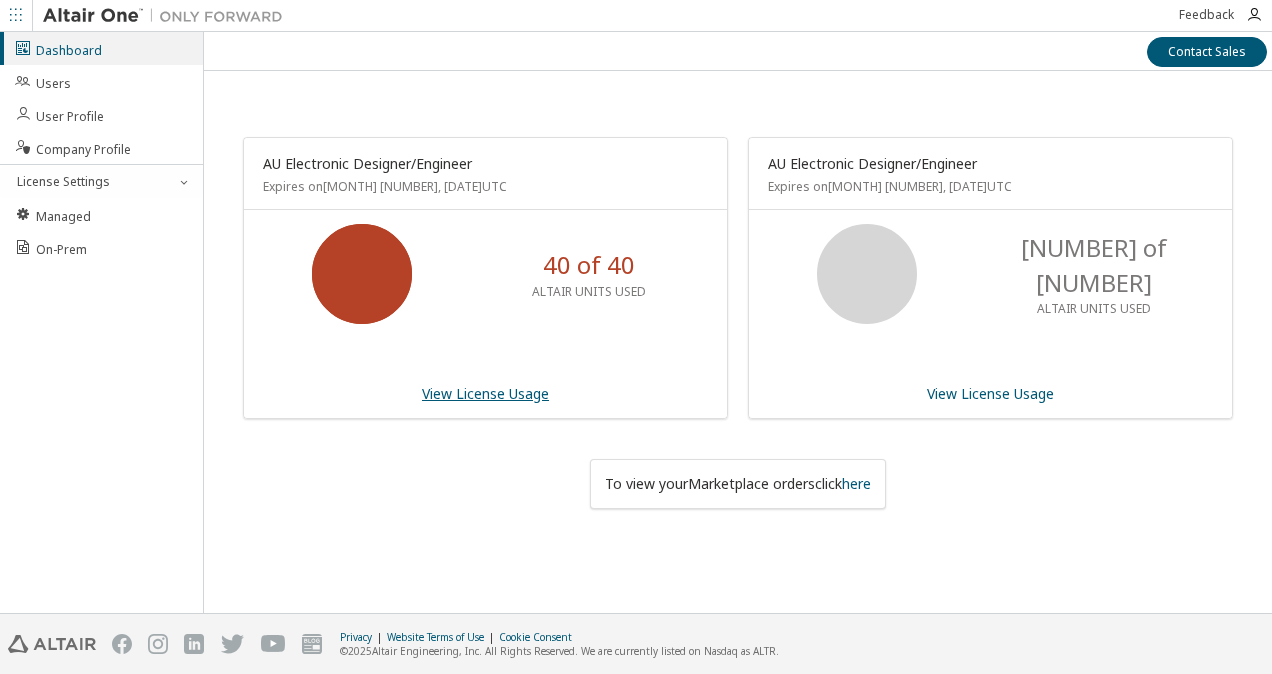 click on "View License Usage" at bounding box center [485, 393] 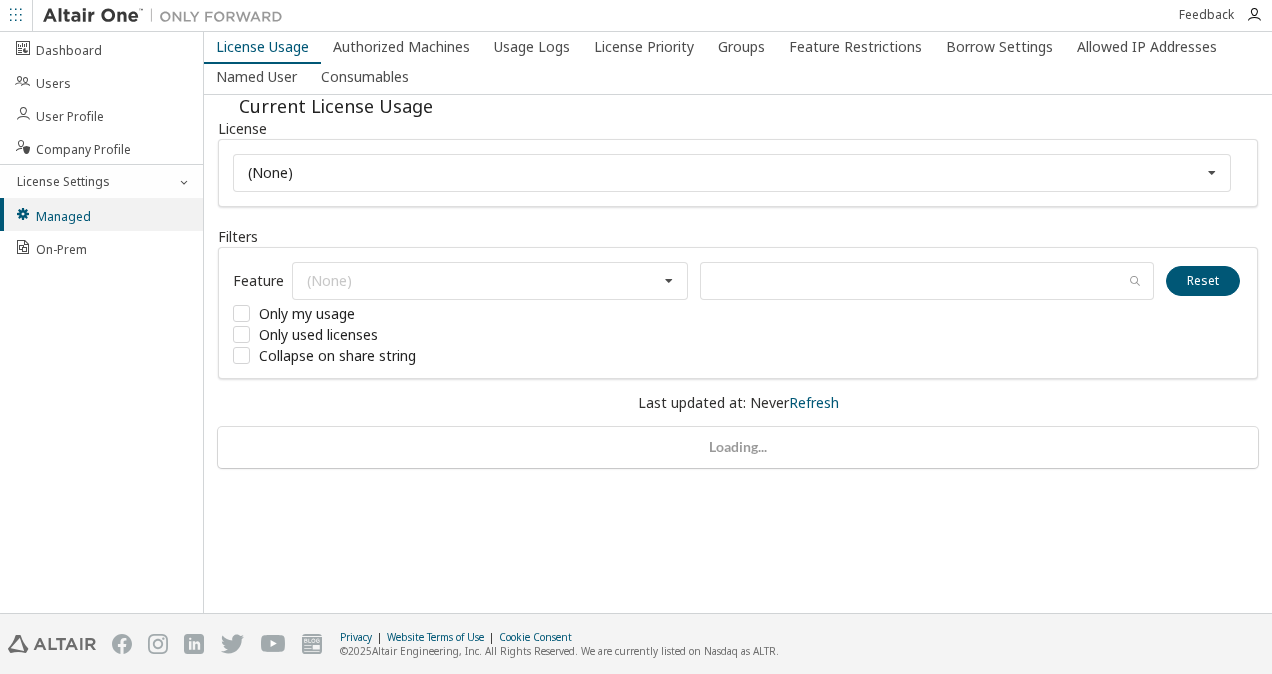 scroll, scrollTop: 0, scrollLeft: 0, axis: both 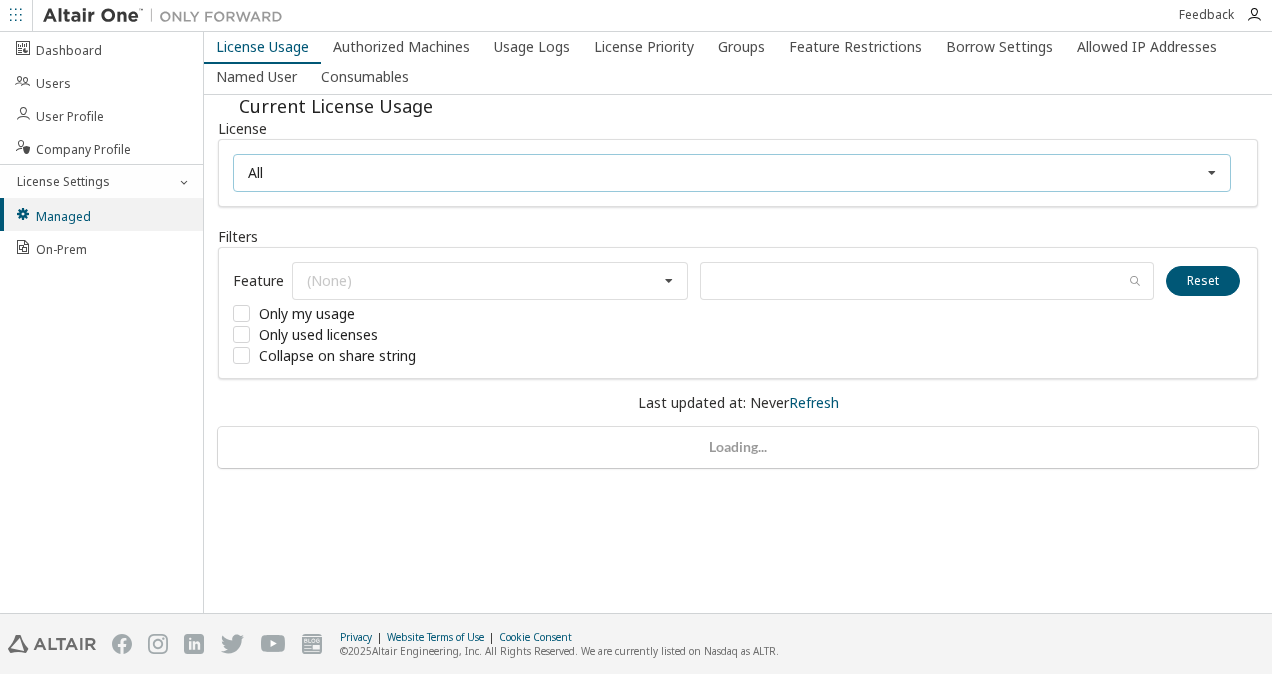 click on "All All 127227 - AU Electronic Designer/Engineer  142354 - AU Electronic Designer/Engineer" at bounding box center (732, 173) 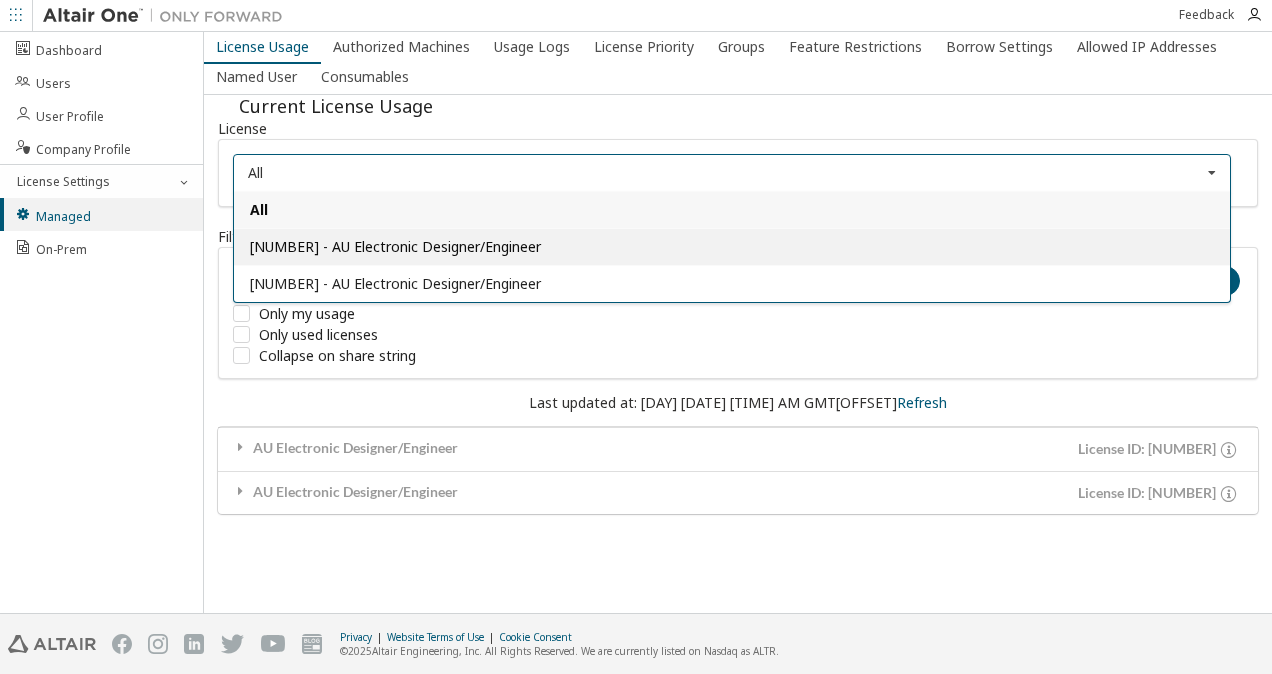 click on "127227 - AU Electronic Designer/Engineer" at bounding box center [395, 246] 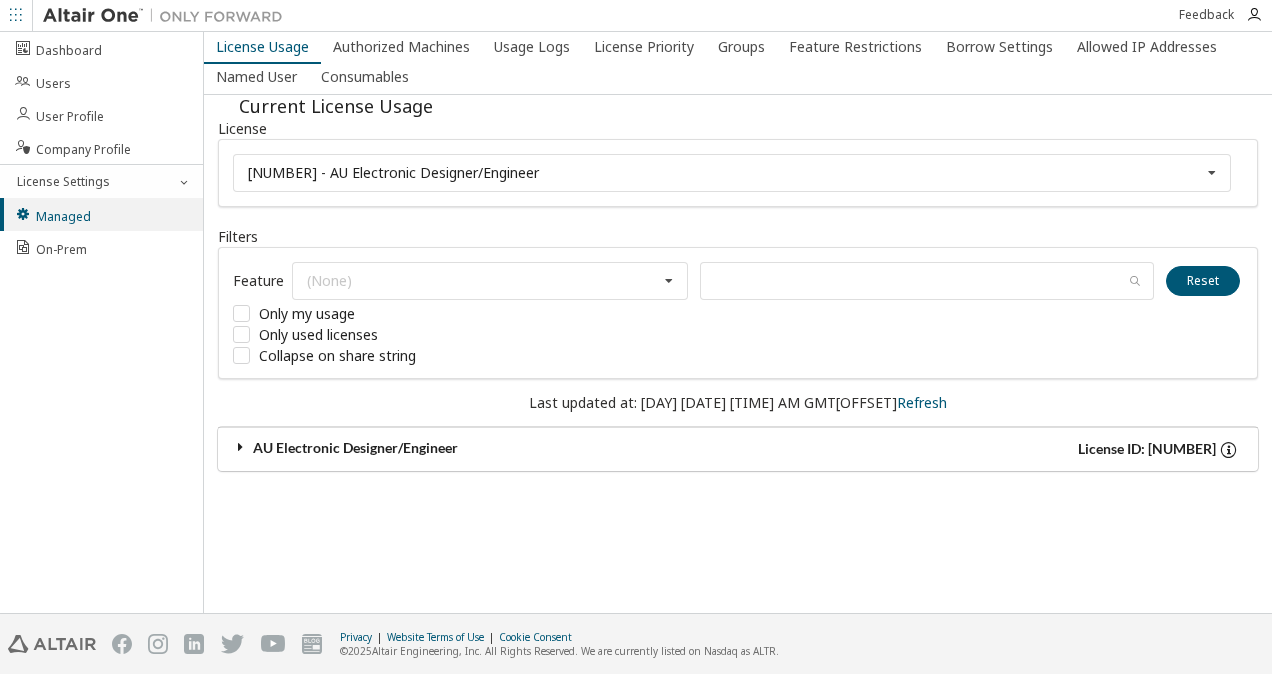 click on "AU Electronic Designer/Engineer" at bounding box center [485, 449] 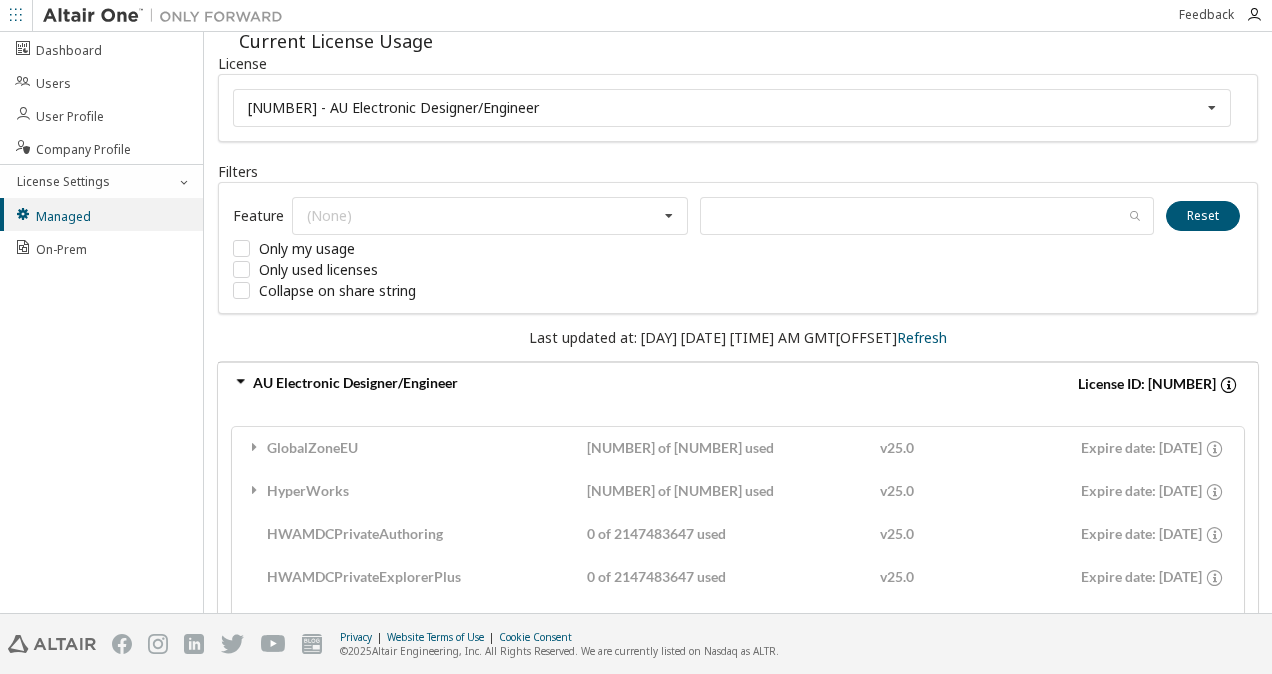scroll, scrollTop: 0, scrollLeft: 0, axis: both 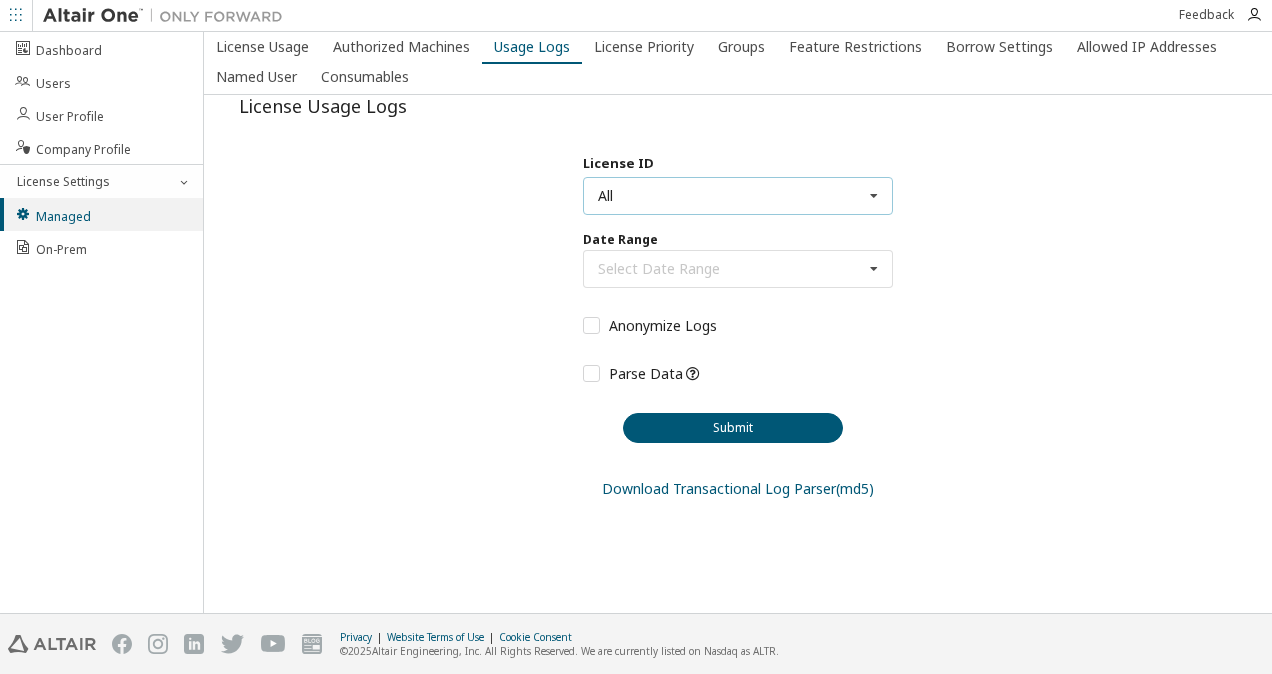 click on "All All [NUMBER] - AU Electronic Designer/Engineer   [NUMBER] - AU Electronic Designer/Engineer  (Expired)  [NUMBER] - AU Electronic Designer/Engineer   [NUMBER] - AU Electronic Designer/Engineer  (Voided: [DATE])  [NUMBER] - AU Electronic Designer/Engineer  (Voided: [DATE])  [NUMBER] - AU Electronic Designer/Engineer  (Voided: [DATE])  [NUMBER] - AU Electronic Designer/Engineer  (Voided: [DATE])  [NUMBER] - AU Electronic Designer/Engineer  (Voided: [DATE])  [NUMBER] - AU Electronic Designer/Engineer  (Voided: [DATE])  [NUMBER] - AU Electronic Designer/Engineer  (Voided: [DATE])  [NUMBER] - AU Electronic Designer/Engineer  (Voided: [DATE])  [NUMBER] - AU Electronic Designer/Engineer  (Voided: [DATE])  [NUMBER] - AU Electronic Designer/Engineer  (Voided: [DATE])  [NUMBER] - AU Electronic Designer/Engineer  (Voided: [DATE])  [NUMBER] - AU Electronic Designer/Engineer  (Voided: [DATE])" at bounding box center (738, 196) 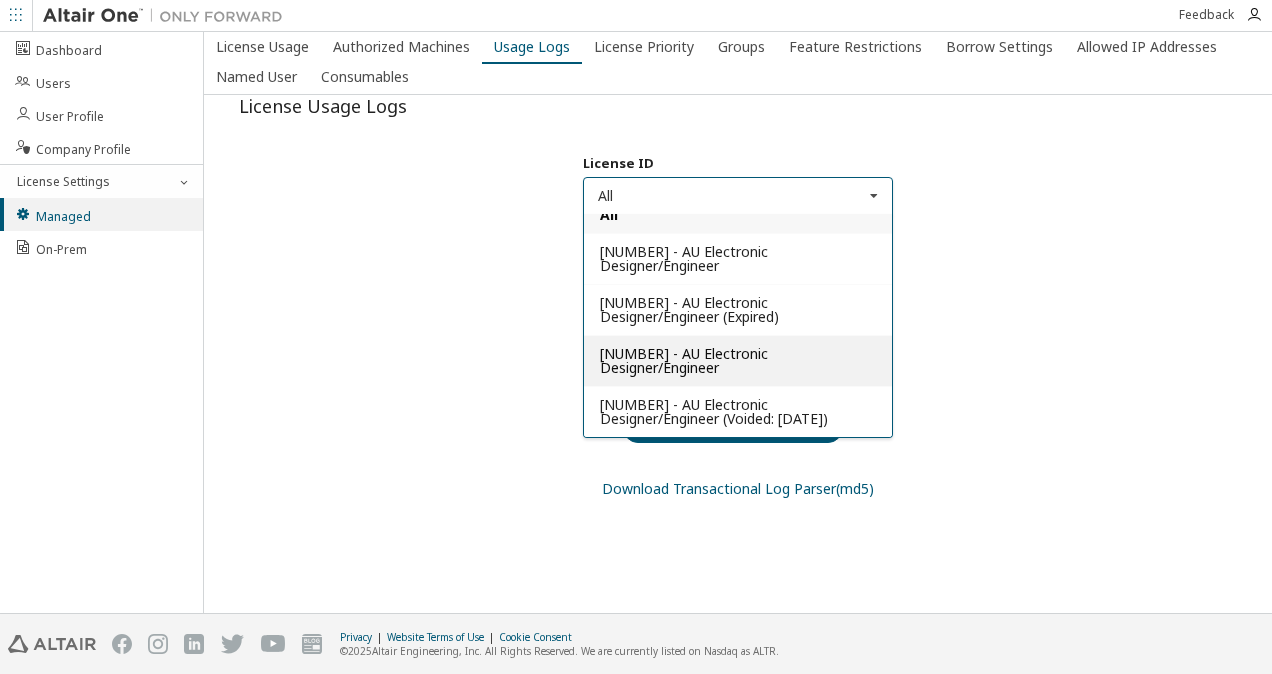 scroll, scrollTop: 0, scrollLeft: 0, axis: both 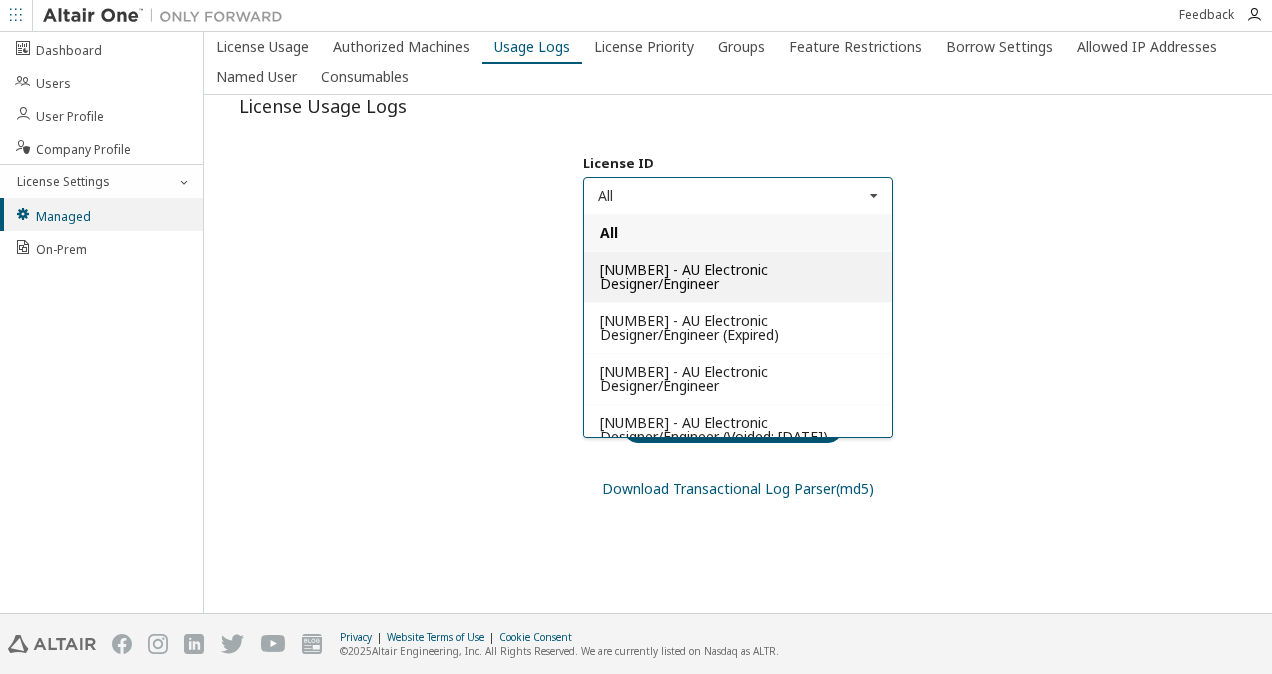 click on "[NUMBER] - AU Electronic Designer/Engineer" at bounding box center [684, 276] 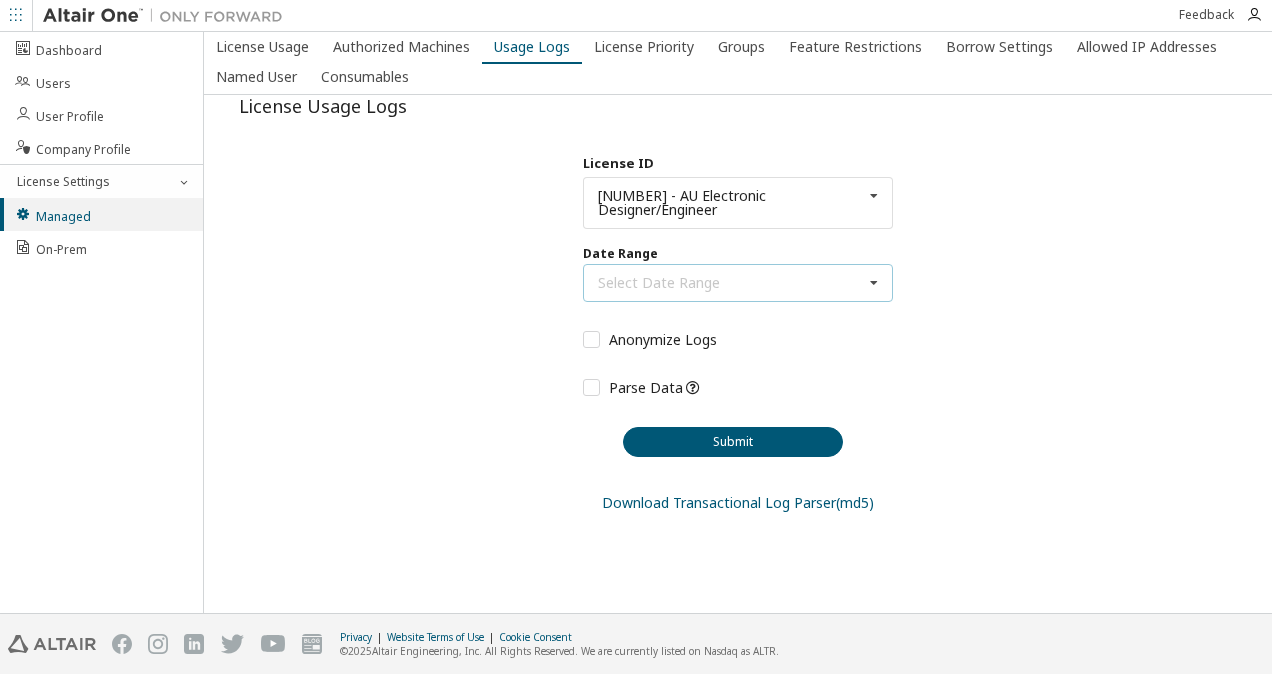 drag, startPoint x: 706, startPoint y: 285, endPoint x: 623, endPoint y: 287, distance: 83.02409 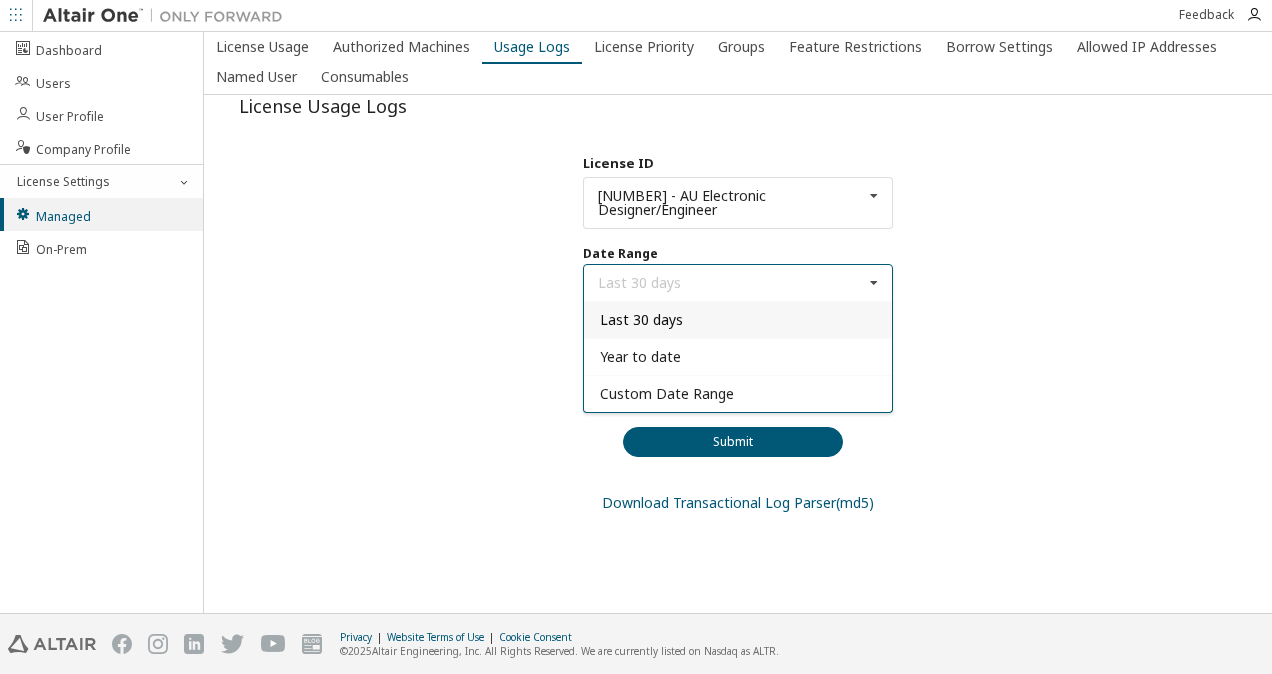 click on "Last 30 days" at bounding box center [641, 319] 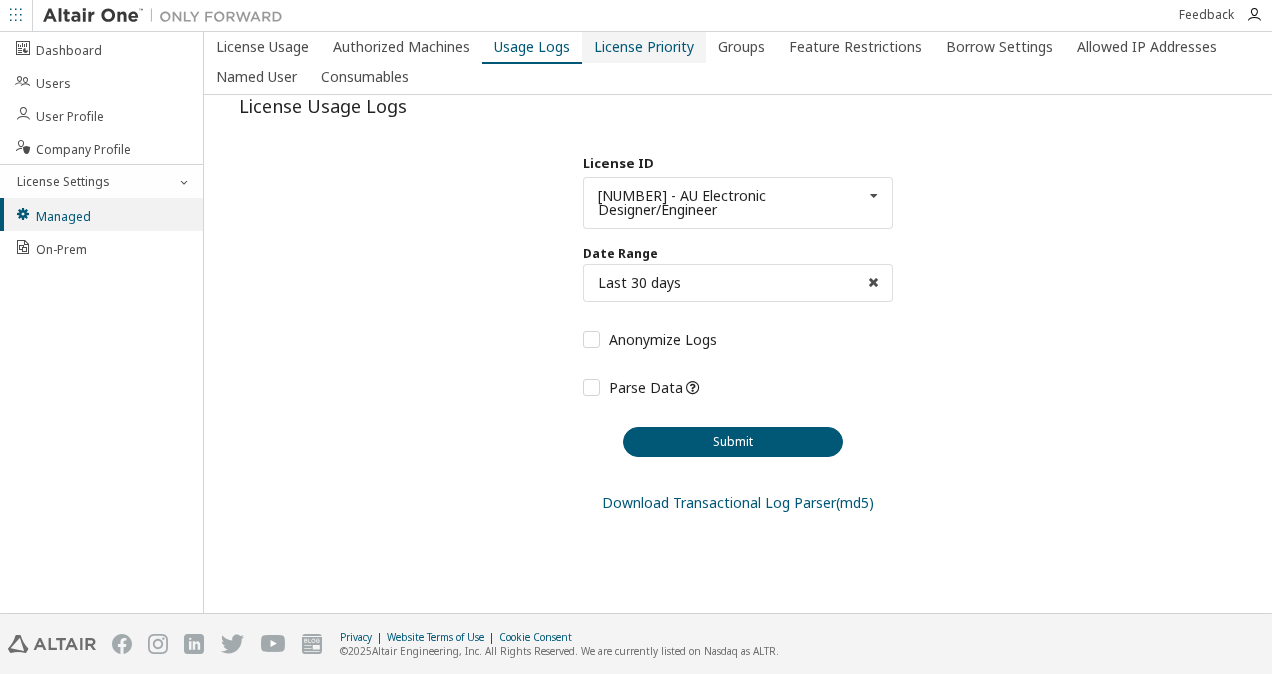click on "License Priority" at bounding box center [644, 47] 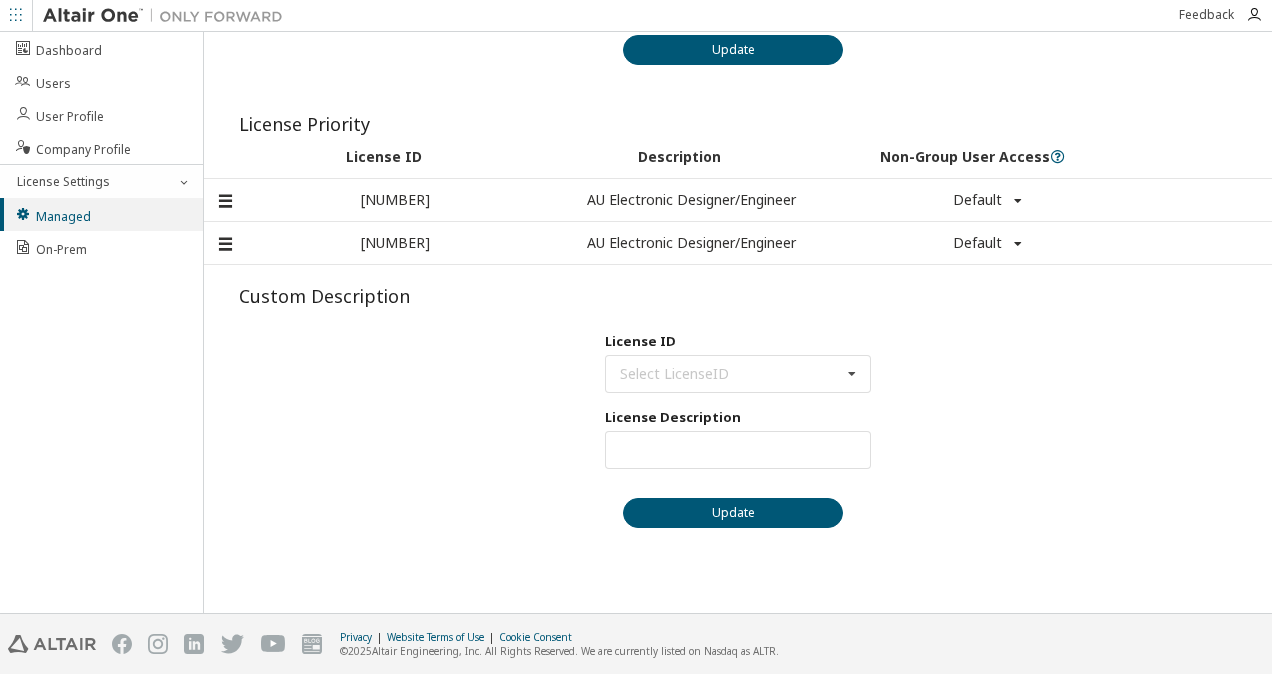 scroll, scrollTop: 188, scrollLeft: 0, axis: vertical 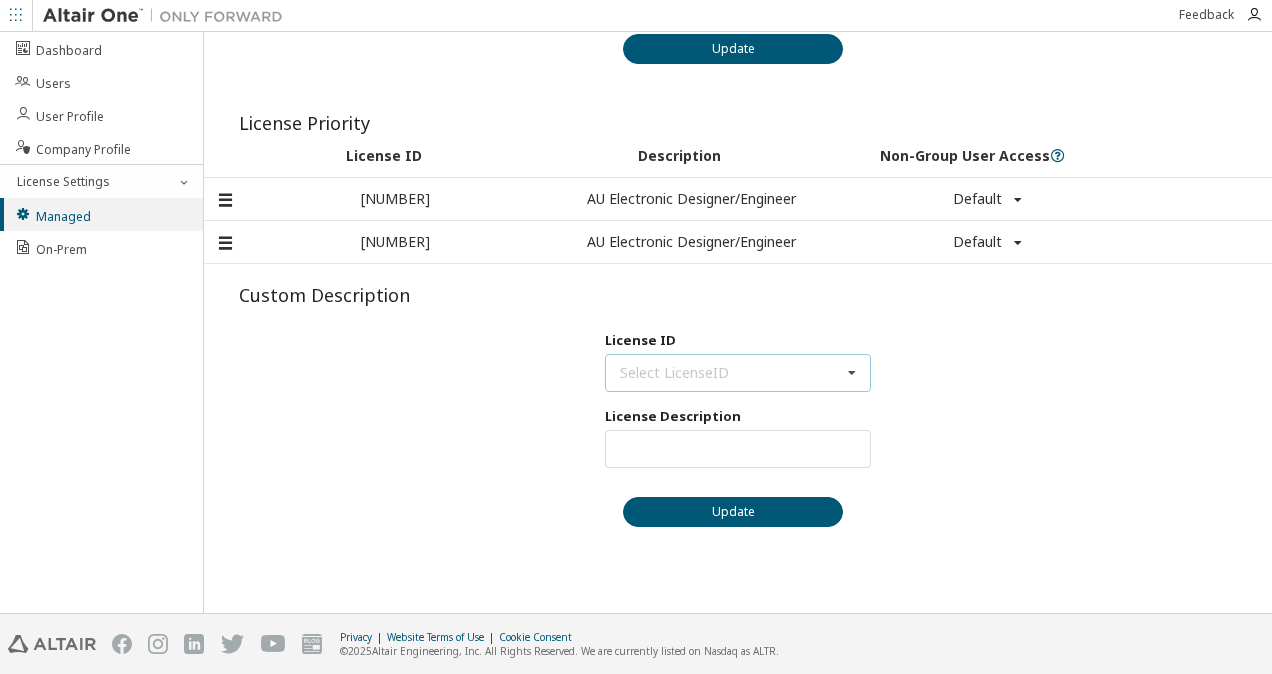 click on "Select LicenseID 127227 - AU Electronic Designer/Engineer  142354 - AU Electronic Designer/Engineer" at bounding box center (738, 373) 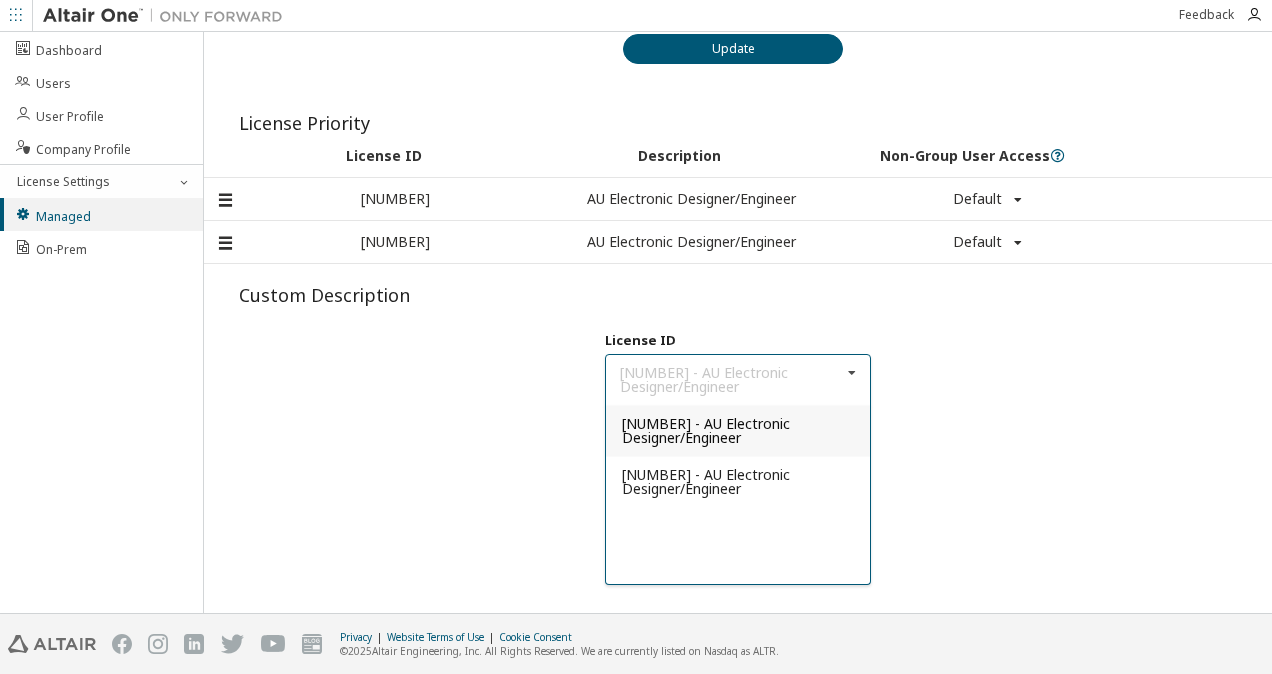 click on "127227 - AU Electronic Designer/Engineer" at bounding box center [706, 430] 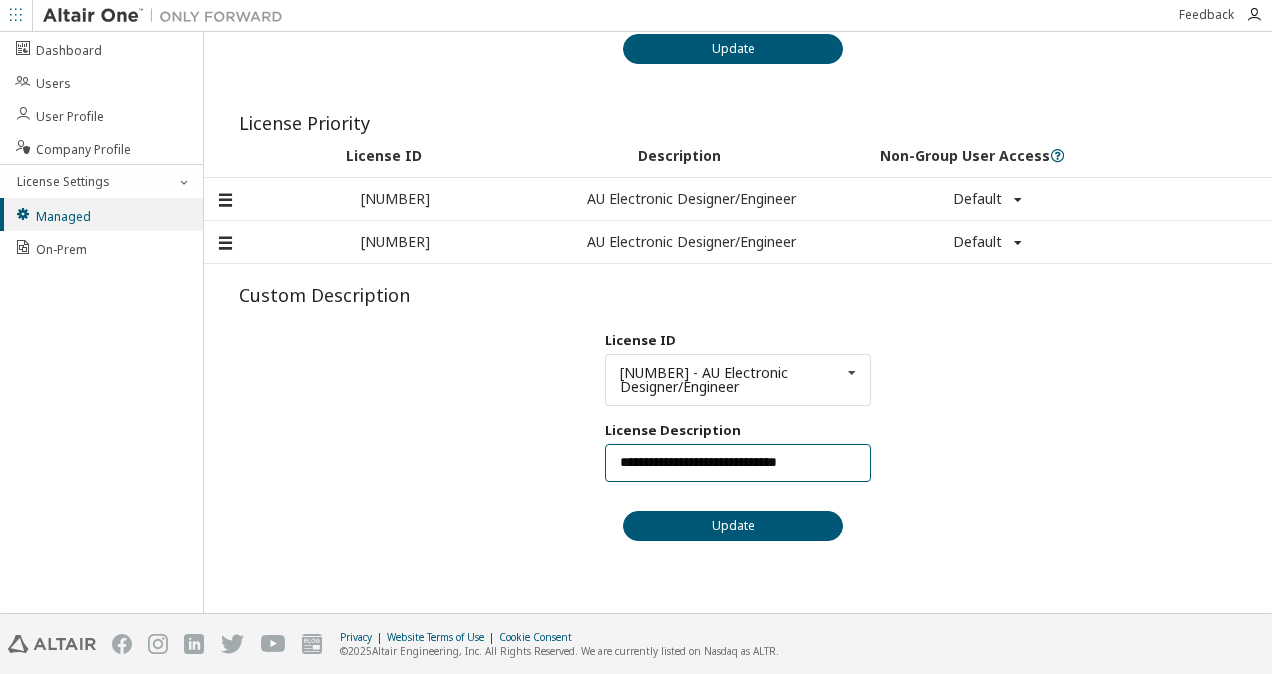 click on "**********" at bounding box center (738, 463) 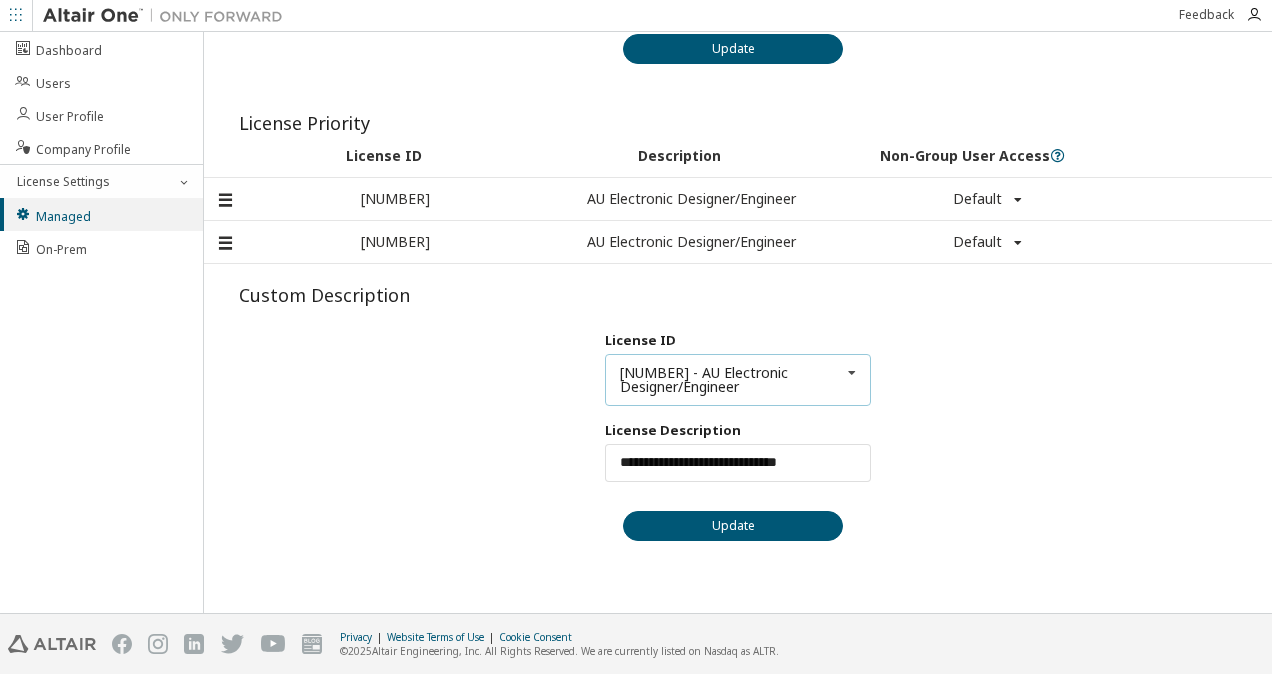 click on "127227 - AU Electronic Designer/Engineer" at bounding box center (730, 380) 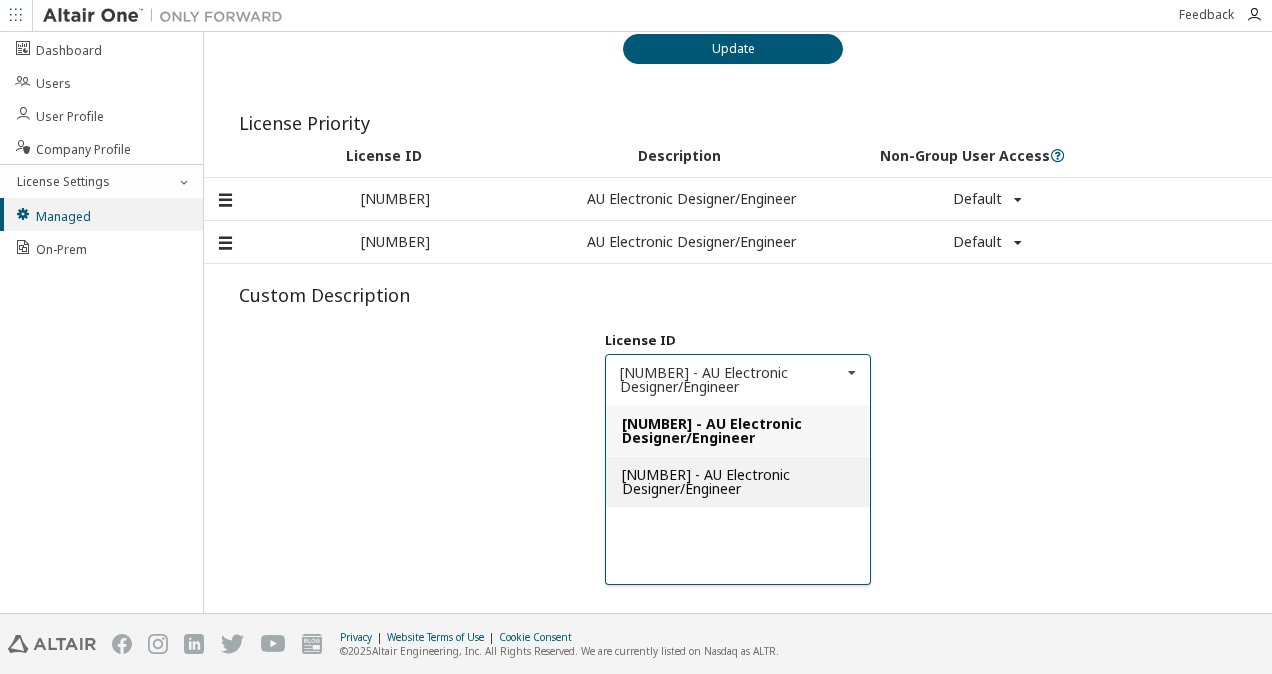 click on "142354 - AU Electronic Designer/Engineer" at bounding box center [706, 481] 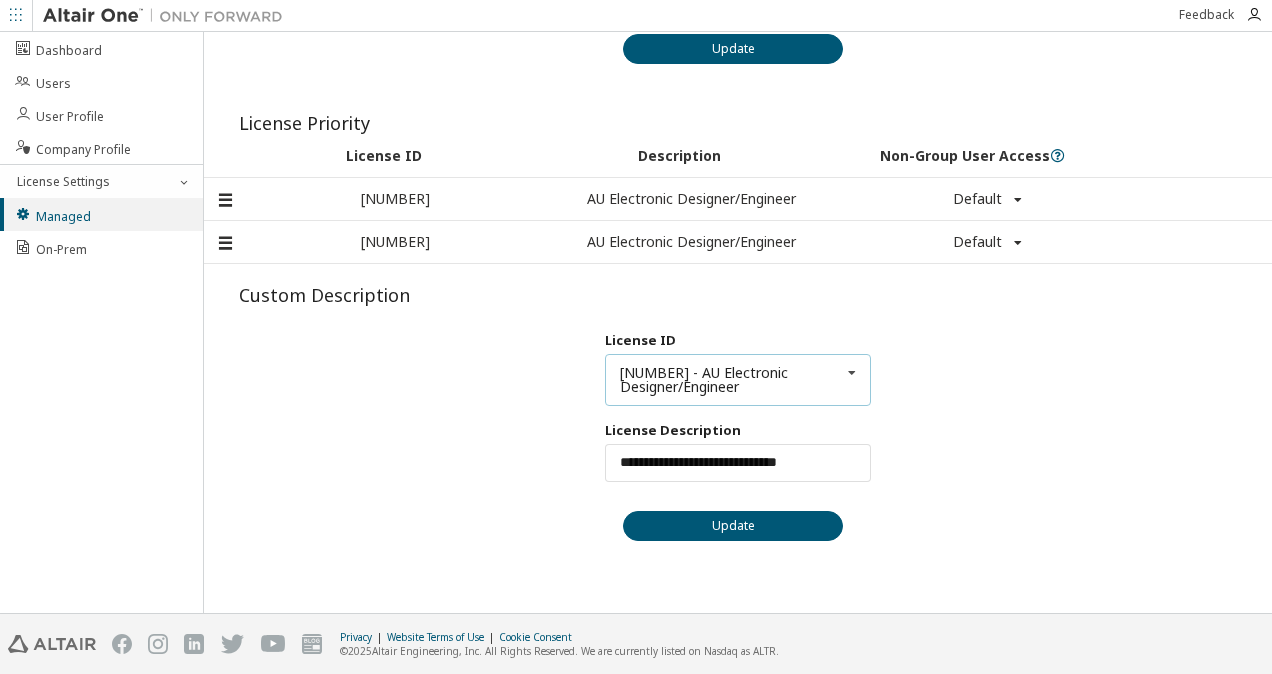 click on "142354 - AU Electronic Designer/Engineer" at bounding box center [730, 380] 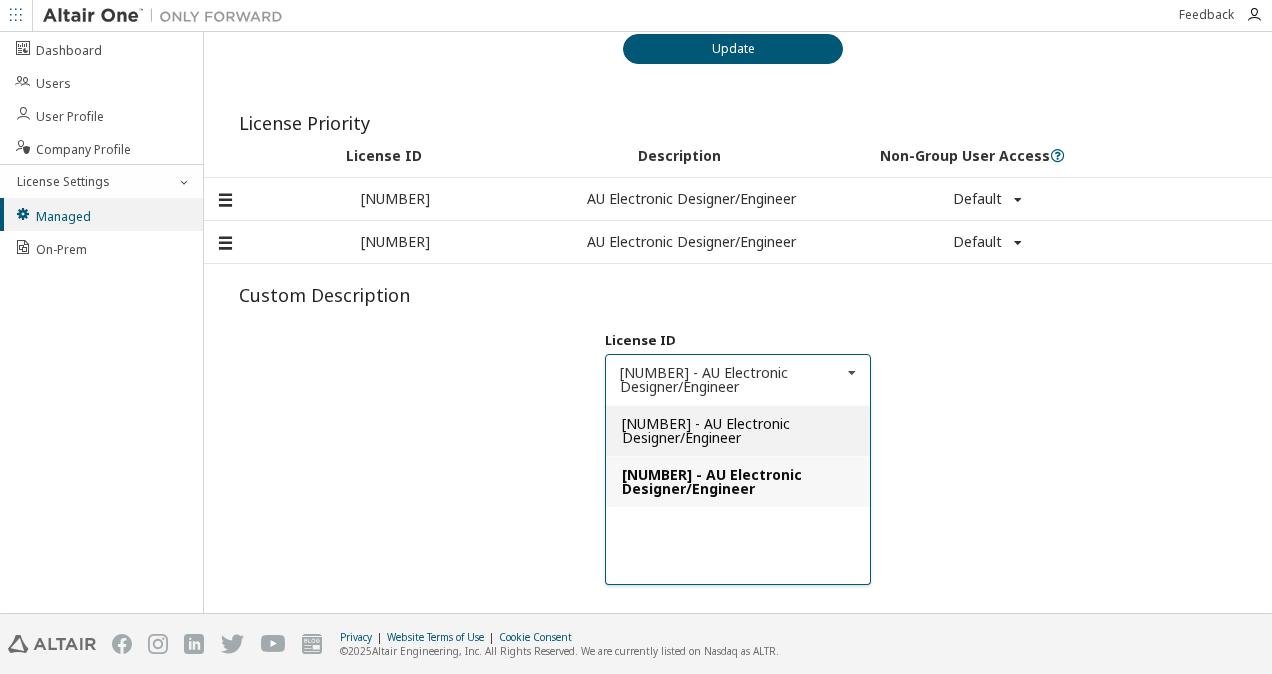 click on "127227 - AU Electronic Designer/Engineer" at bounding box center (706, 430) 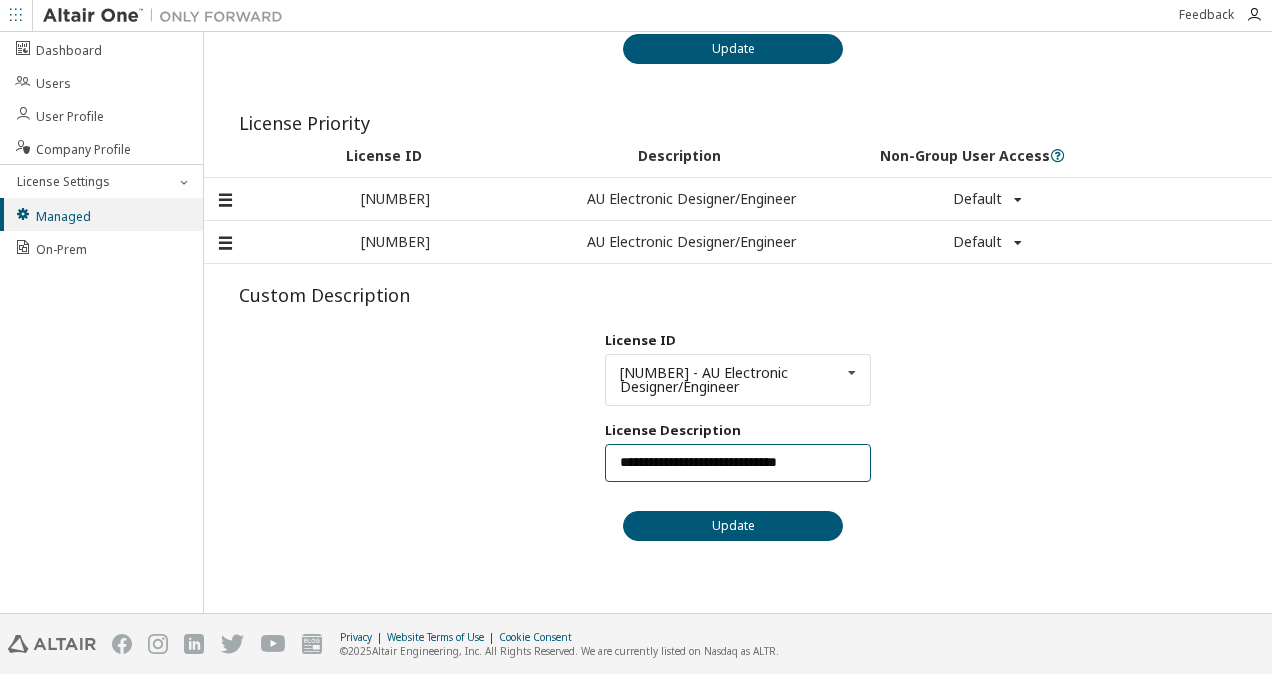 click on "**********" at bounding box center [738, 463] 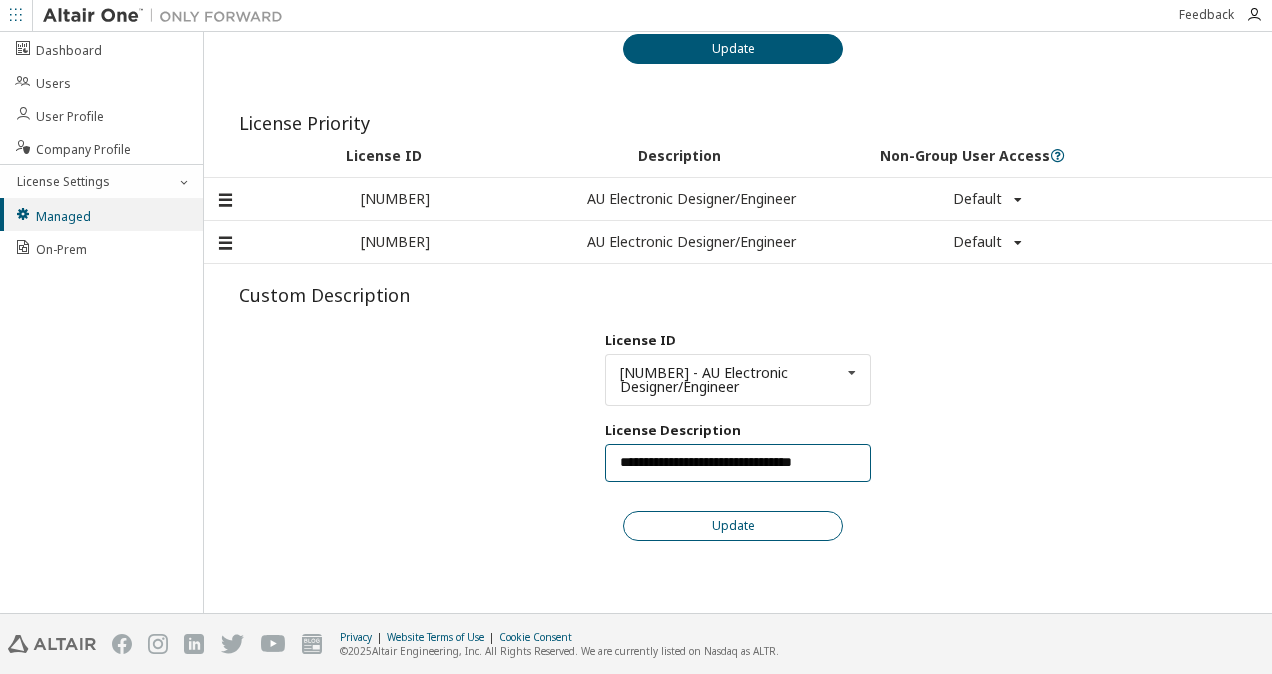 type on "**********" 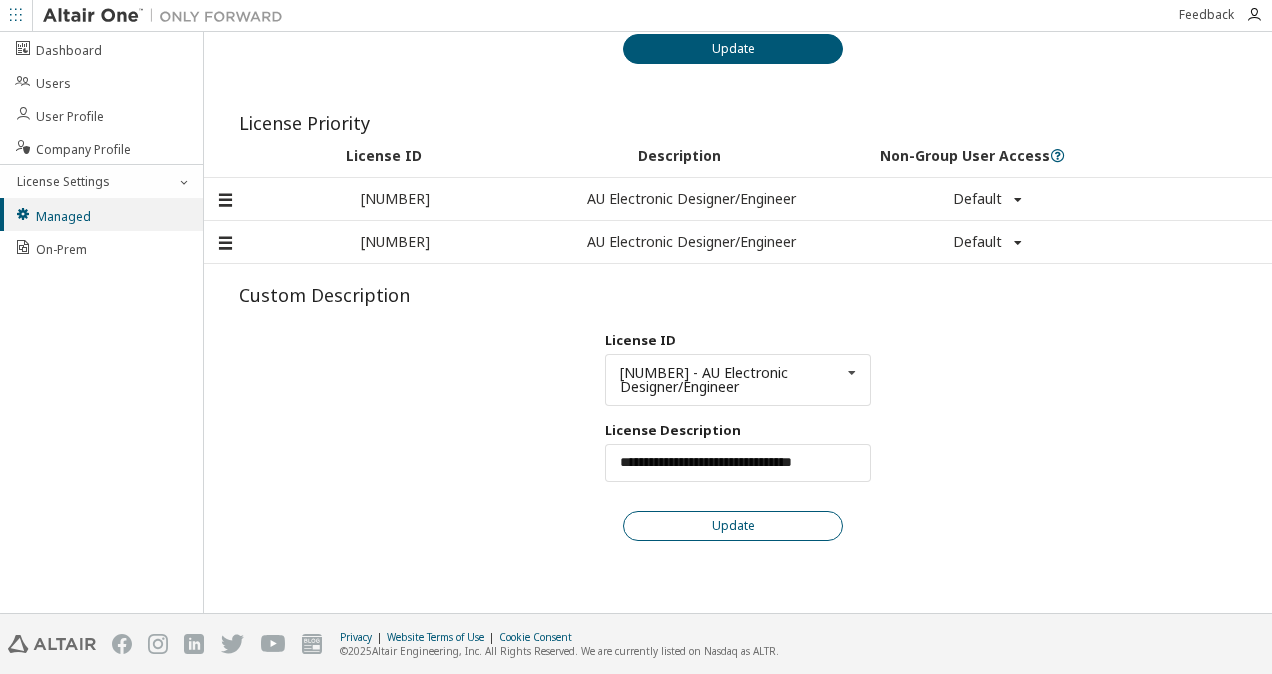 click on "Update" at bounding box center (733, 526) 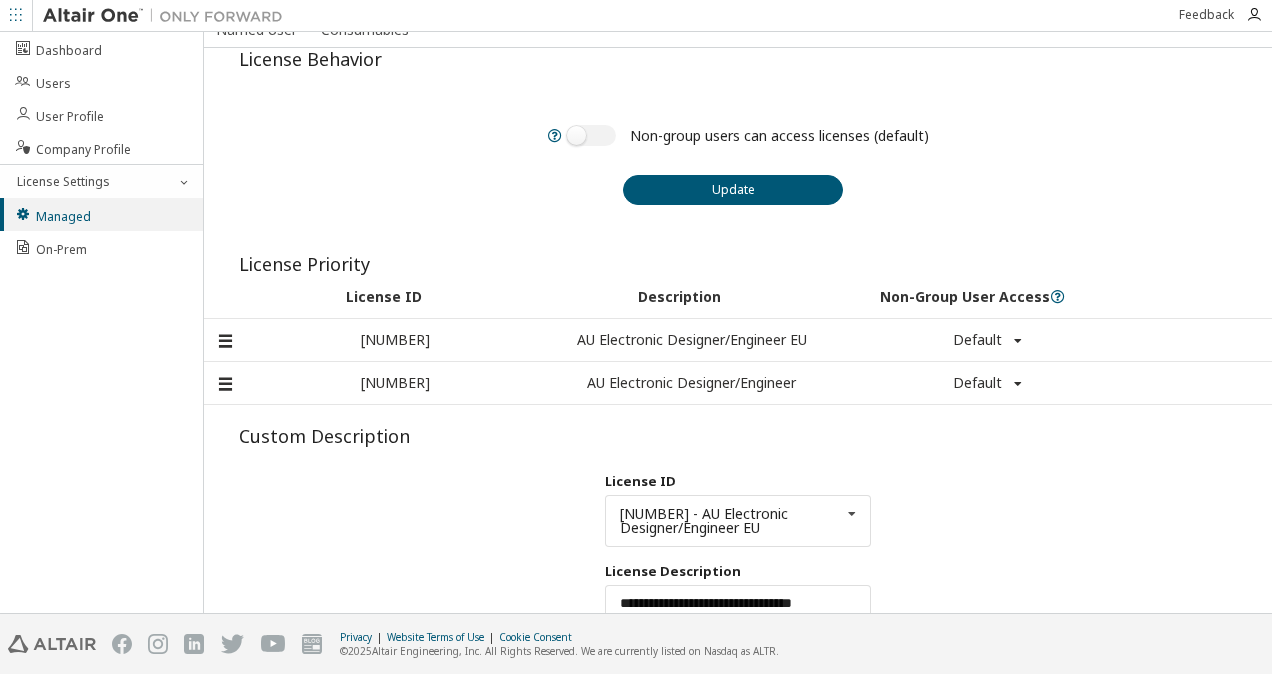 scroll, scrollTop: 43, scrollLeft: 0, axis: vertical 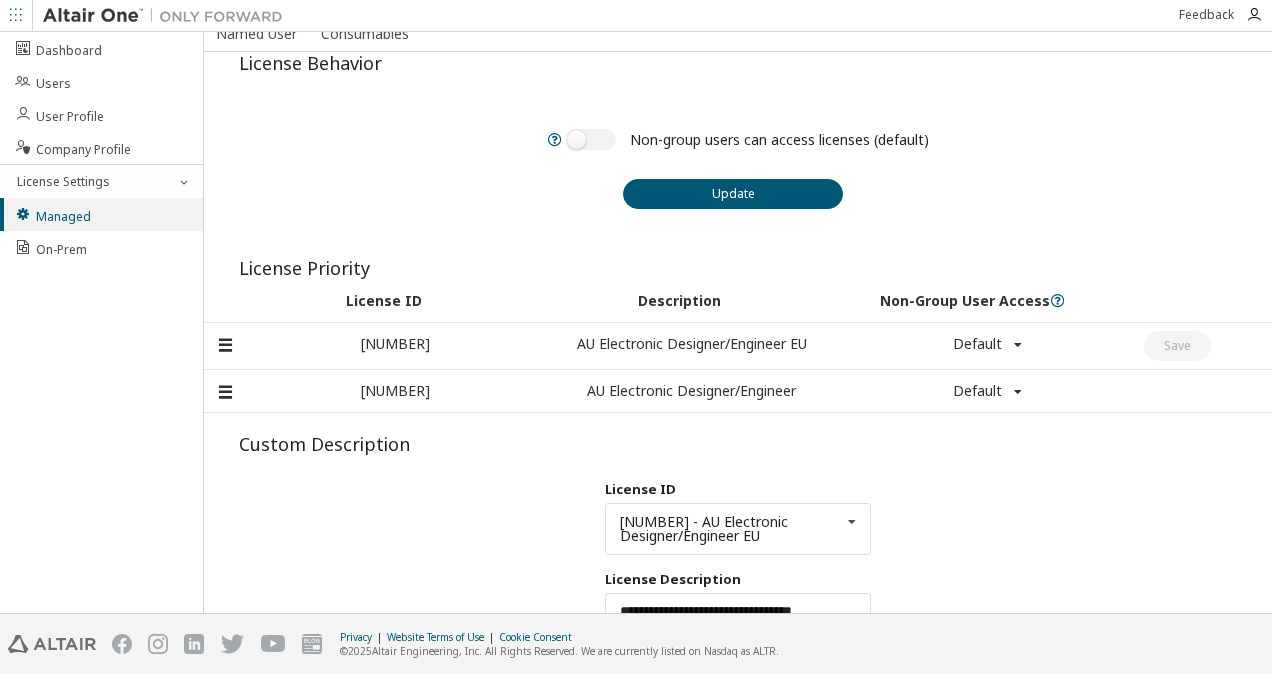 click at bounding box center (224, 334) 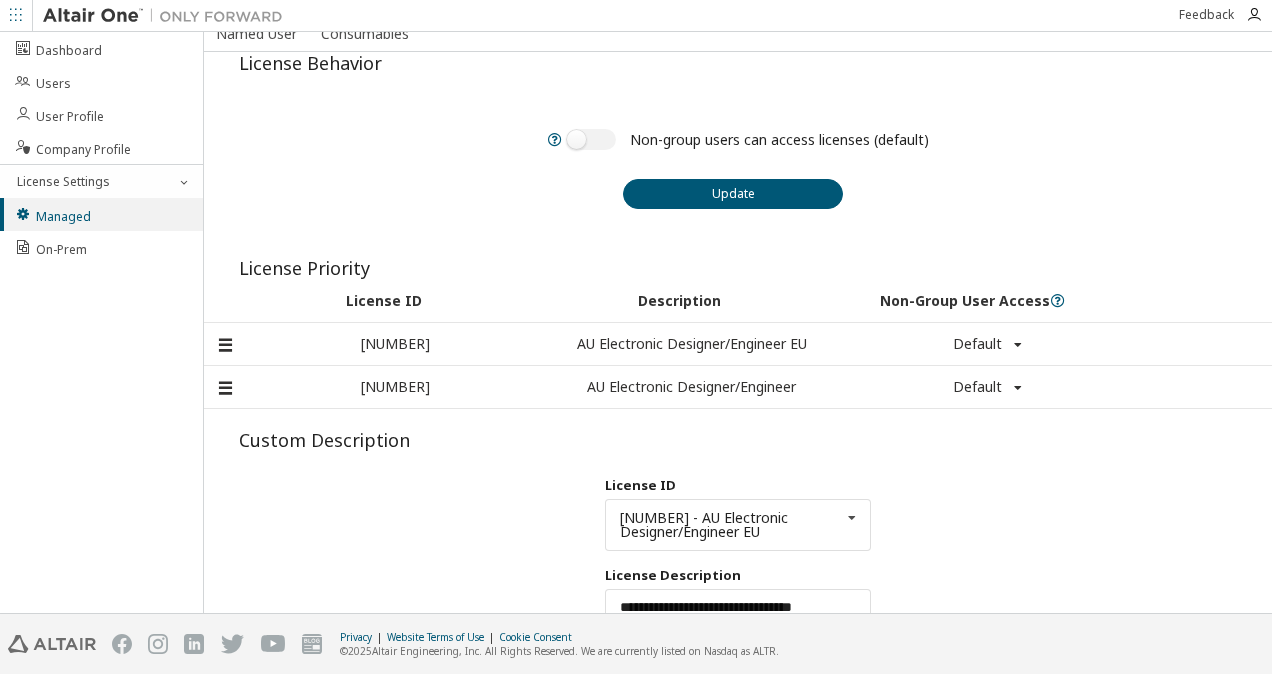 scroll, scrollTop: 0, scrollLeft: 0, axis: both 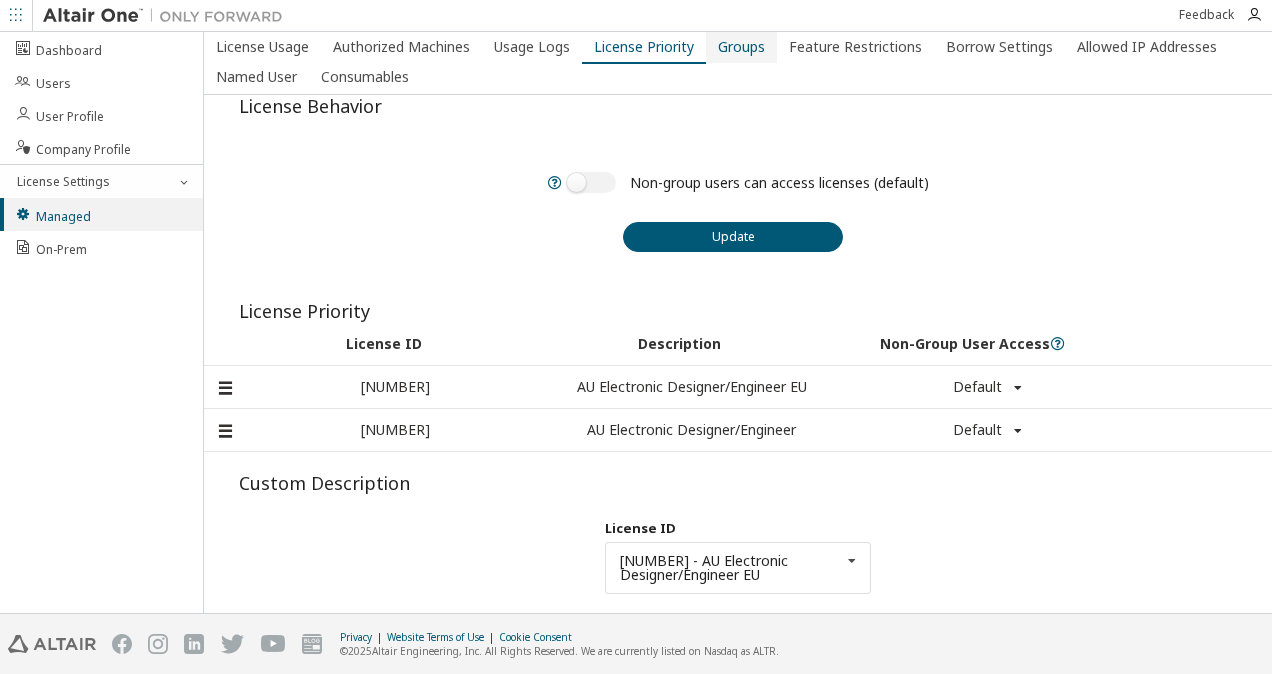click on "Groups" at bounding box center (741, 47) 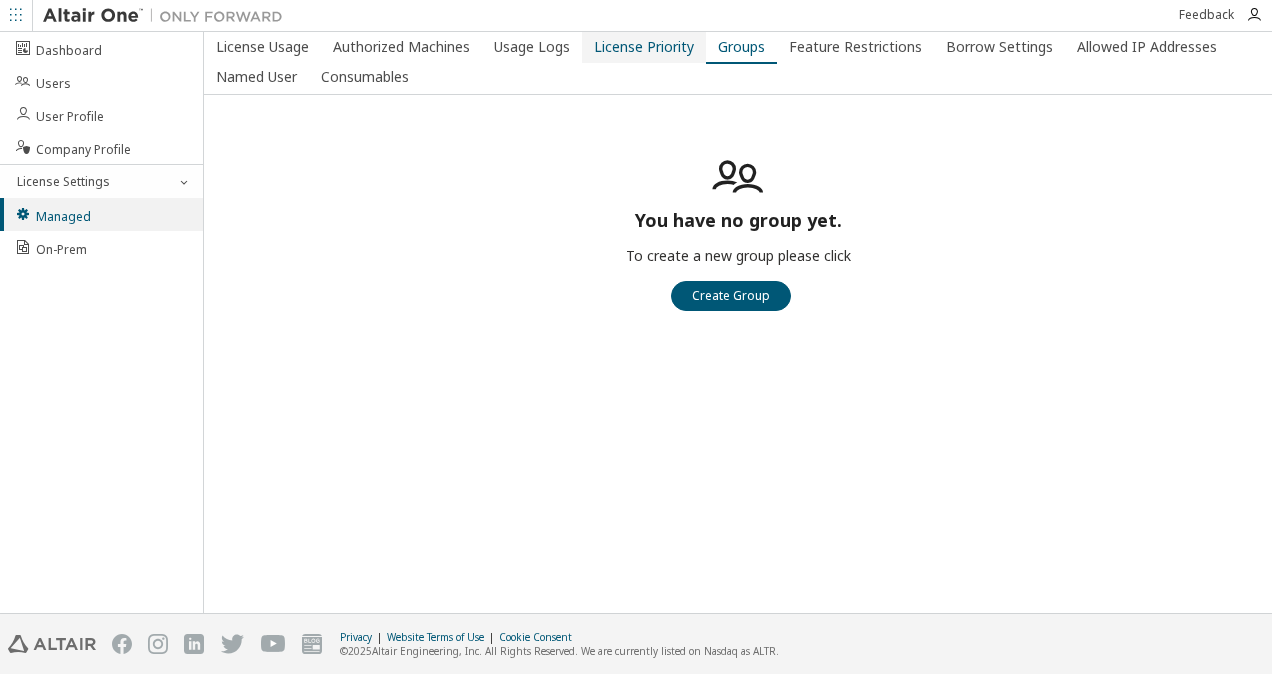 click on "License Priority" at bounding box center [644, 47] 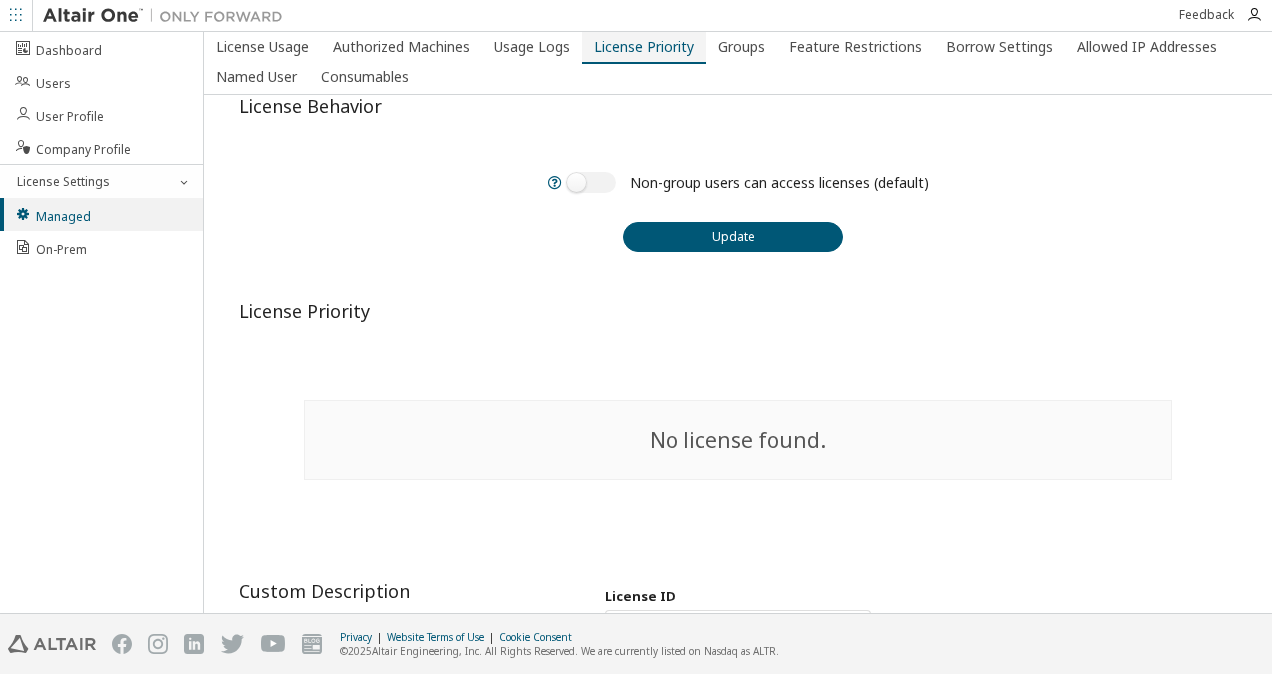 type 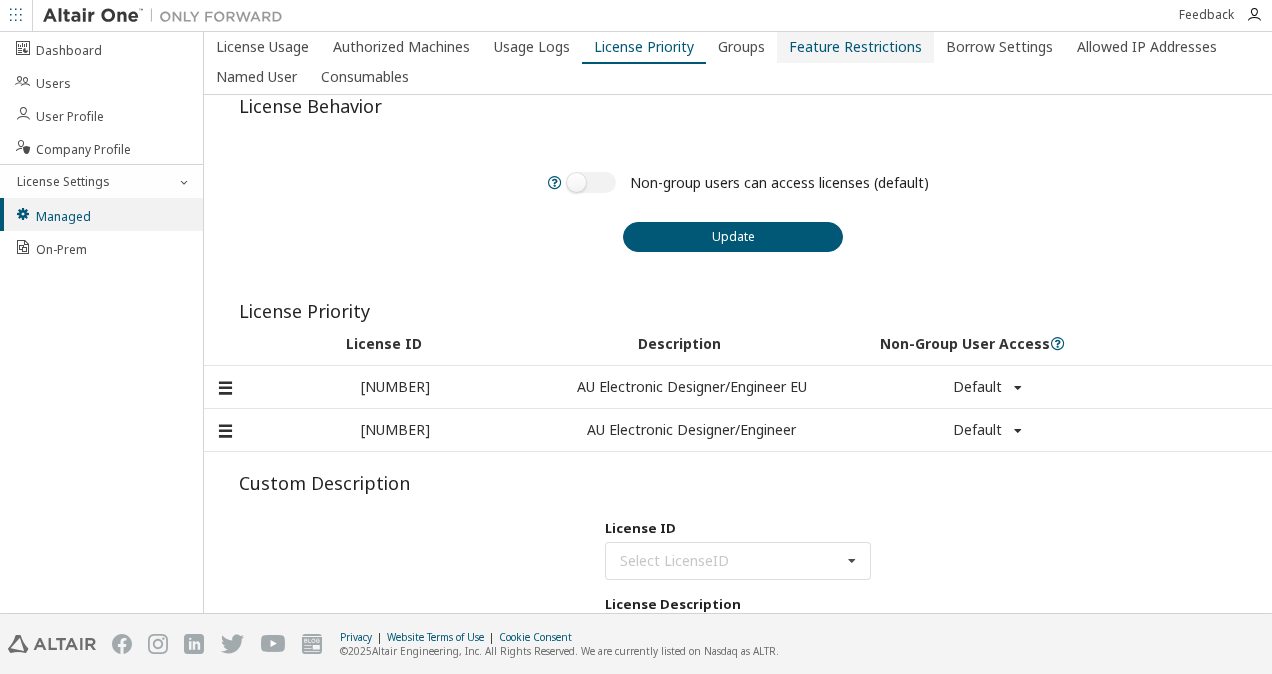 click on "Feature Restrictions" at bounding box center [855, 47] 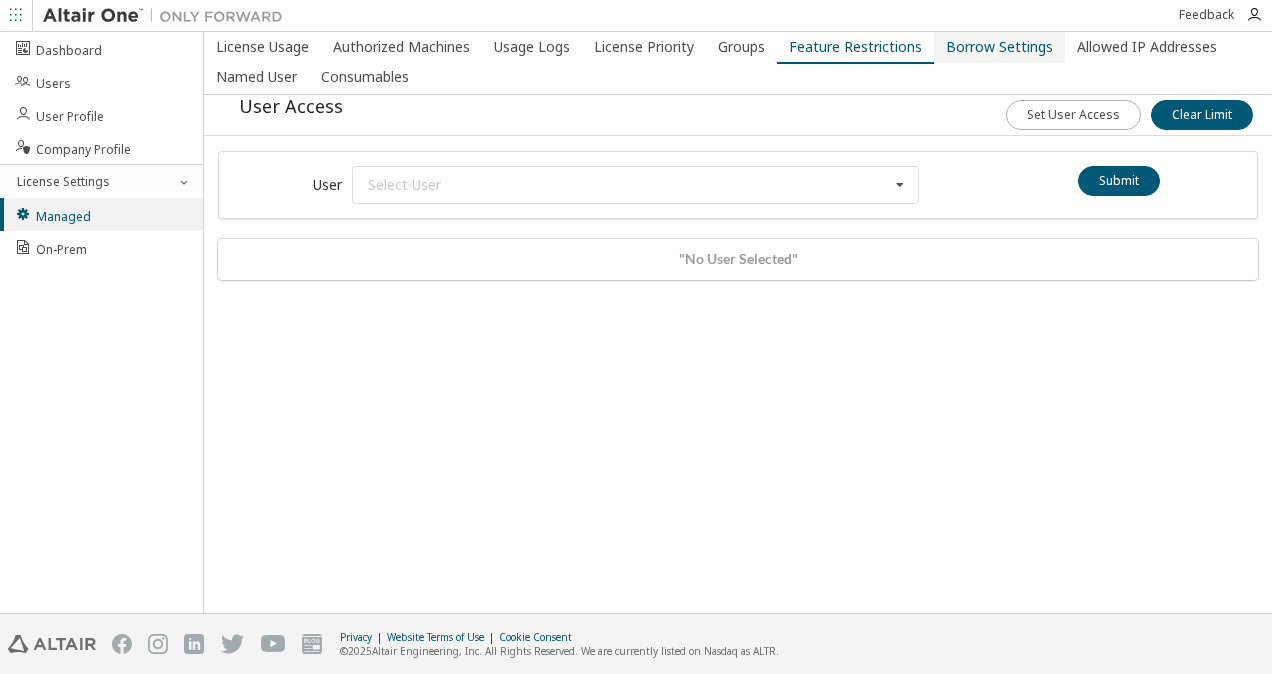 click on "Borrow Settings" at bounding box center (999, 47) 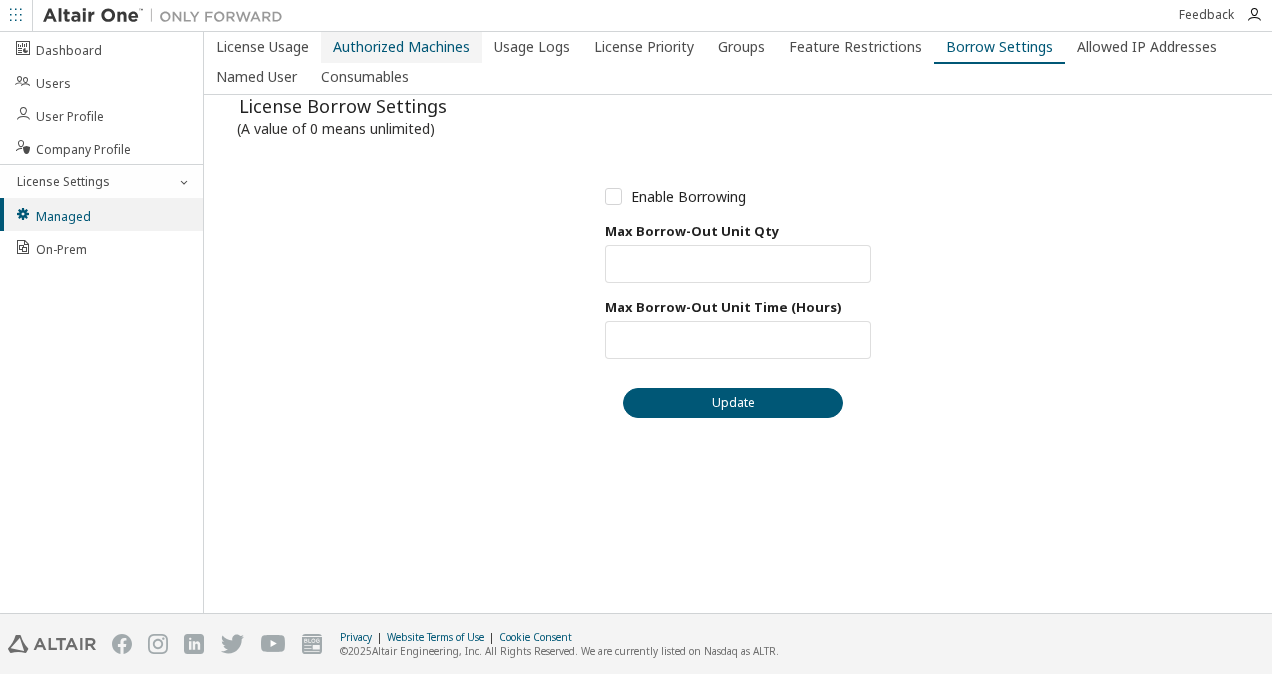 click on "Authorized Machines" at bounding box center (401, 47) 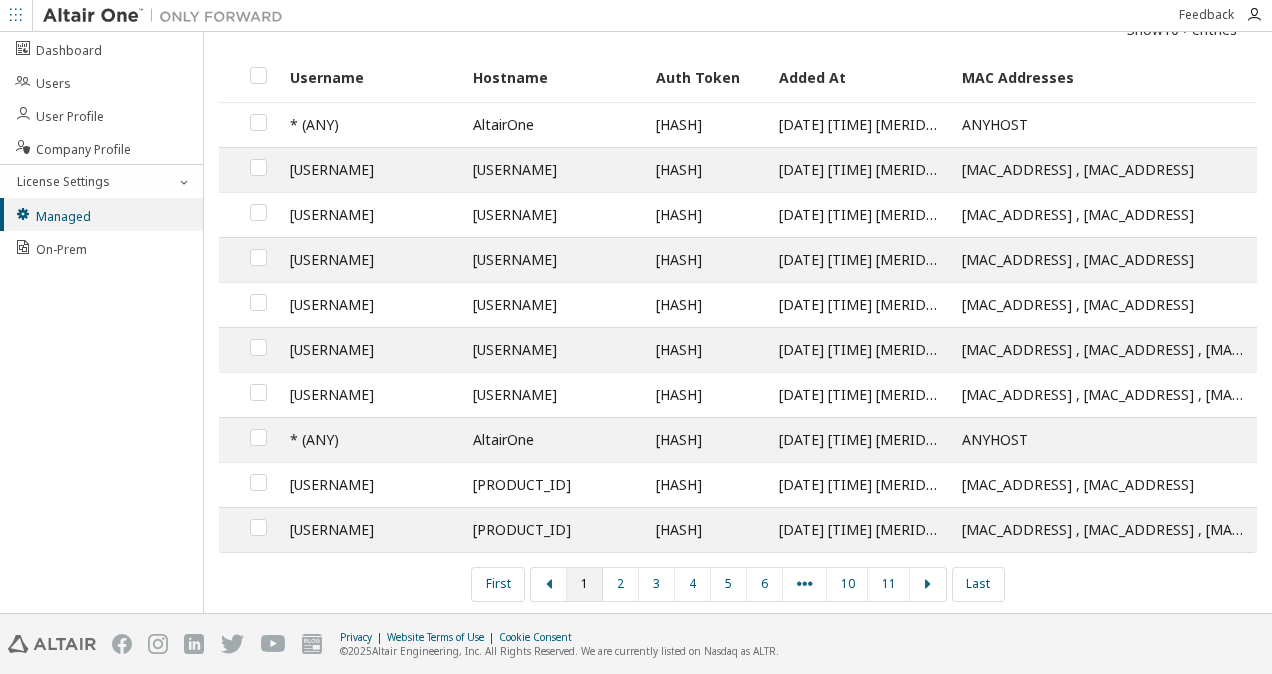 scroll, scrollTop: 0, scrollLeft: 0, axis: both 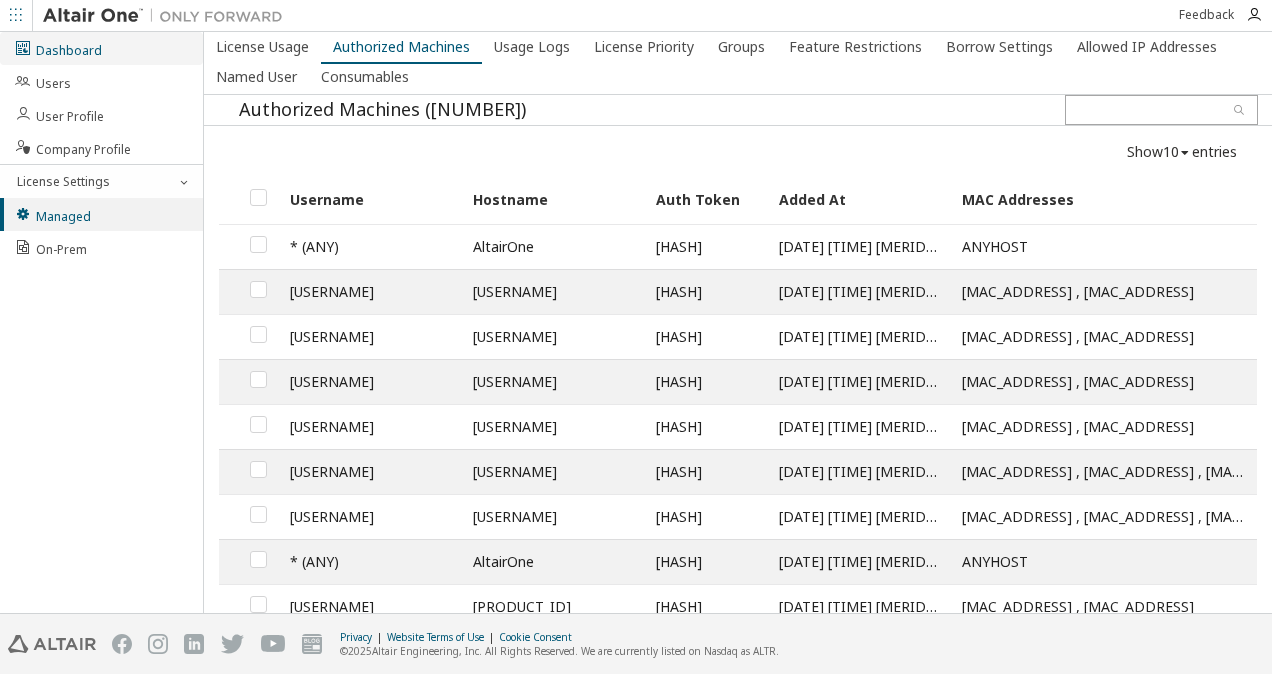 click on "Dashboard" at bounding box center (101, 48) 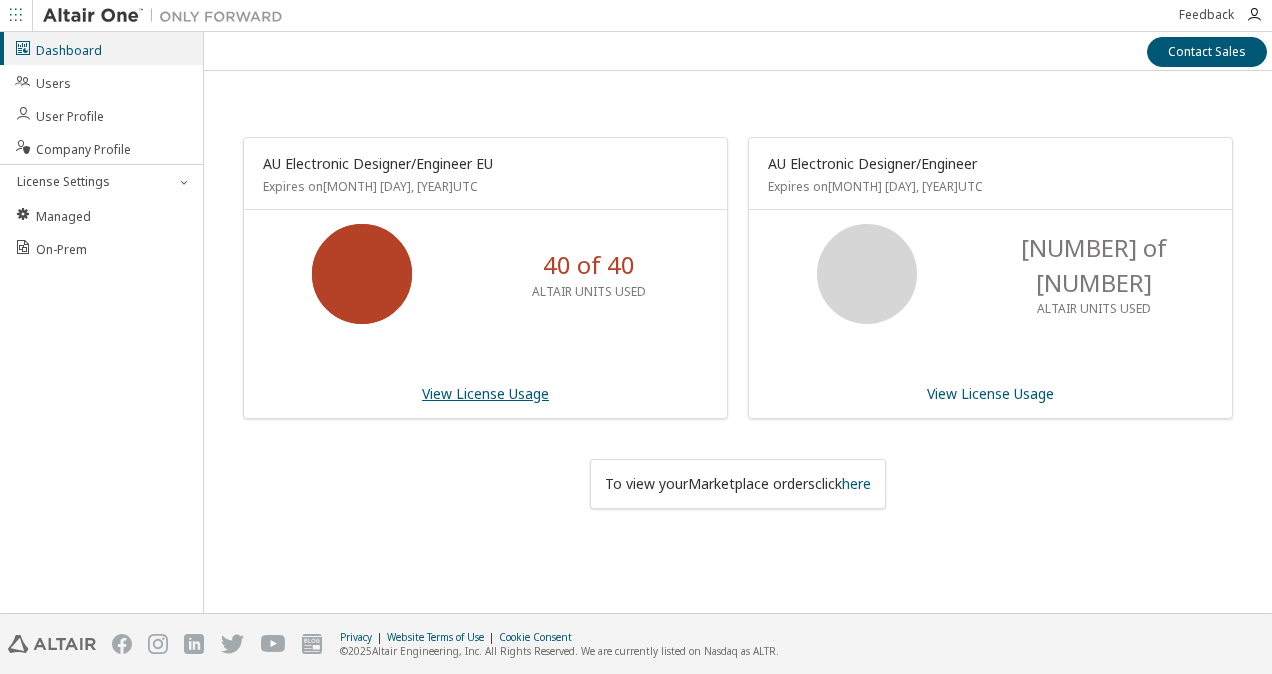 click on "View License Usage" at bounding box center (485, 393) 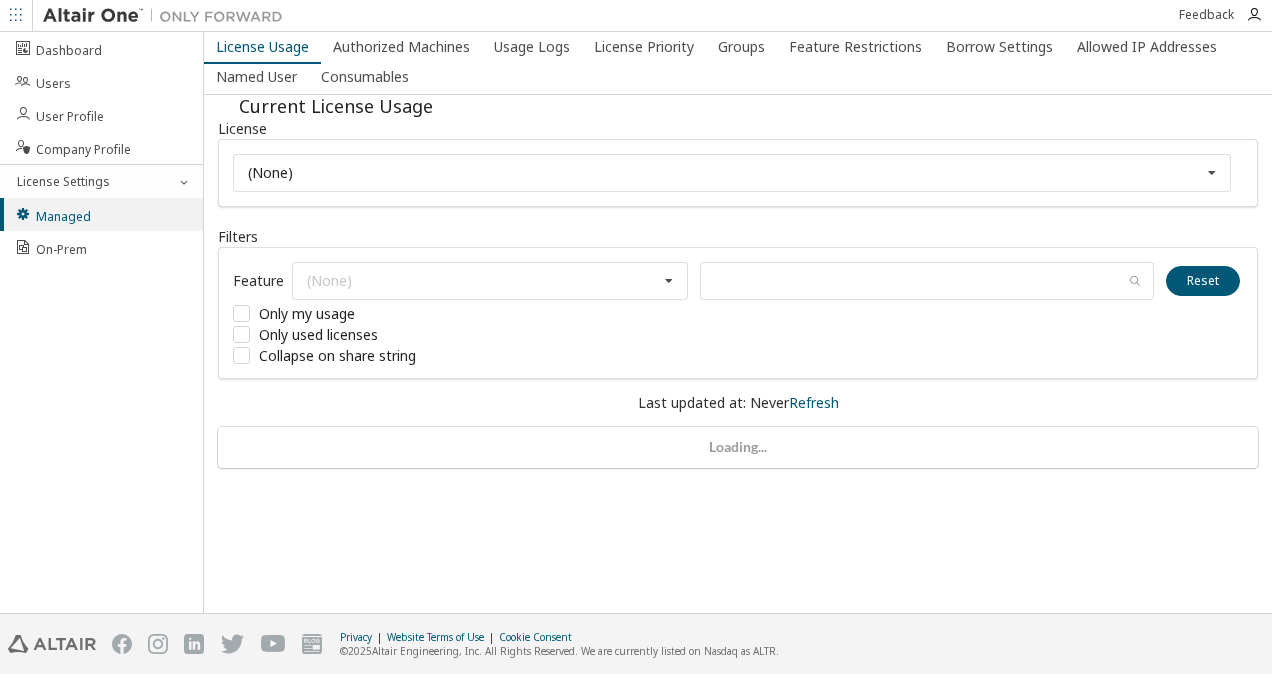 scroll, scrollTop: 0, scrollLeft: 0, axis: both 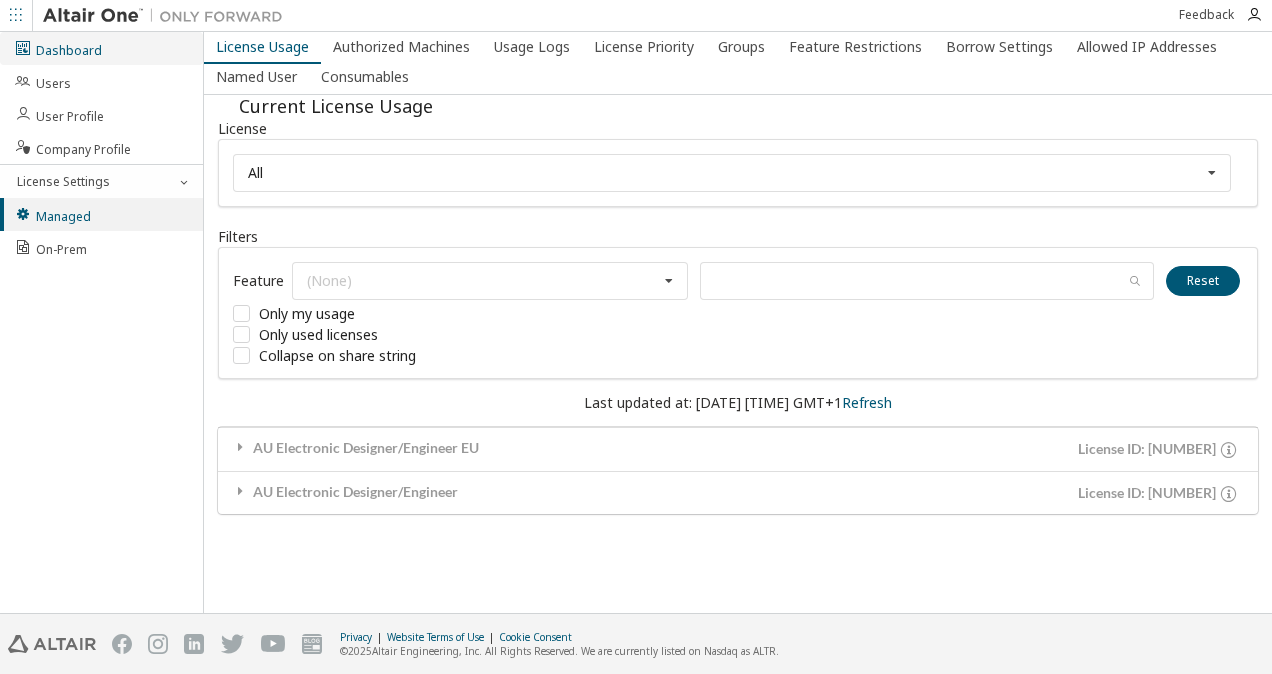 click on "Dashboard" at bounding box center (101, 48) 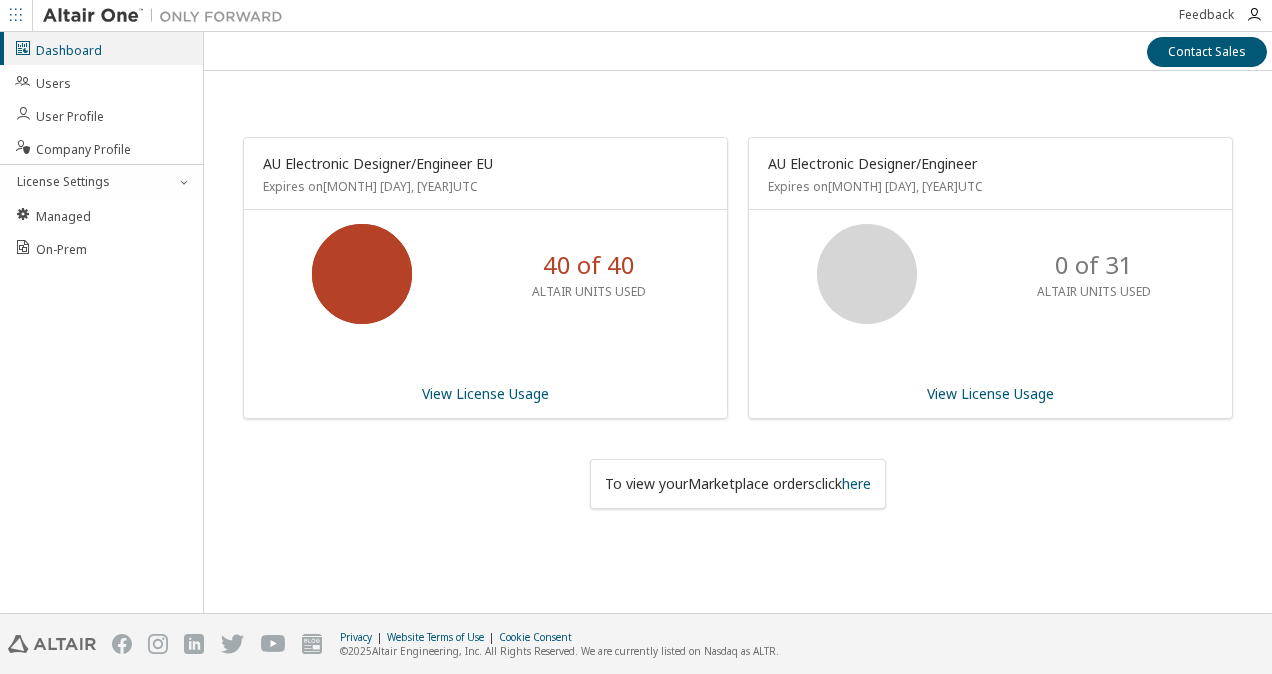 scroll, scrollTop: 0, scrollLeft: 0, axis: both 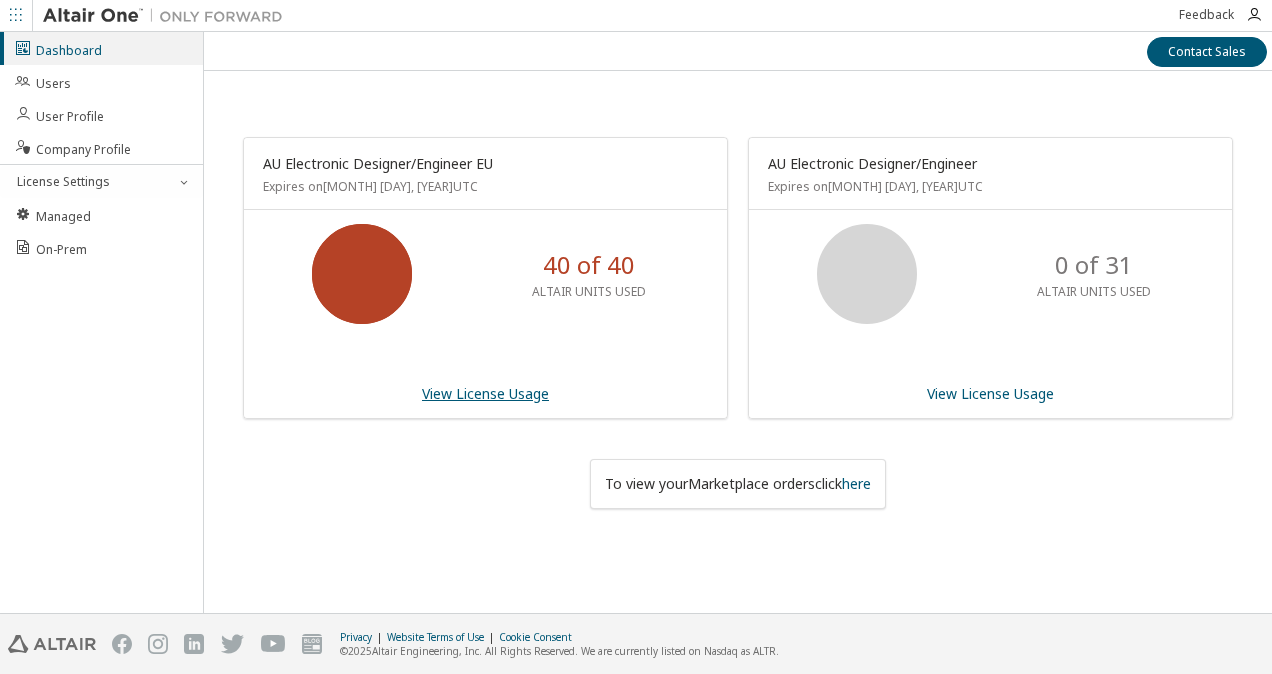 click on "View License Usage" at bounding box center (485, 393) 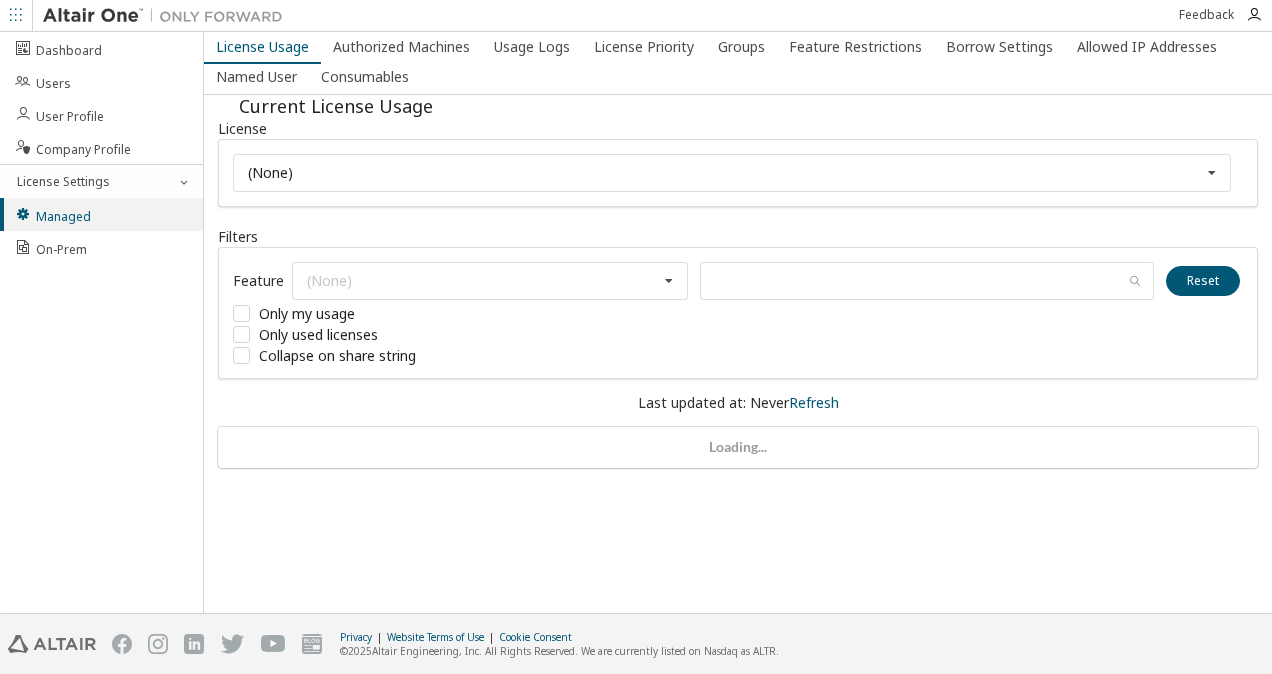 scroll, scrollTop: 0, scrollLeft: 0, axis: both 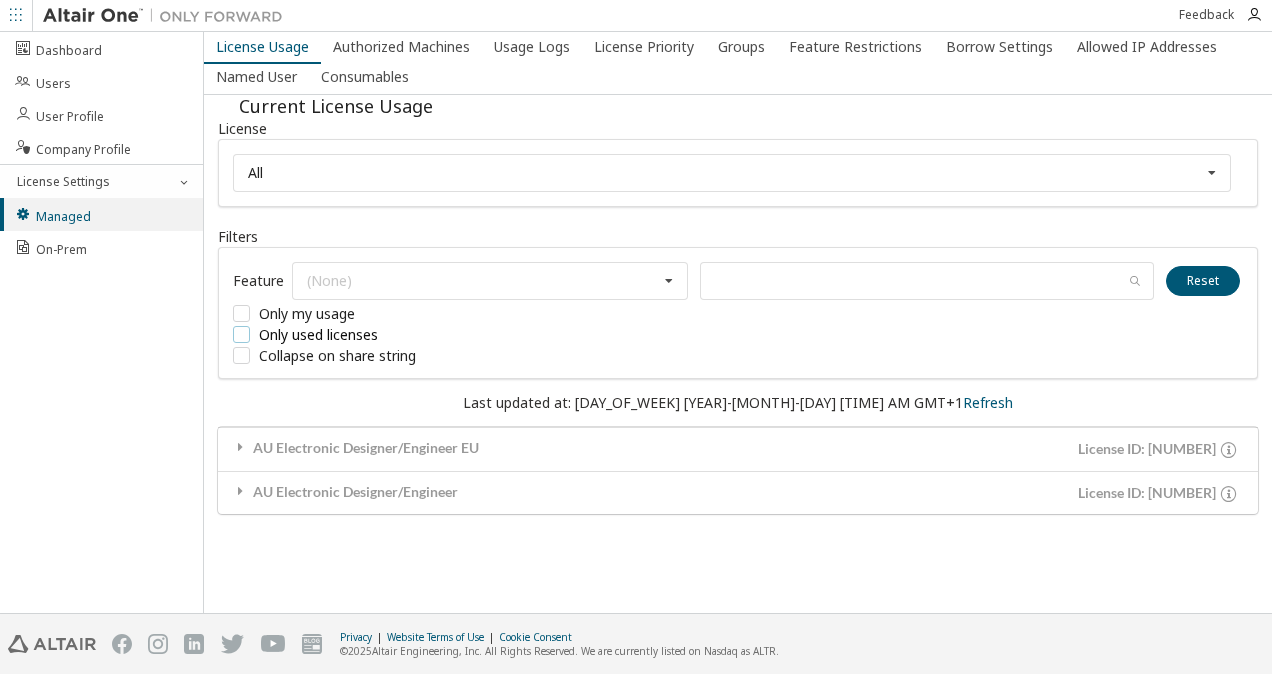 click on "Only used licenses" at bounding box center (383, 334) 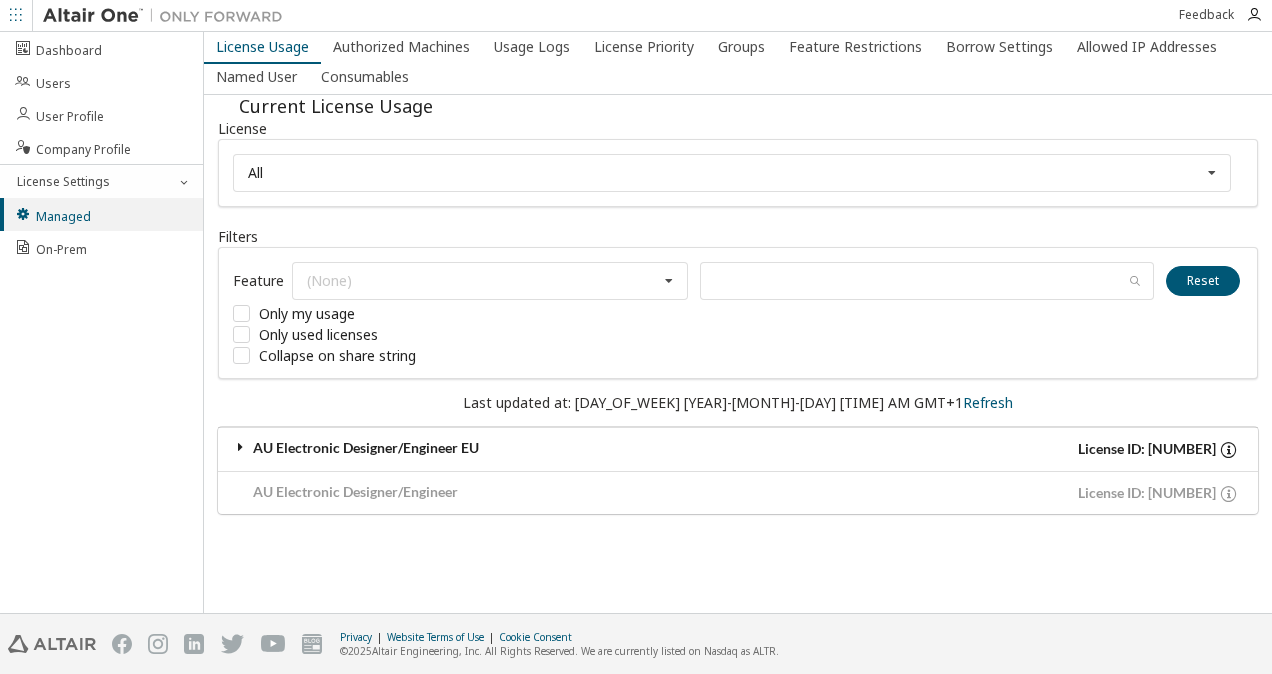 click on "License Usage Authorized Machines Usage Logs License Priority Groups Feature Restrictions Borrow Settings Allowed IP Addresses Named User Consumables Current License Usage License All All 127227 - AU Electronic Designer/Engineer EU  142354 - AU Electronic Designer/Engineer  Filters Feature (None) GlobalZoneEU HyperWorks HWAMDCPrivateAuthoring HWAMDCPrivateExplorerPlus HWAccessEmbedded HWActivate HWAltairCopilotHyperWorks HWAltairOneDesktop HWAltairOneEnterpriseUser HWClick2CastGUI HWClick2CastSolver HWClick2FormIncrGUI HWClick2FormOneStep HWClick2MoldGUI HWClick2MoldSolver HWCompose HWConnectMe HWDSim HWEEvisionBasic HWEEvisionDiff HWEEvisionDocGen HWEEvisionPro HWEEvisionSignOff HWESAComp HWEmbedBasic HWEmbedCodeGen HWEmbedDigitalPower HWEmbedSimulation HWEmbedeDrives HWEvolve HWFEKOWrapSAM HWFlux2D HWFlux2DSolver HWFluxGUI HWFluxMotor HWFluxMotorFSSolver HWFluxMotorFlux2DSolver HWFluxPEECSolver HWGateVisionPro HWHyperSpiceBasic HWHyperSpiceViewer HWHyperStudy HWHyperStudyPiFill HWHyperStudyPiFit HWInspire" at bounding box center (738, 322) 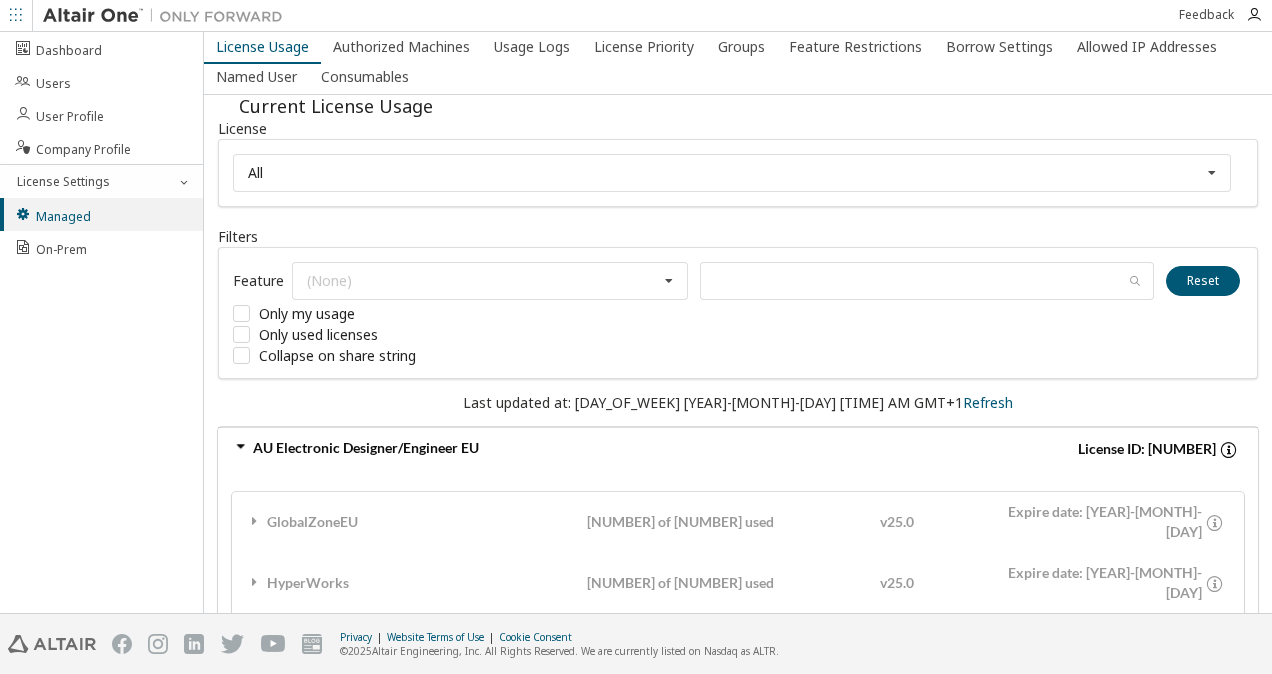 scroll, scrollTop: 203, scrollLeft: 0, axis: vertical 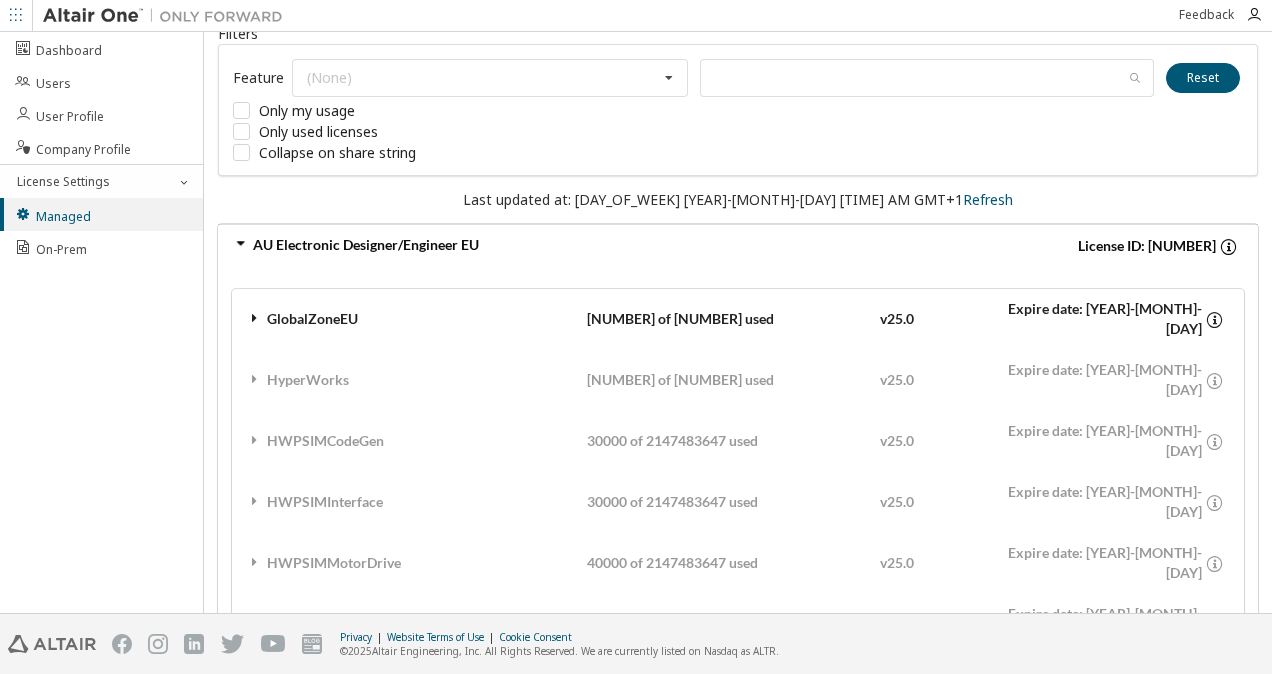 click on "GlobalZoneEU" at bounding box center (416, 319) 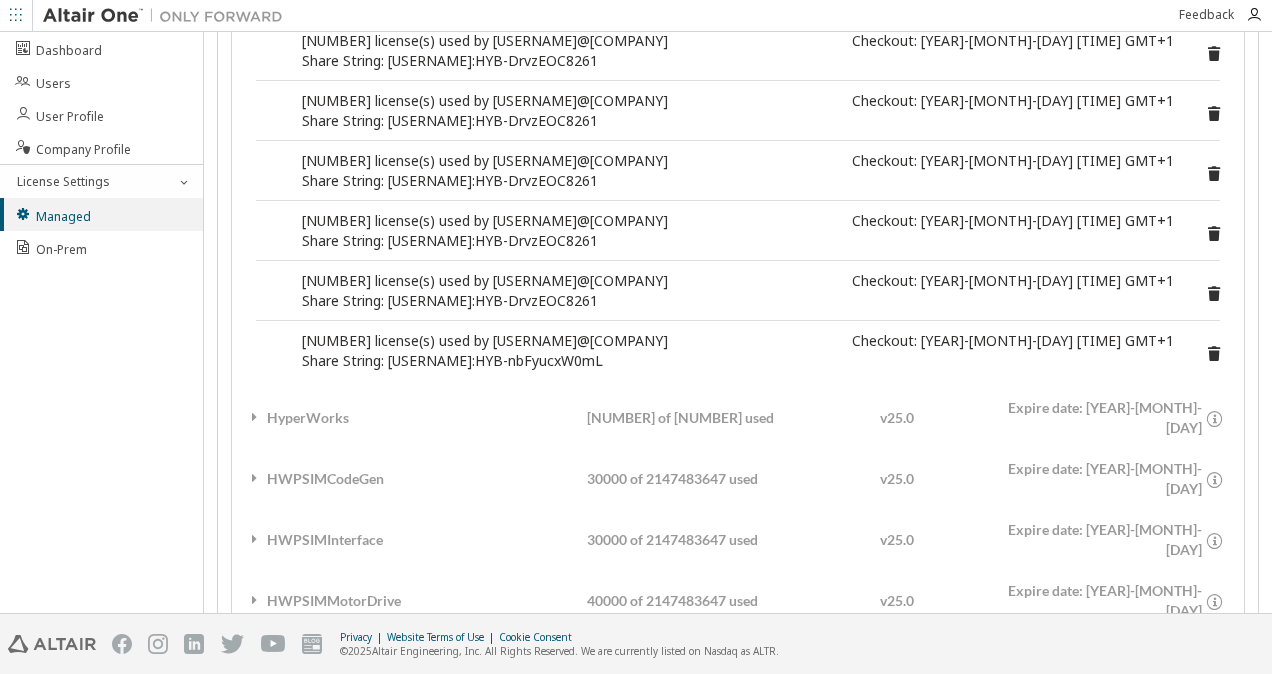 scroll, scrollTop: 644, scrollLeft: 0, axis: vertical 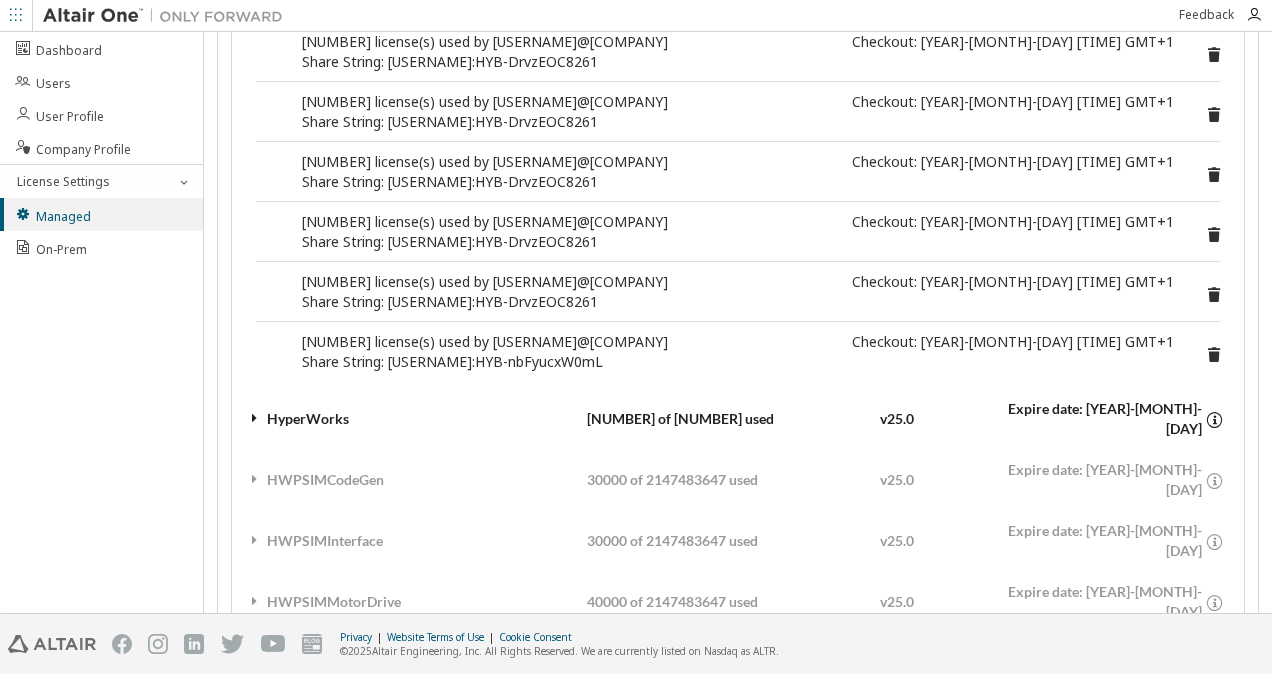 click on "HyperWorks 40000 of 40000 used v25.0 Expire date: [DATE]" at bounding box center (738, 419) 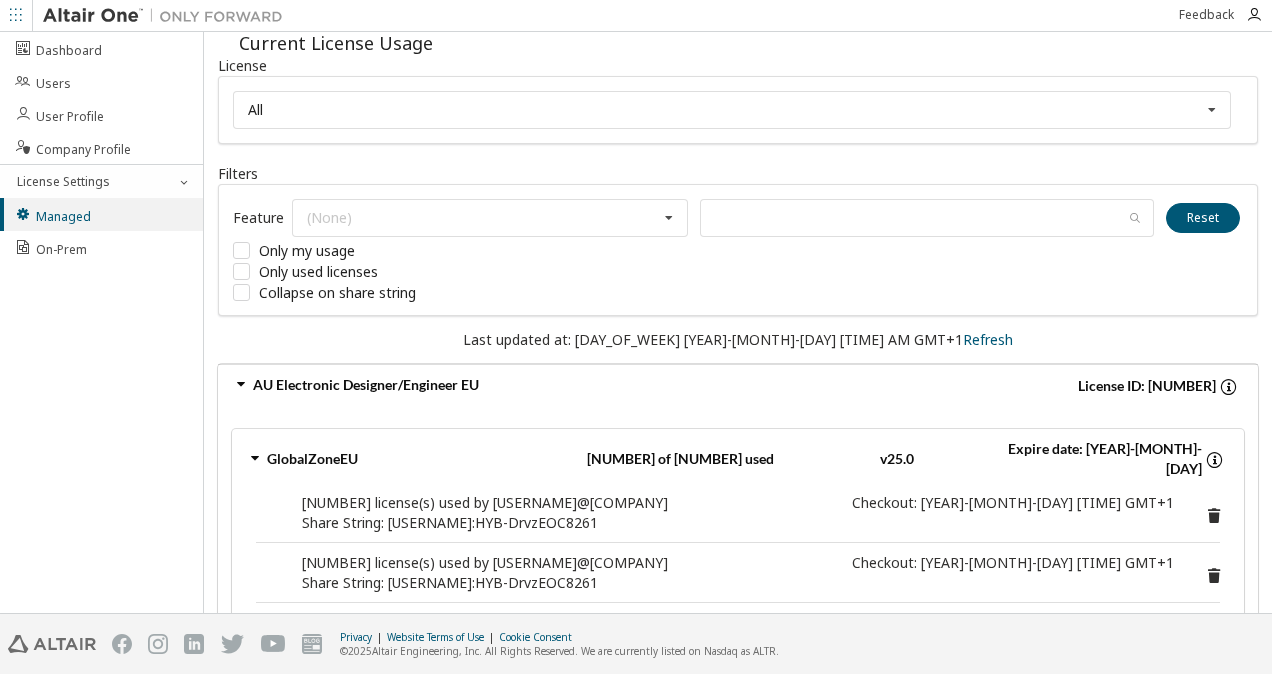scroll, scrollTop: 0, scrollLeft: 0, axis: both 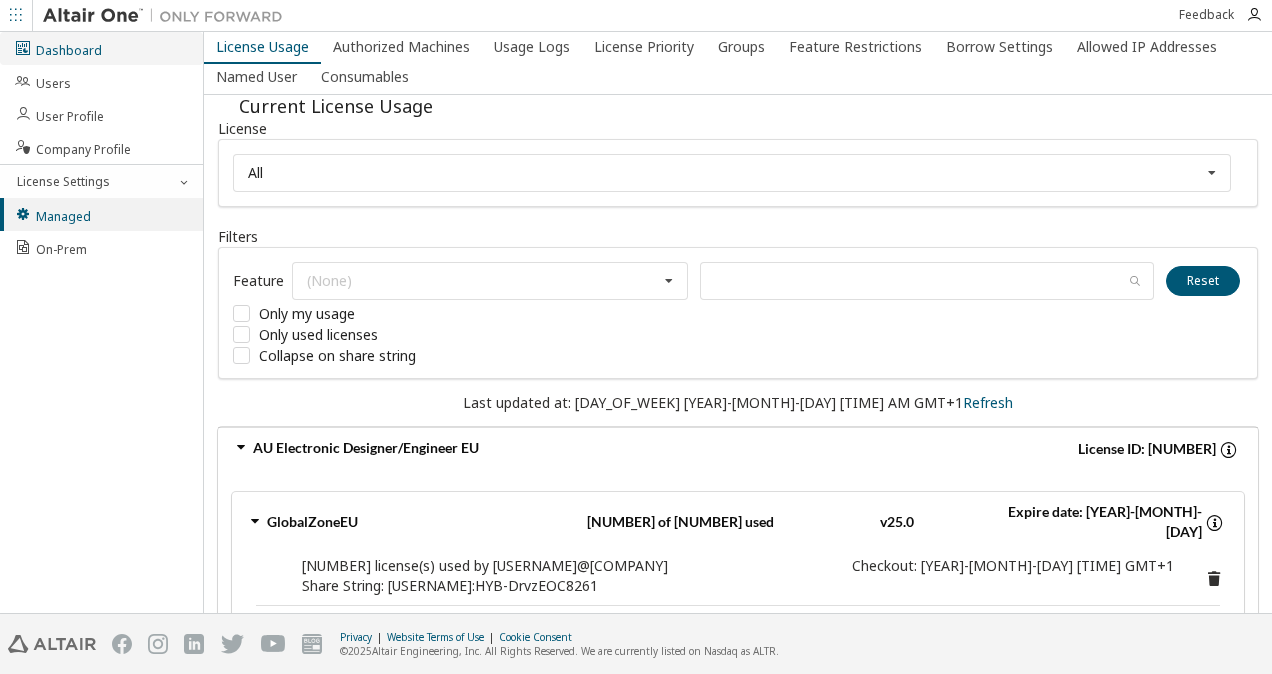 click on "Dashboard" at bounding box center (101, 48) 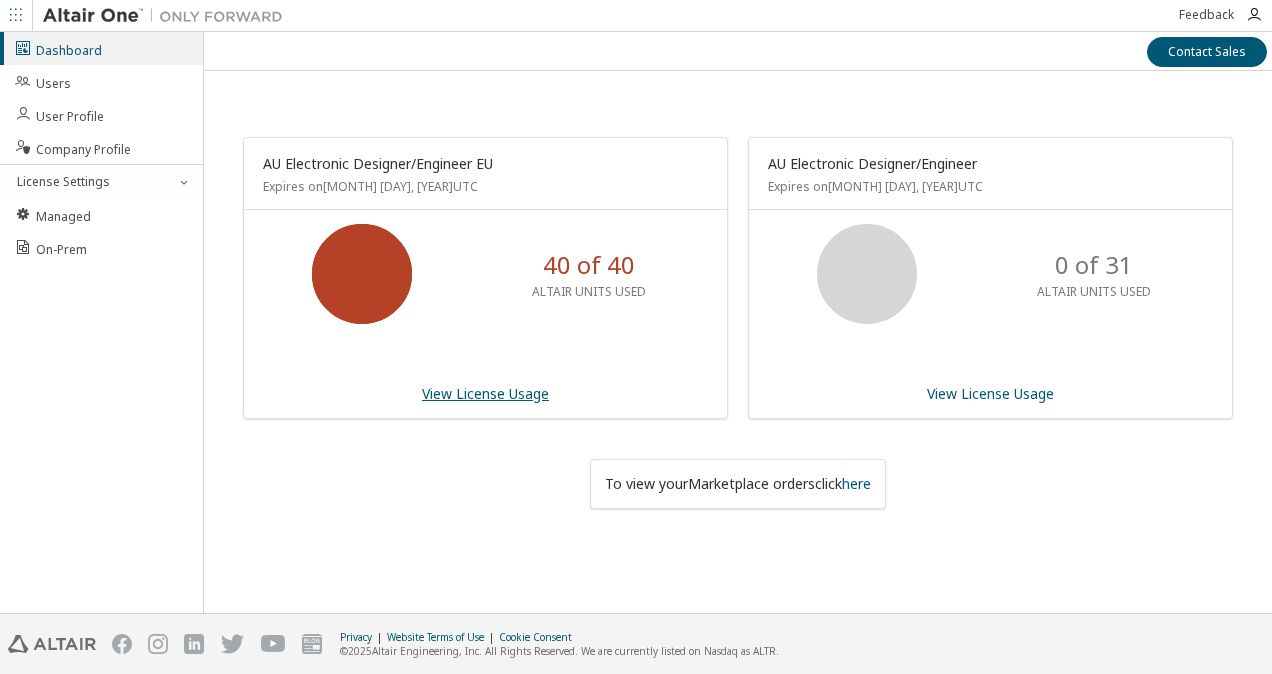 click on "View License Usage" at bounding box center (485, 393) 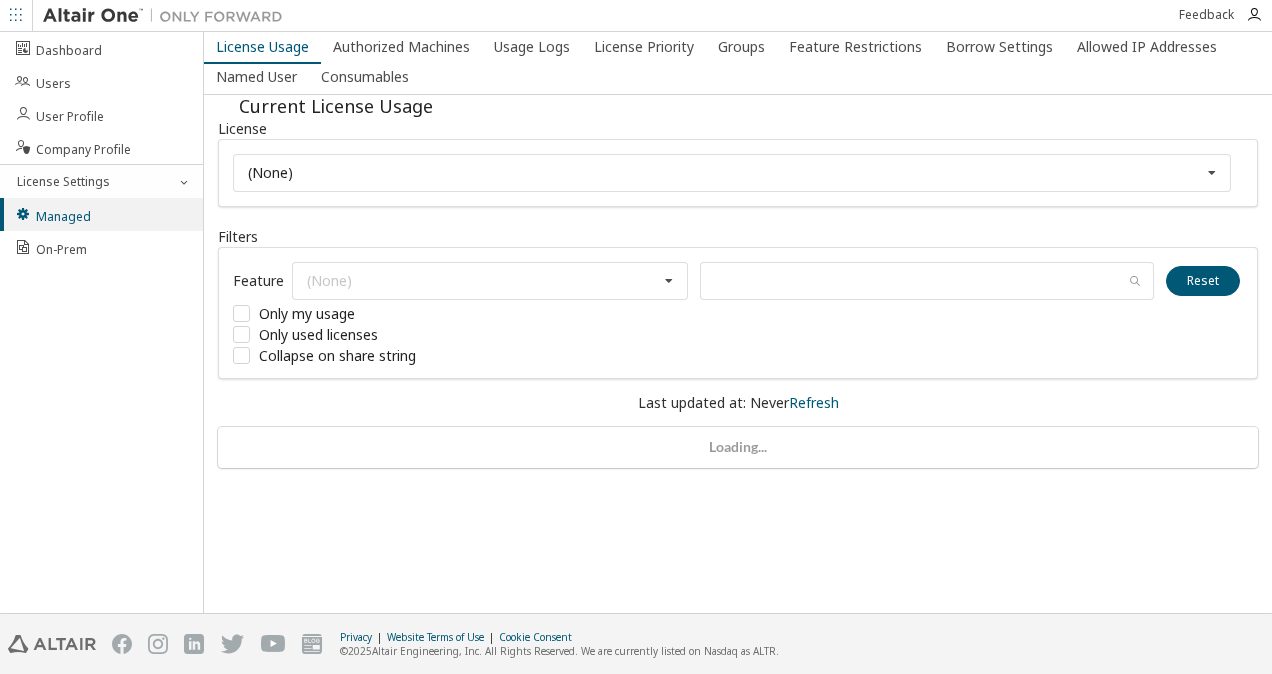 scroll, scrollTop: 0, scrollLeft: 0, axis: both 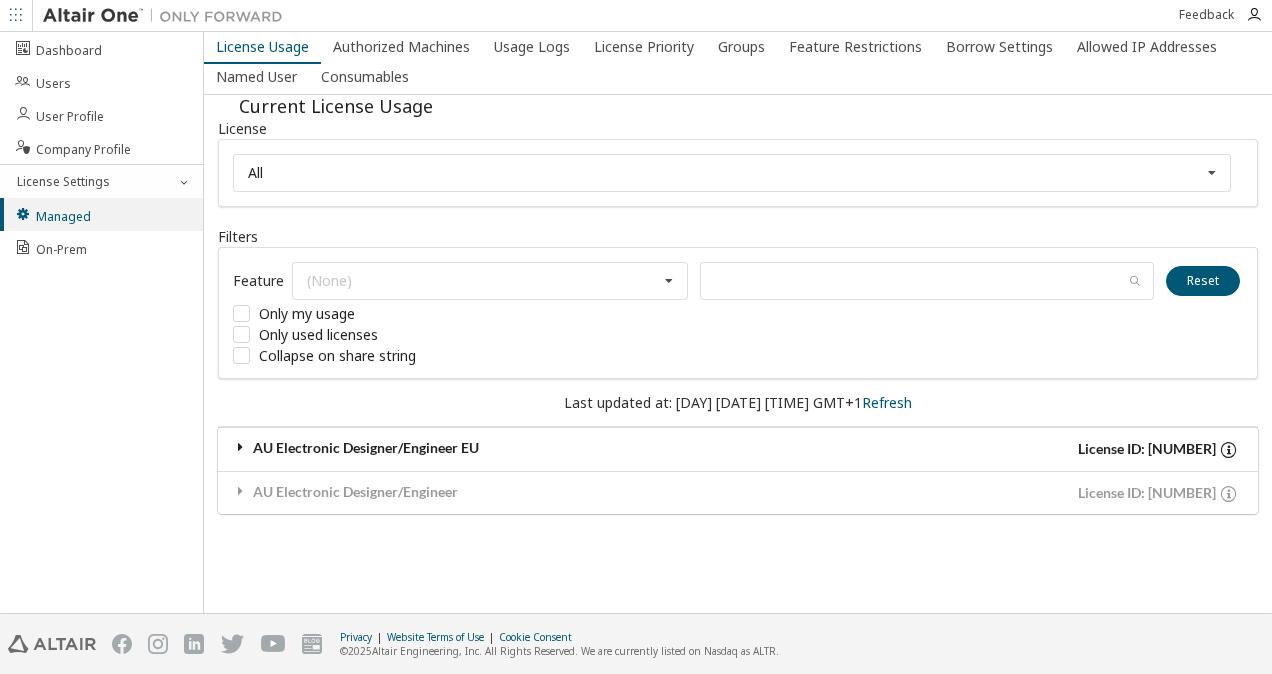 click at bounding box center (241, 447) 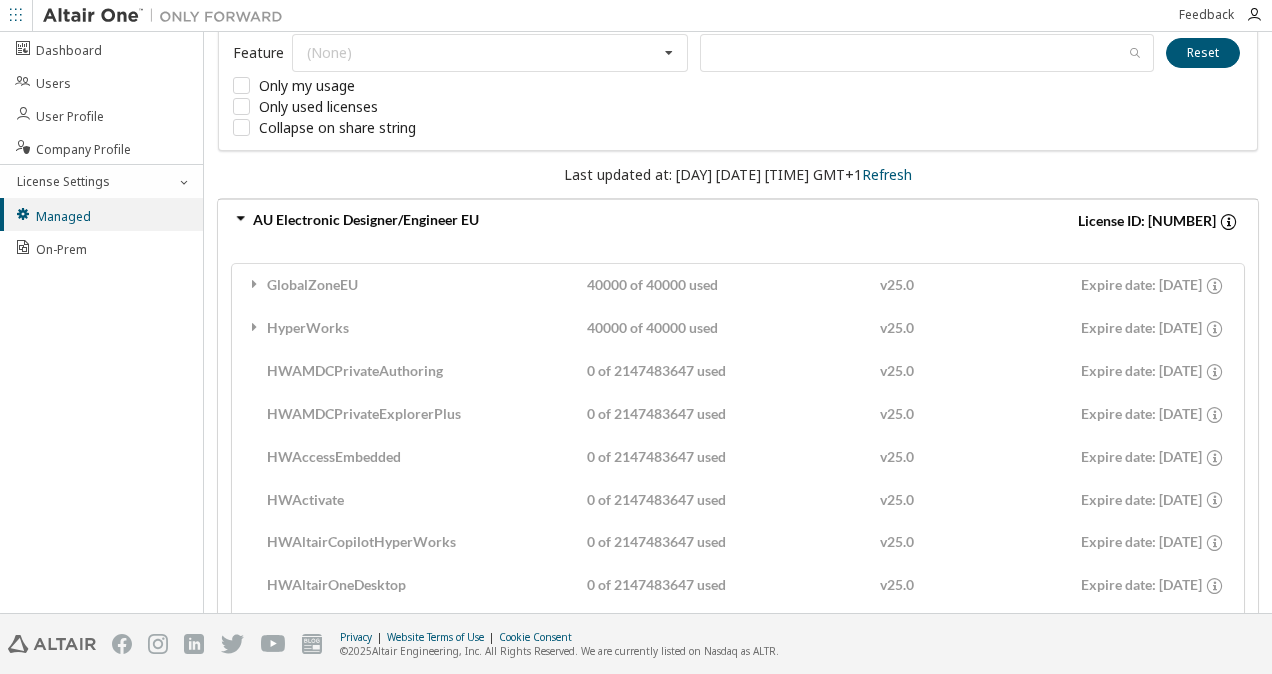 scroll, scrollTop: 232, scrollLeft: 0, axis: vertical 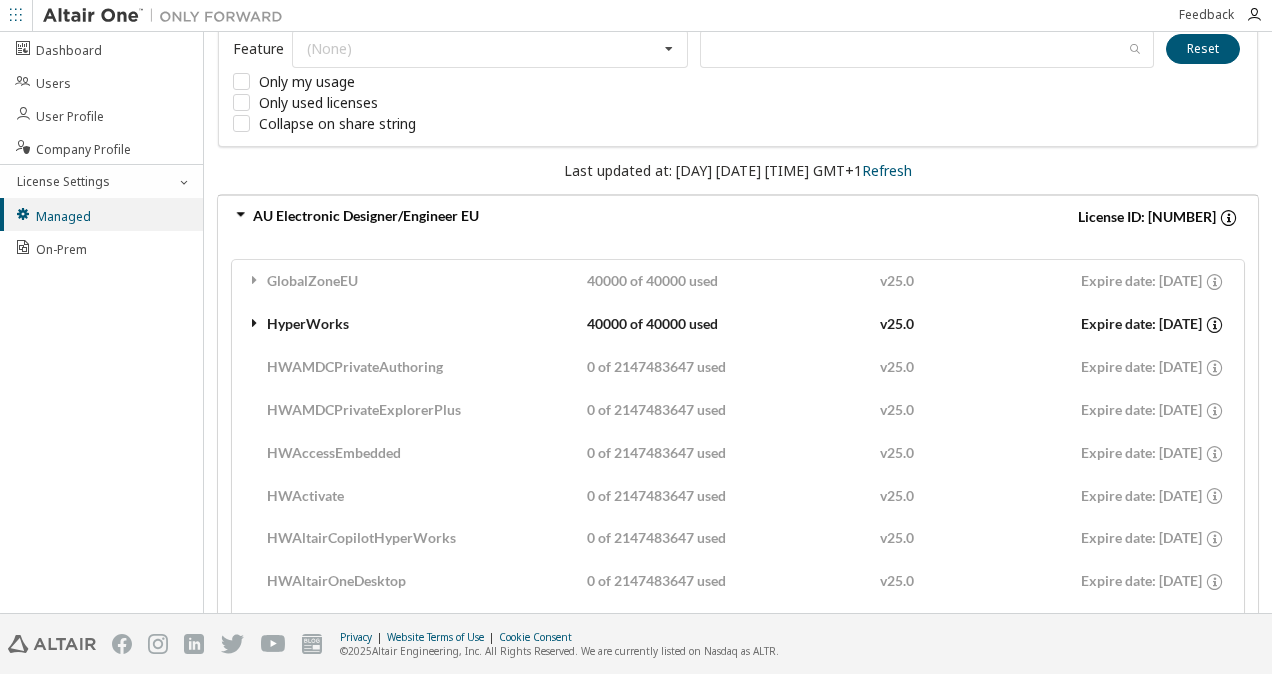 click at bounding box center [255, 323] 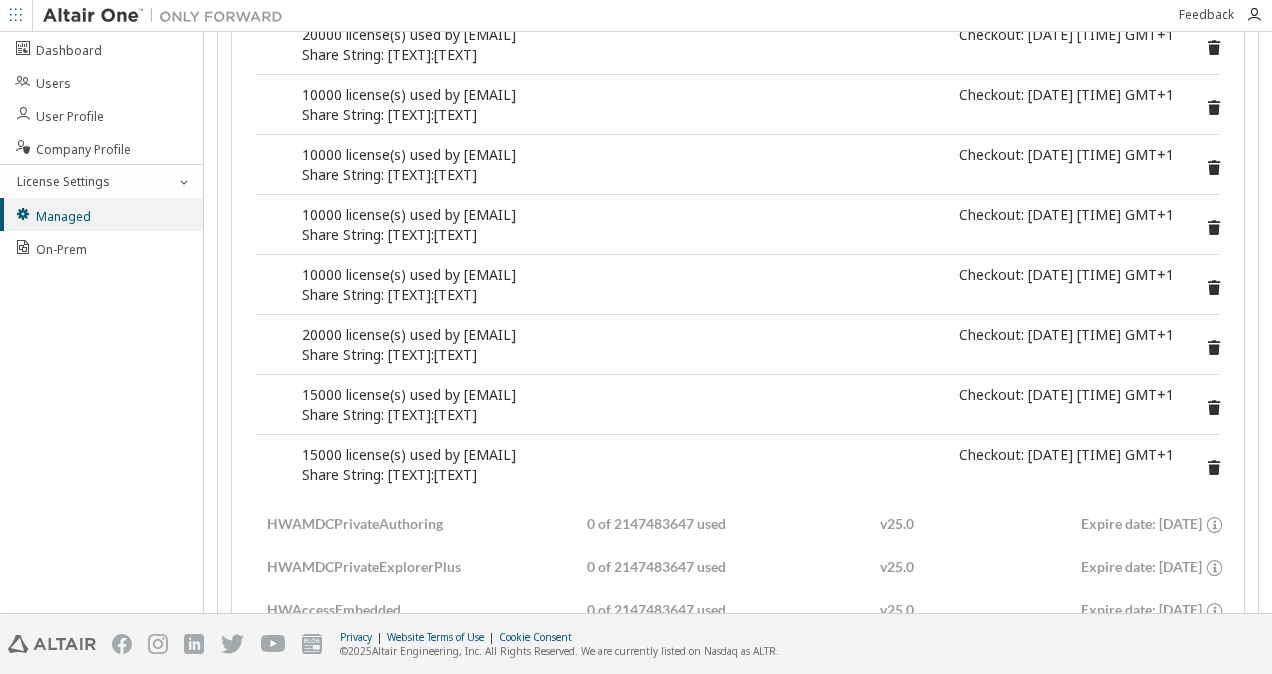 scroll, scrollTop: 275, scrollLeft: 0, axis: vertical 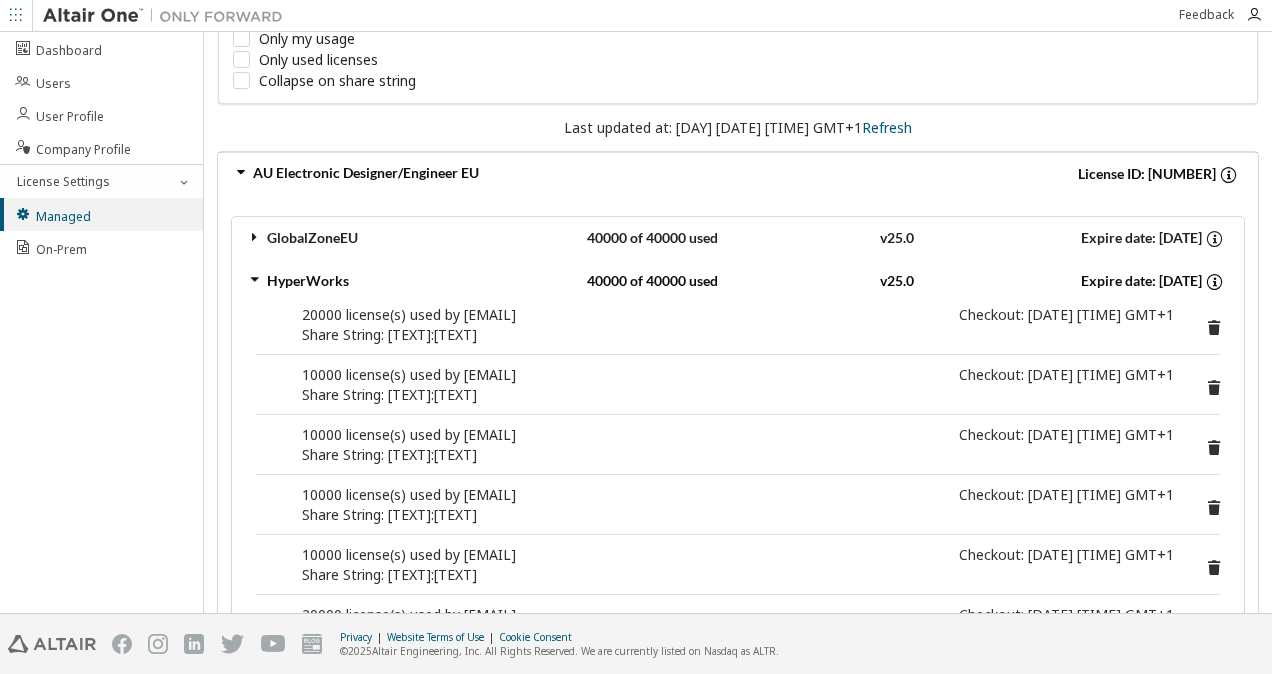 click at bounding box center (255, 237) 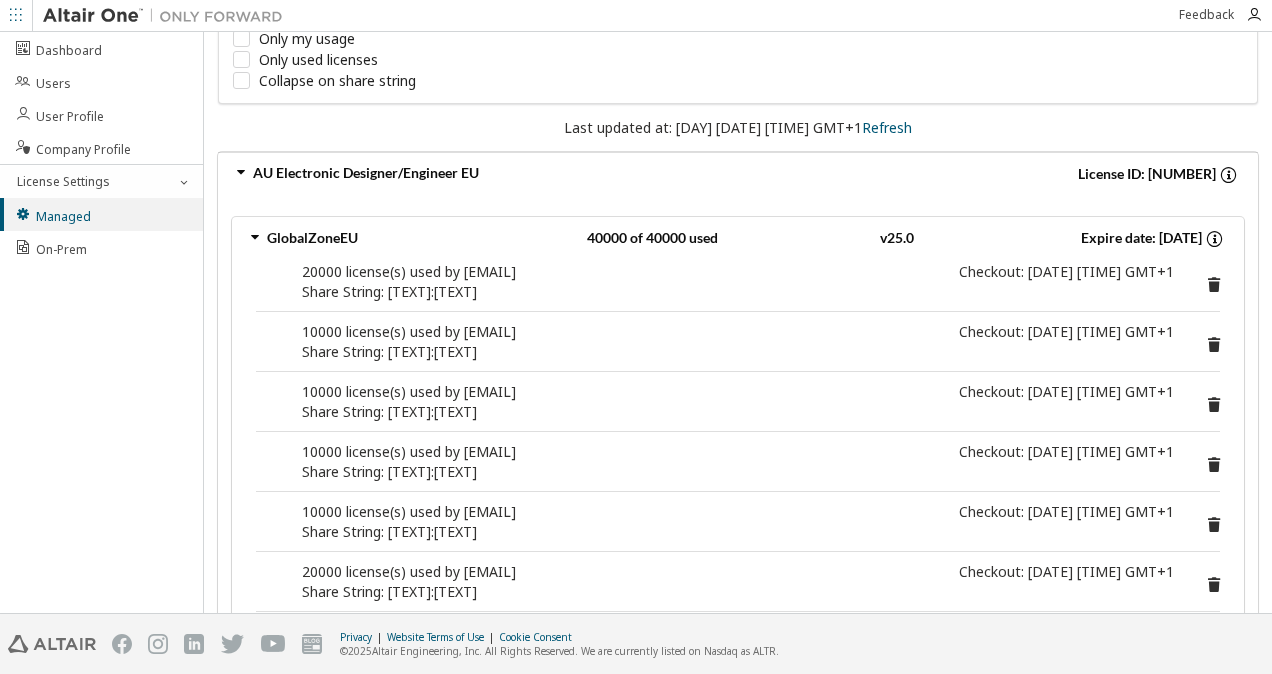 scroll, scrollTop: 0, scrollLeft: 0, axis: both 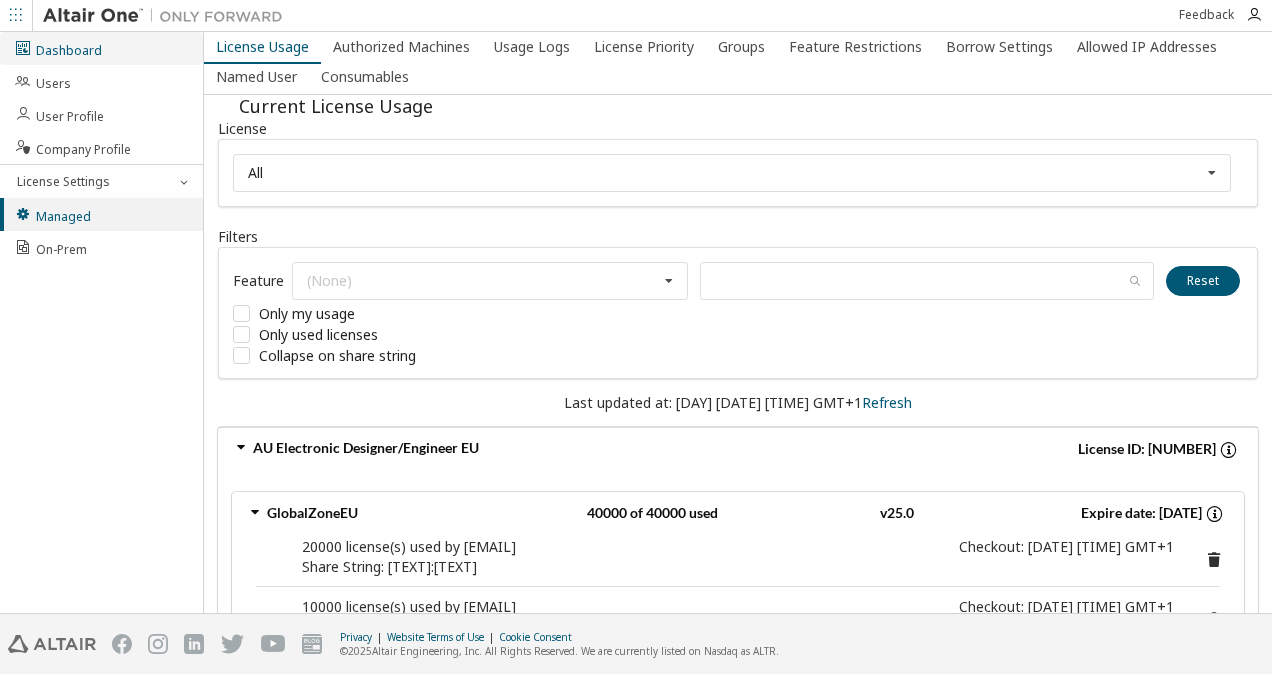 click on "Dashboard" at bounding box center [101, 48] 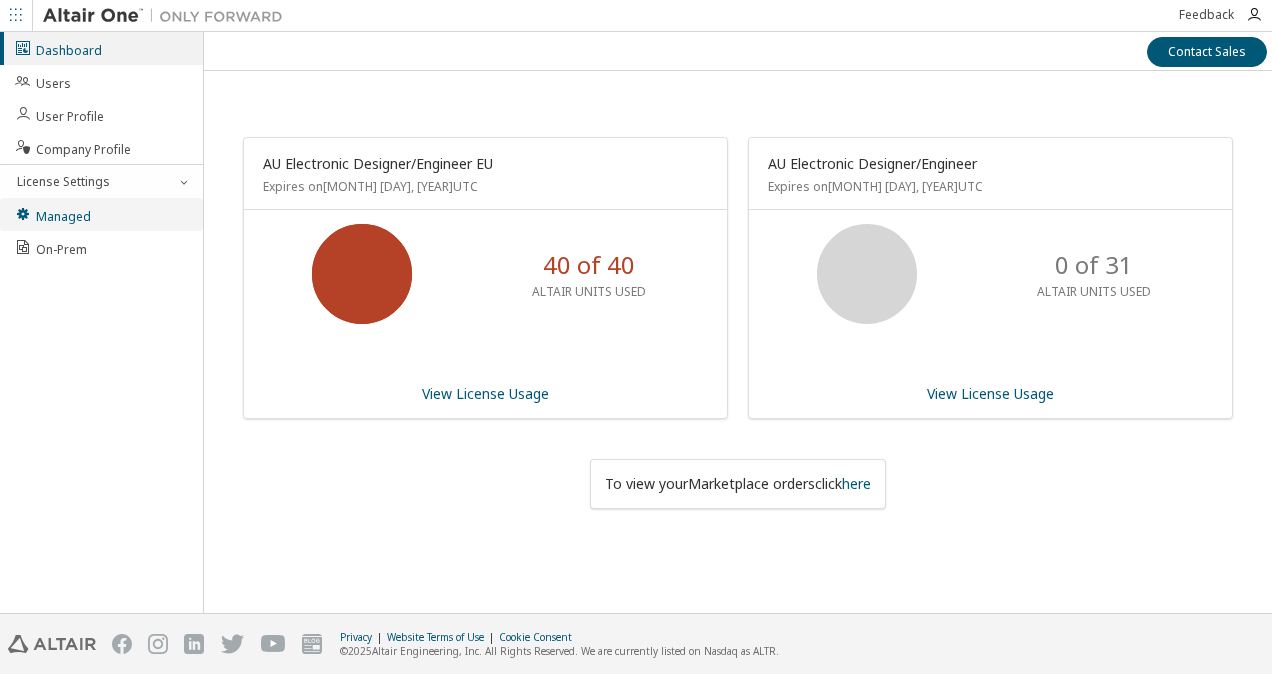 click on "Managed" at bounding box center (101, 214) 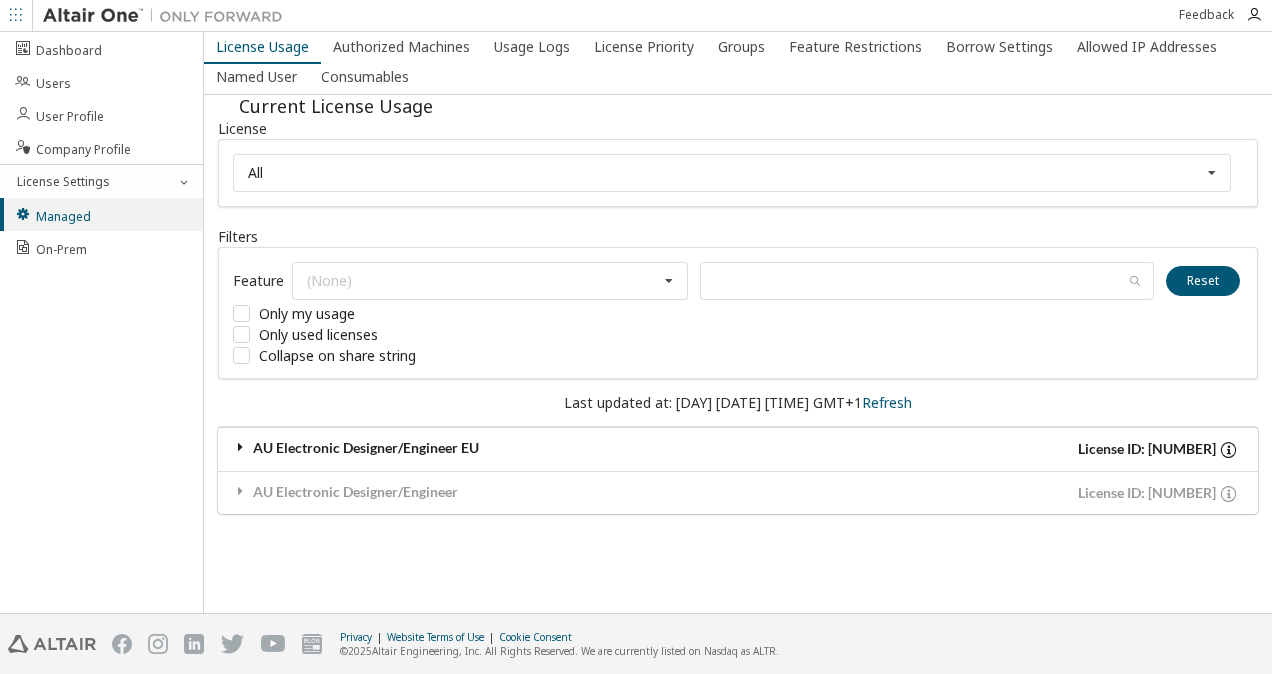 click at bounding box center [241, 447] 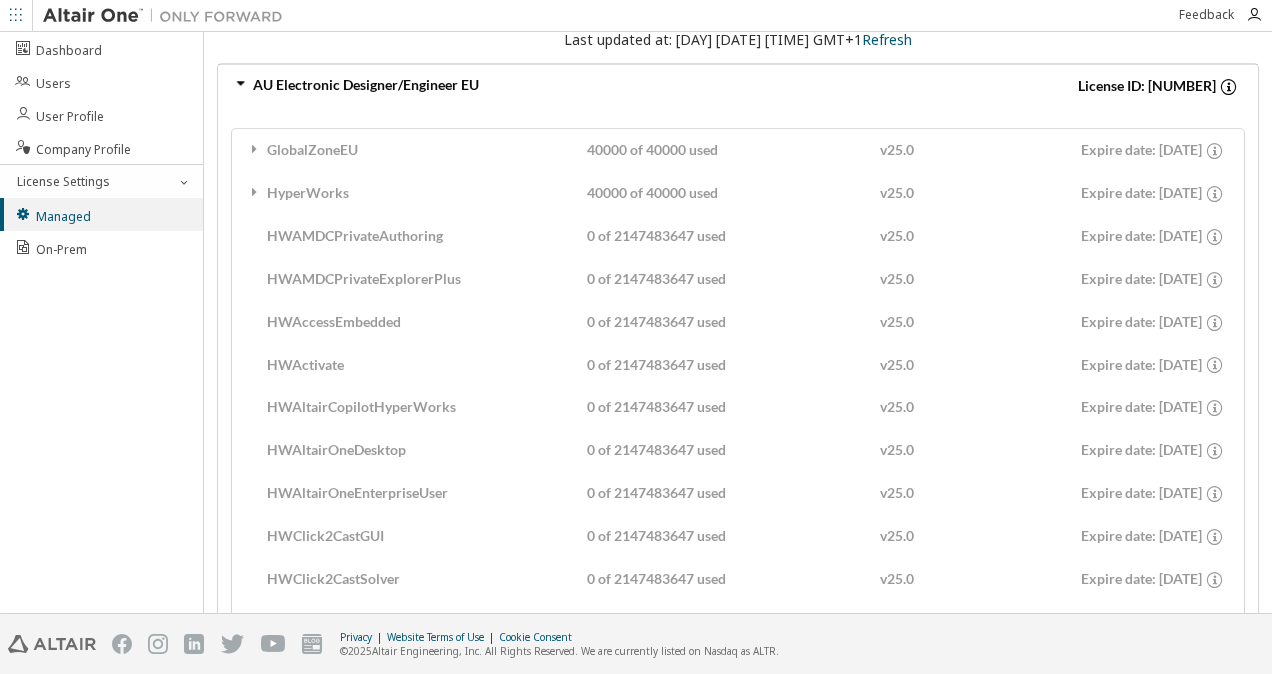 scroll, scrollTop: 367, scrollLeft: 0, axis: vertical 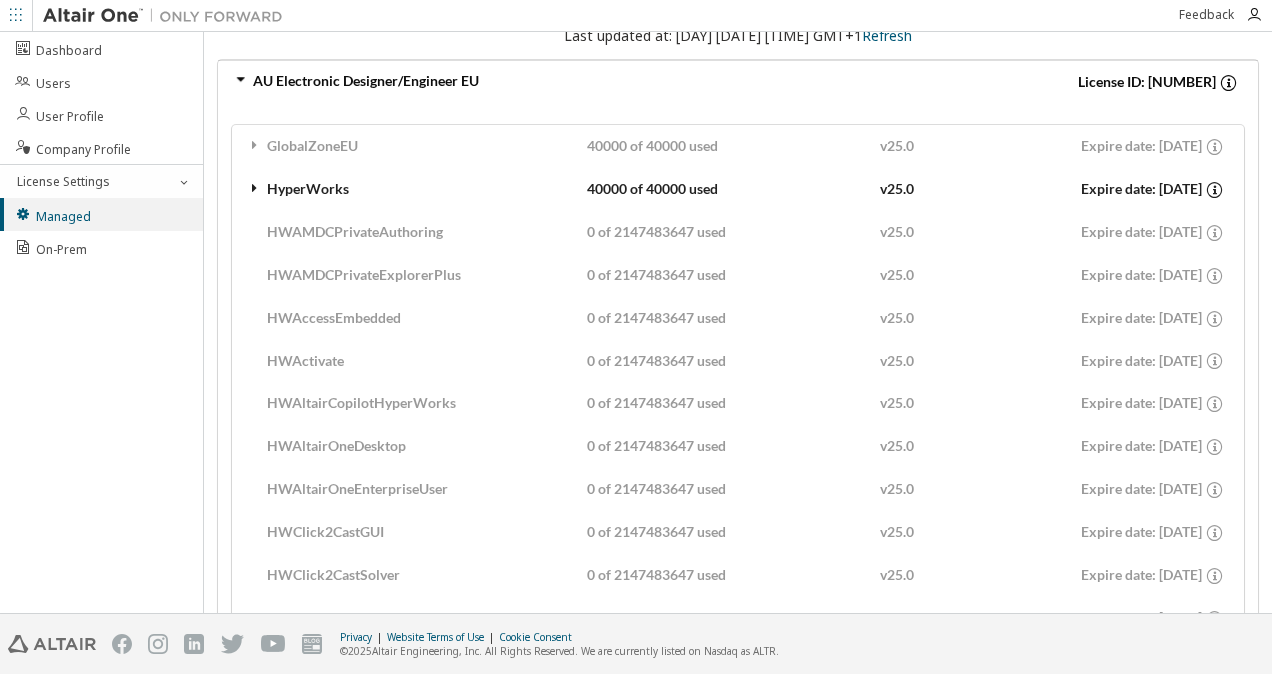 click on "HyperWorks 40000 of 40000 used v25.0 Expire date: 2025-11-29" at bounding box center (738, 188) 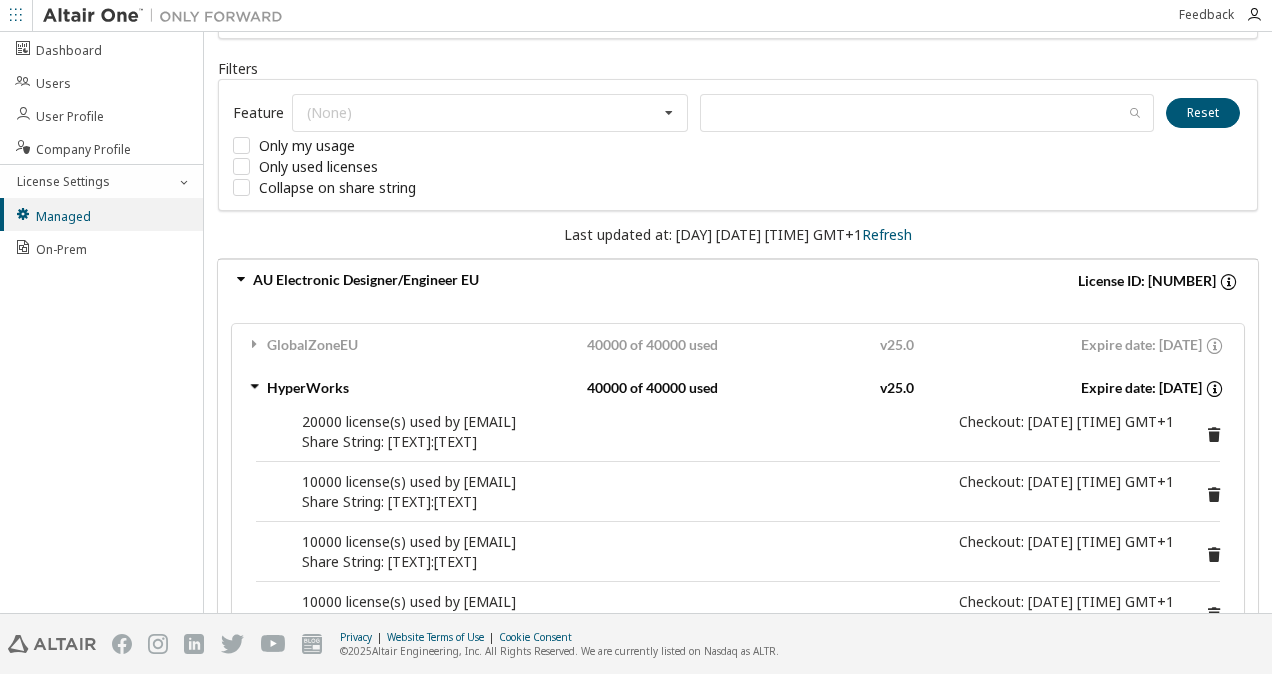scroll, scrollTop: 151, scrollLeft: 0, axis: vertical 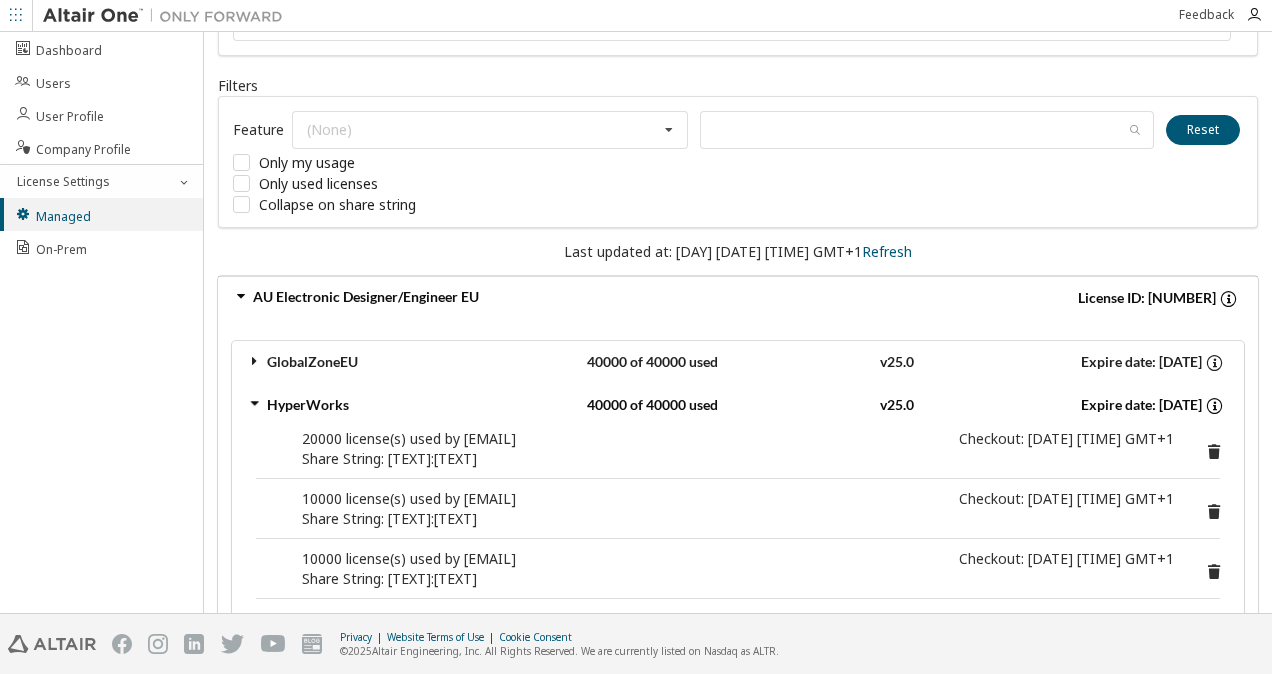 click on "GlobalZoneEU" at bounding box center (416, 362) 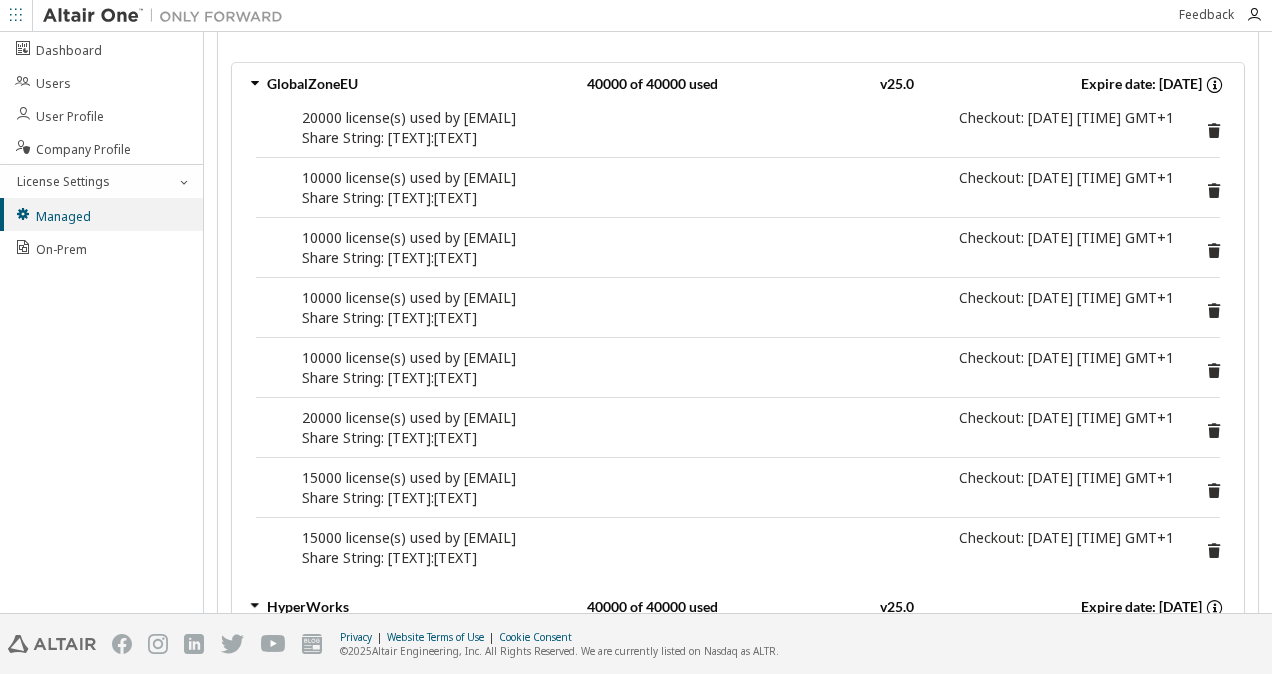scroll, scrollTop: 0, scrollLeft: 0, axis: both 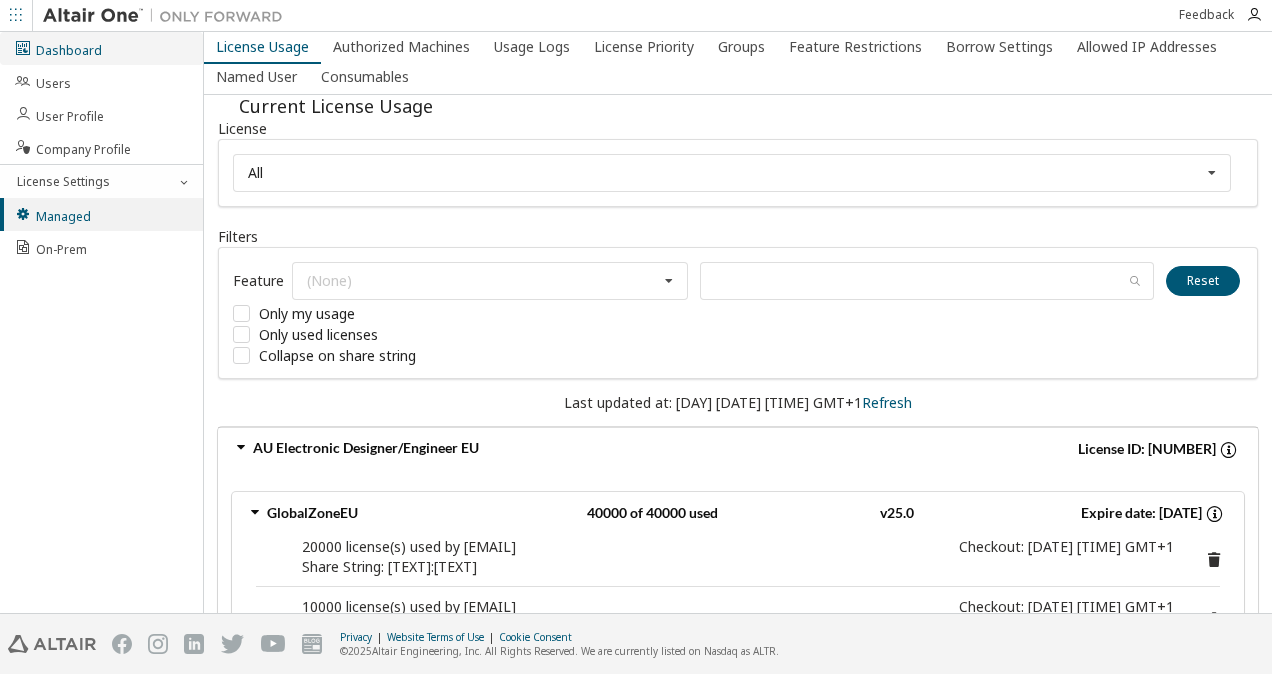 click on "Dashboard" at bounding box center (101, 48) 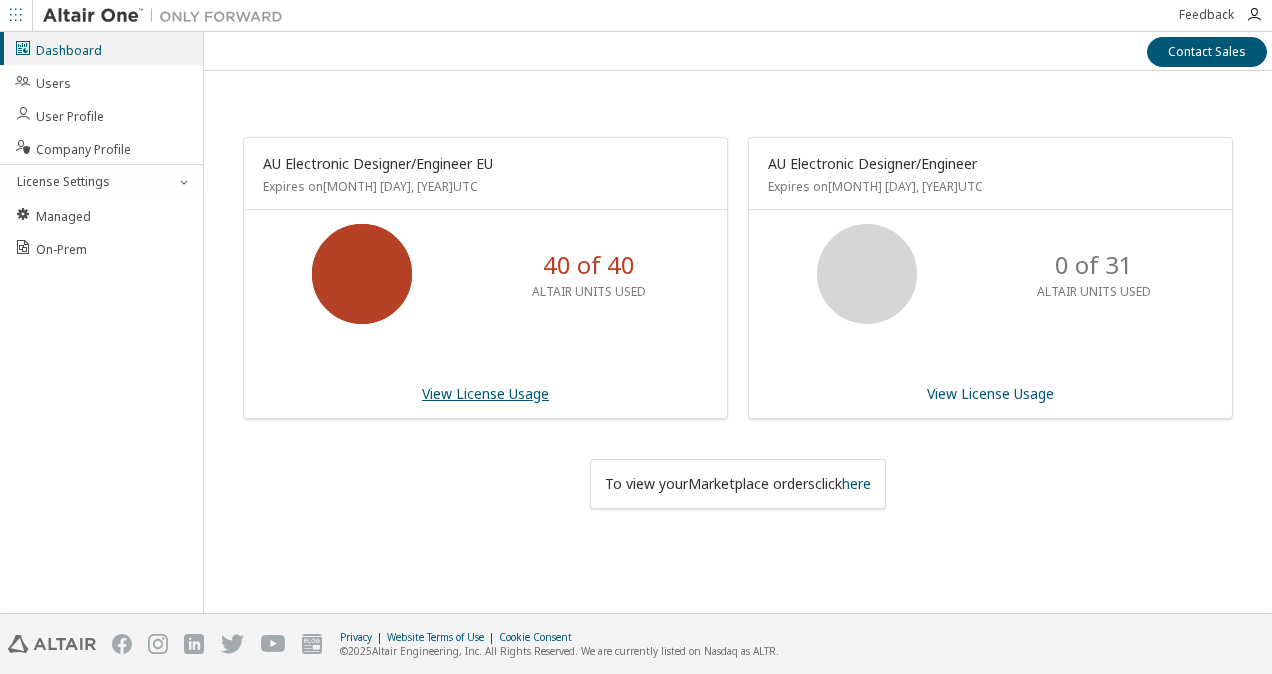 click on "View License Usage" at bounding box center (485, 393) 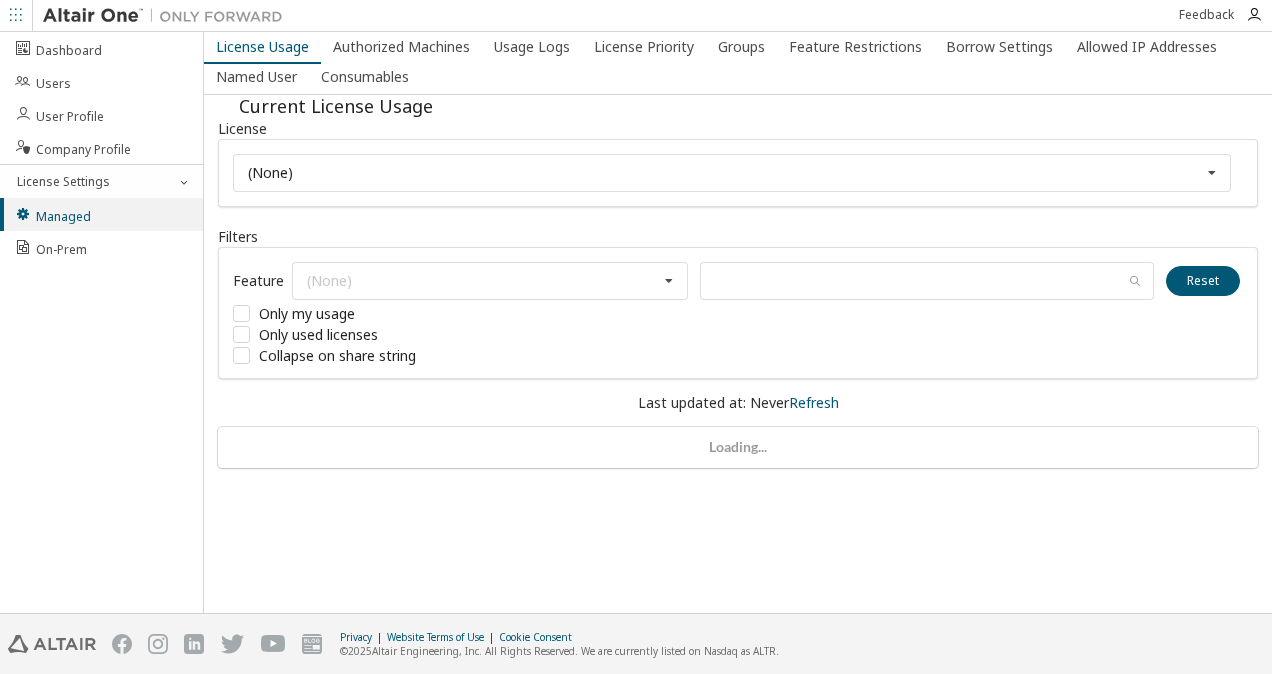scroll, scrollTop: 0, scrollLeft: 0, axis: both 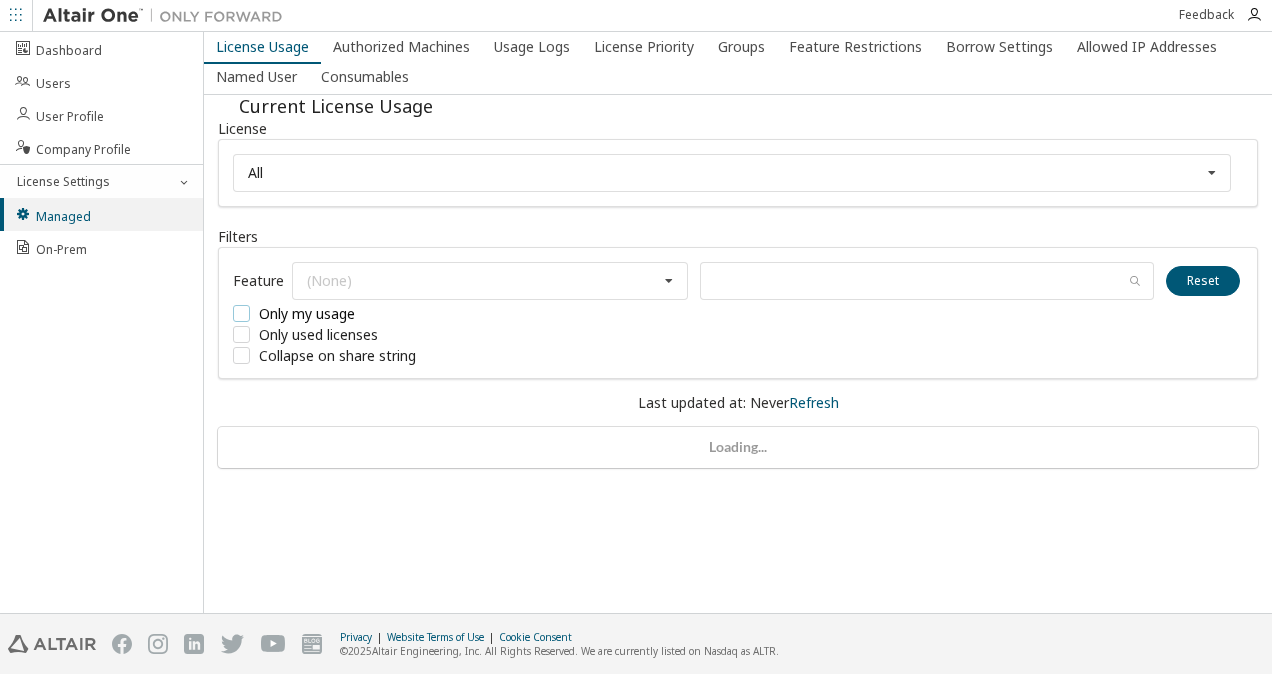 click on "Only my usage" at bounding box center (383, 313) 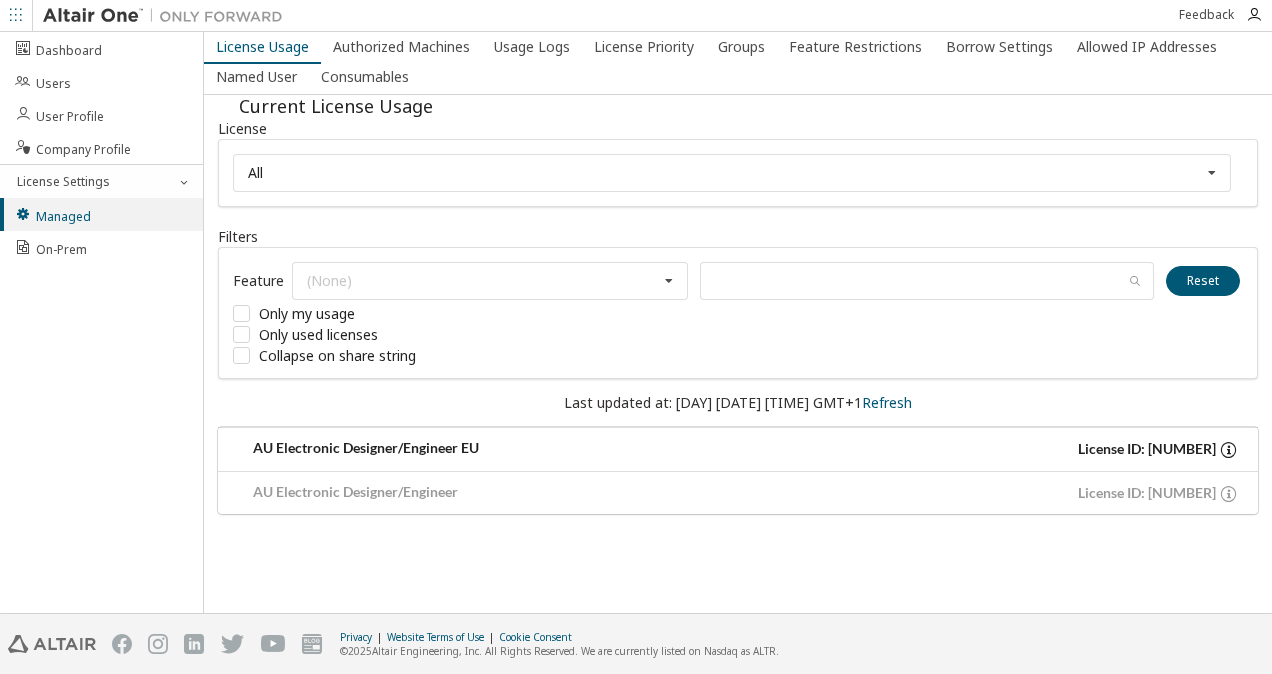 click on "AU Electronic Designer/Engineer EU" at bounding box center (485, 449) 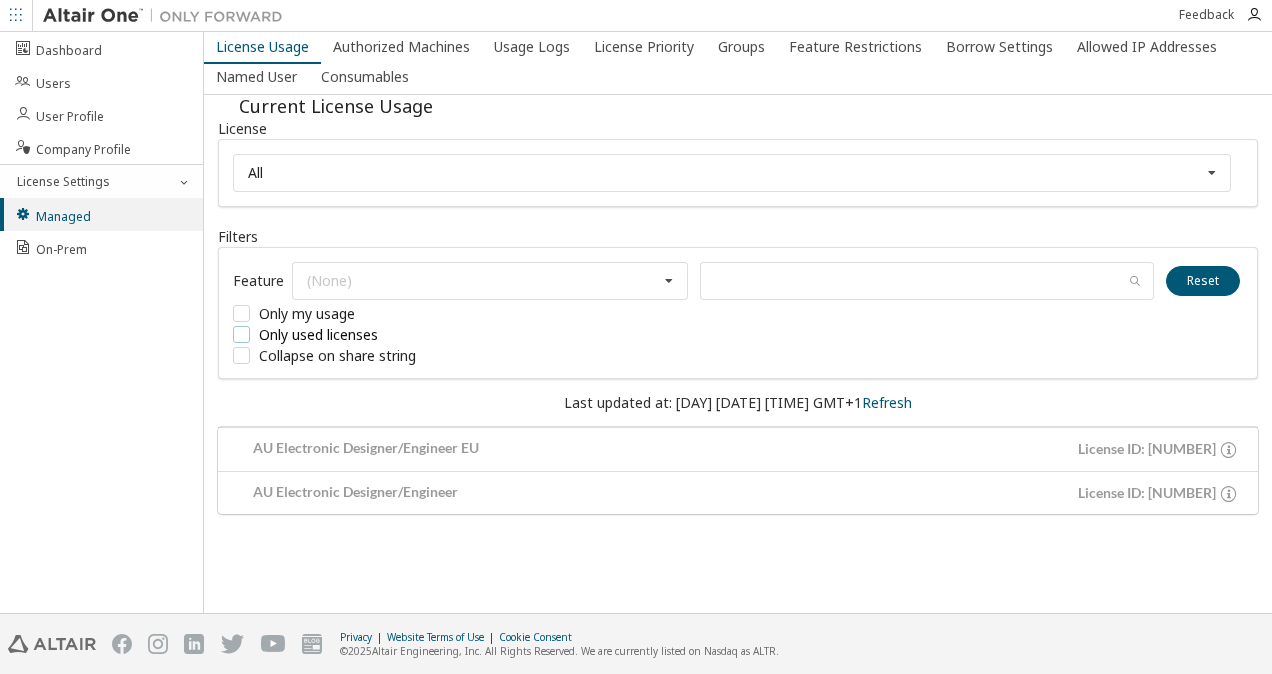 click on "Only used licenses" at bounding box center [383, 334] 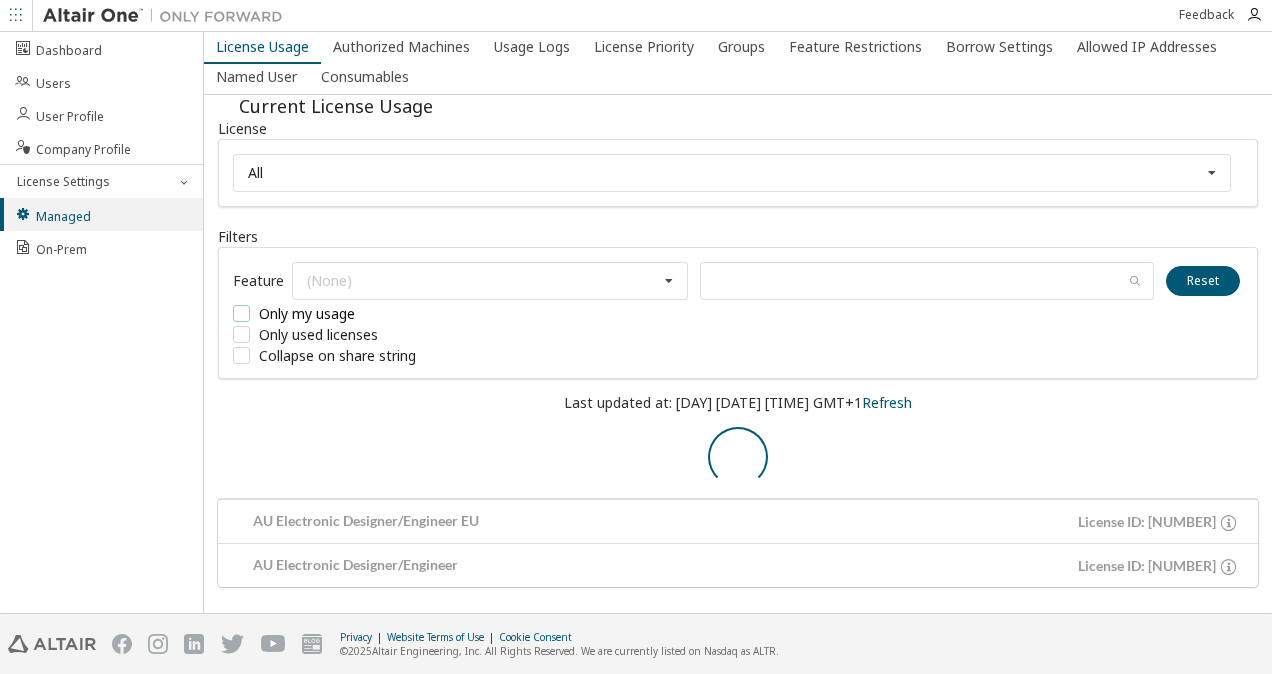 click on "Only my usage" at bounding box center (383, 313) 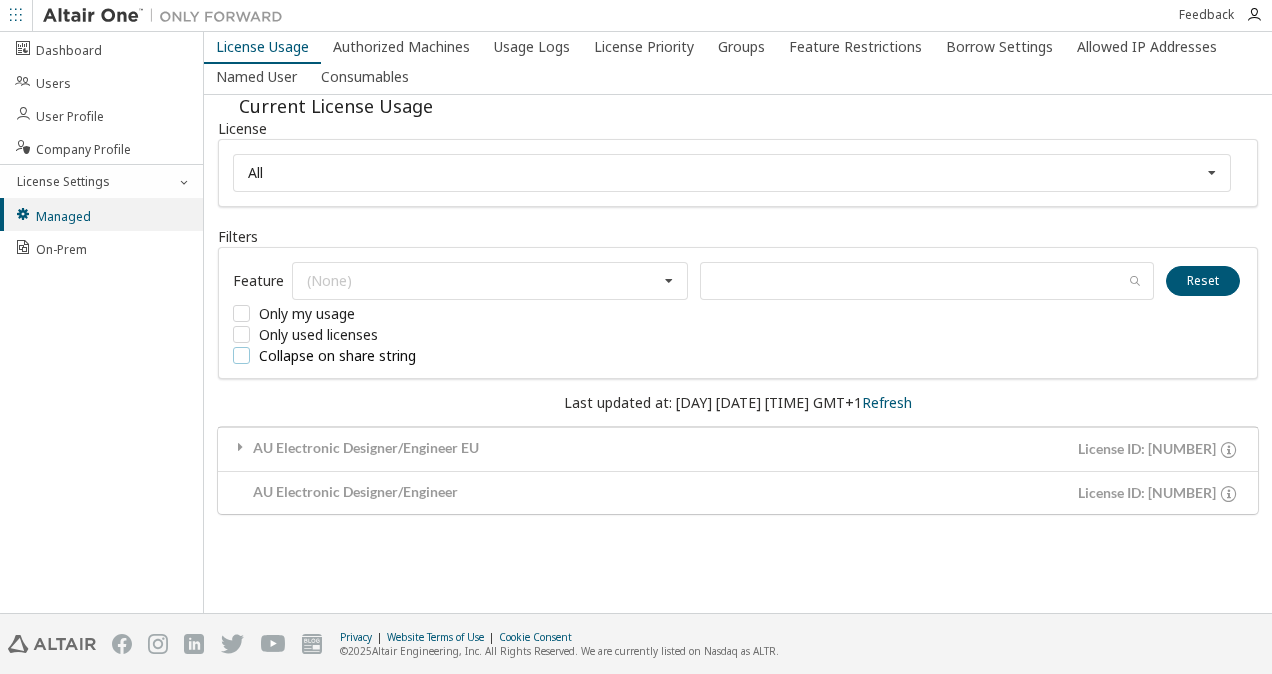 click on "Collapse on share string" at bounding box center (383, 355) 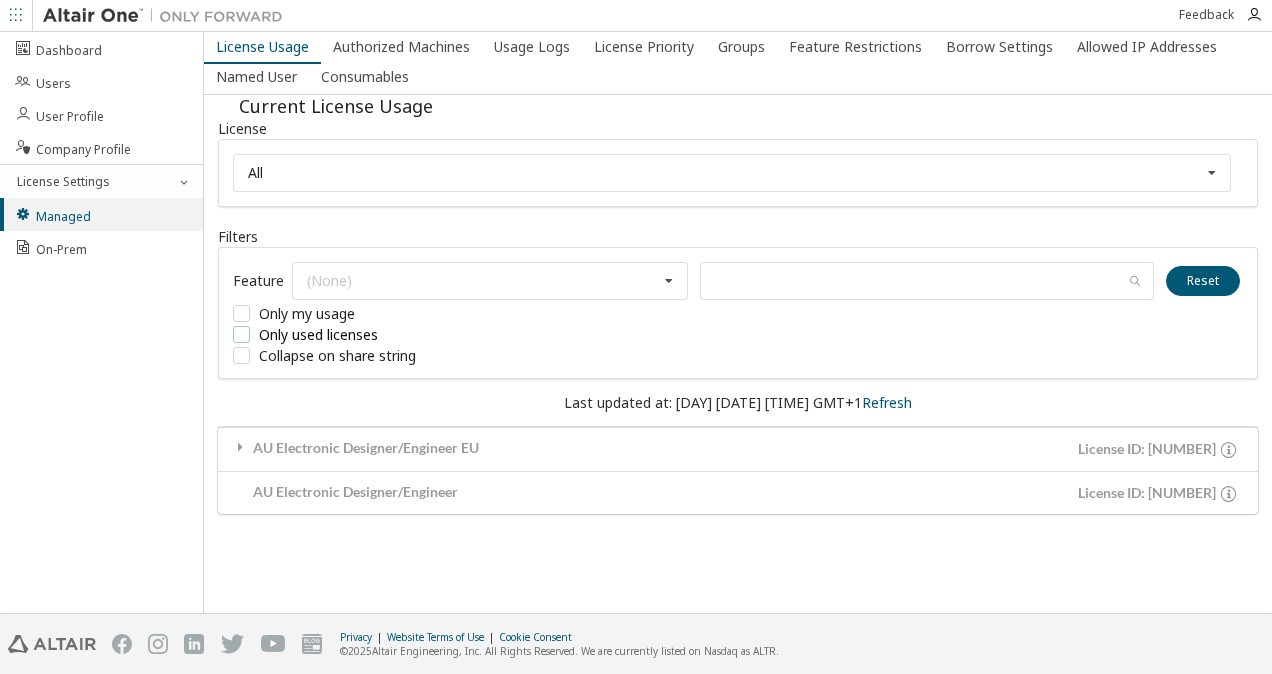 click on "Only used licenses" at bounding box center [383, 334] 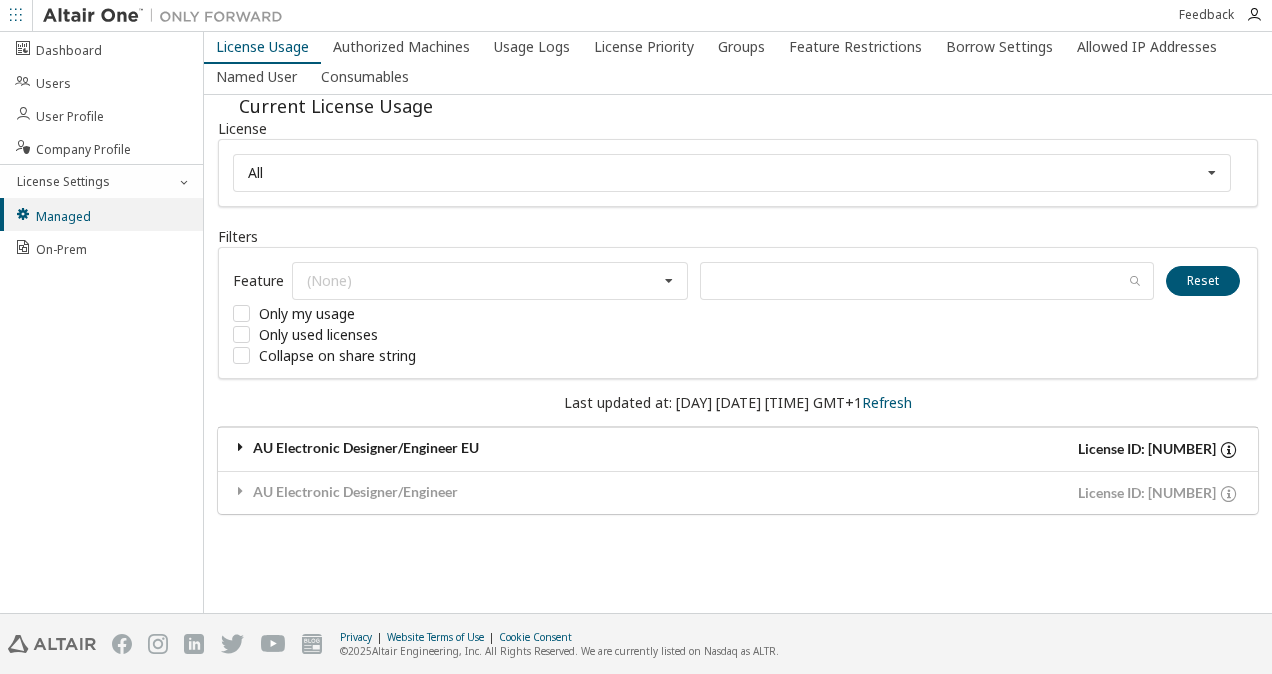 click at bounding box center (241, 447) 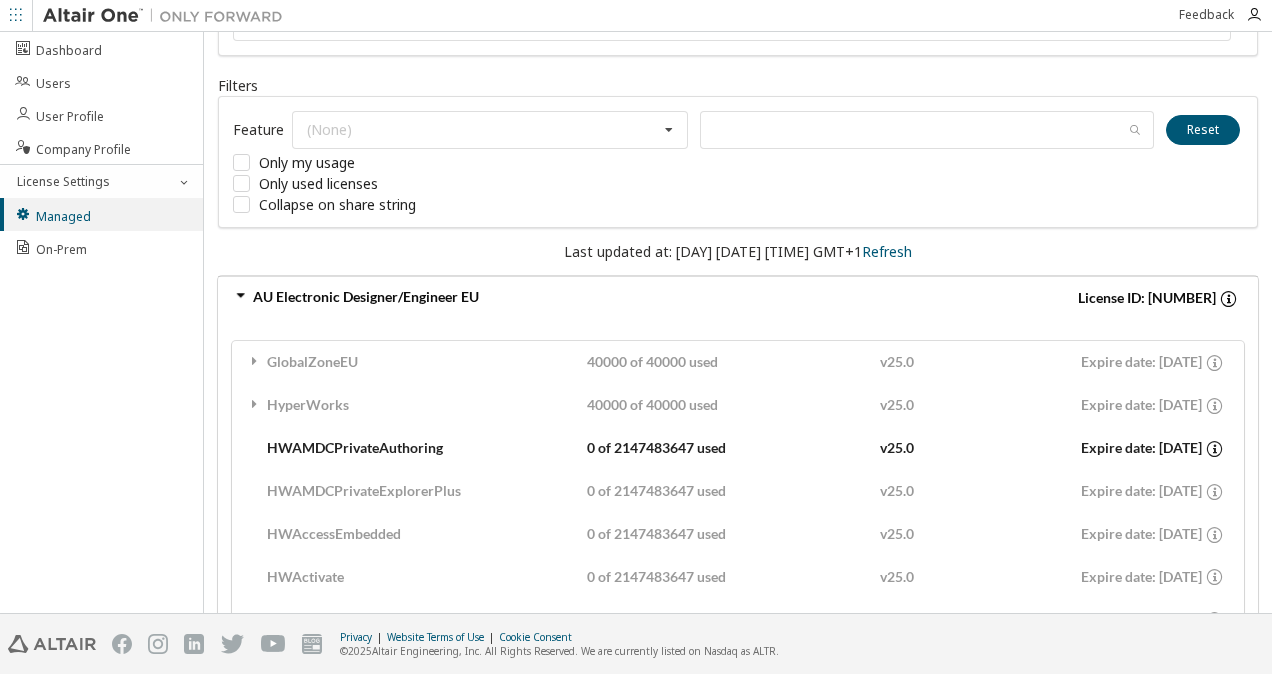 scroll, scrollTop: 152, scrollLeft: 0, axis: vertical 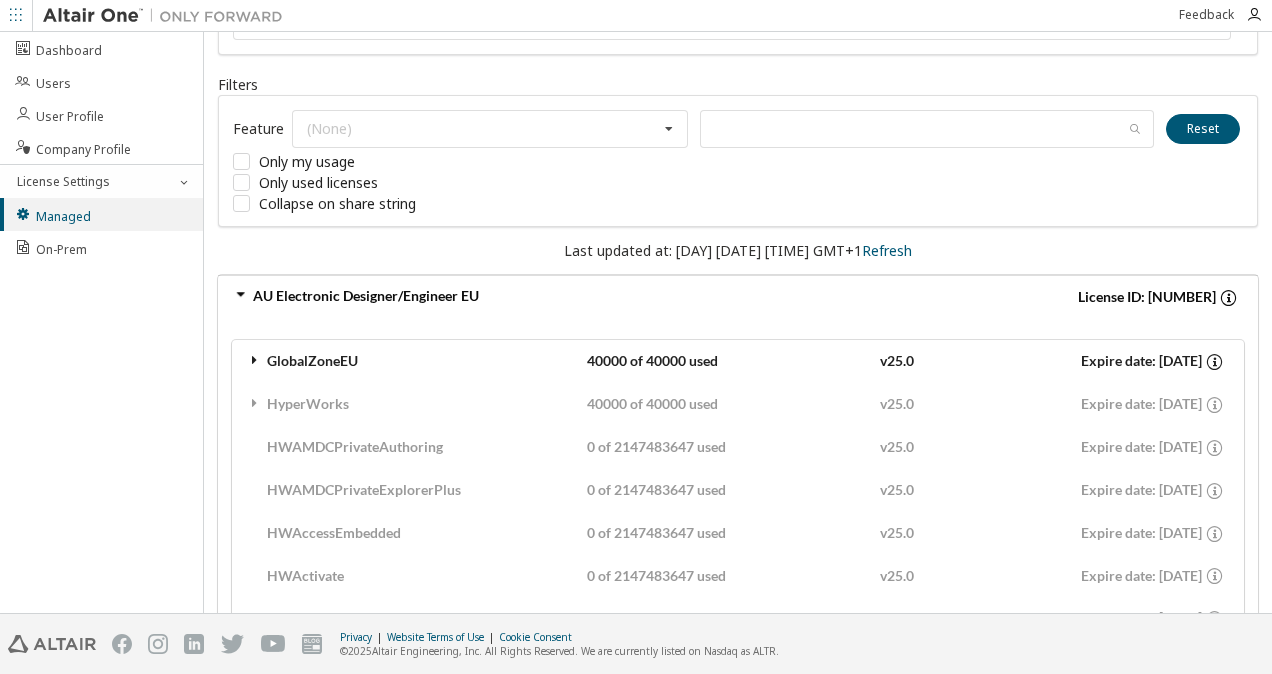 click at bounding box center [255, 360] 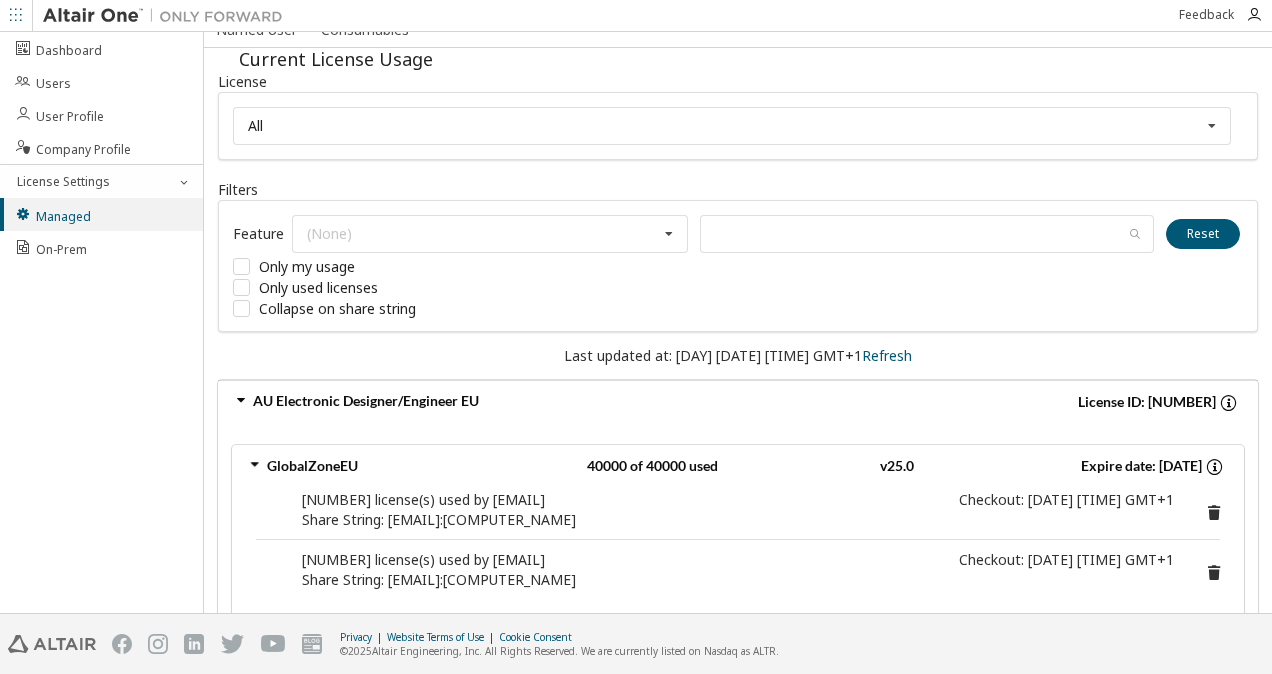 scroll, scrollTop: 0, scrollLeft: 0, axis: both 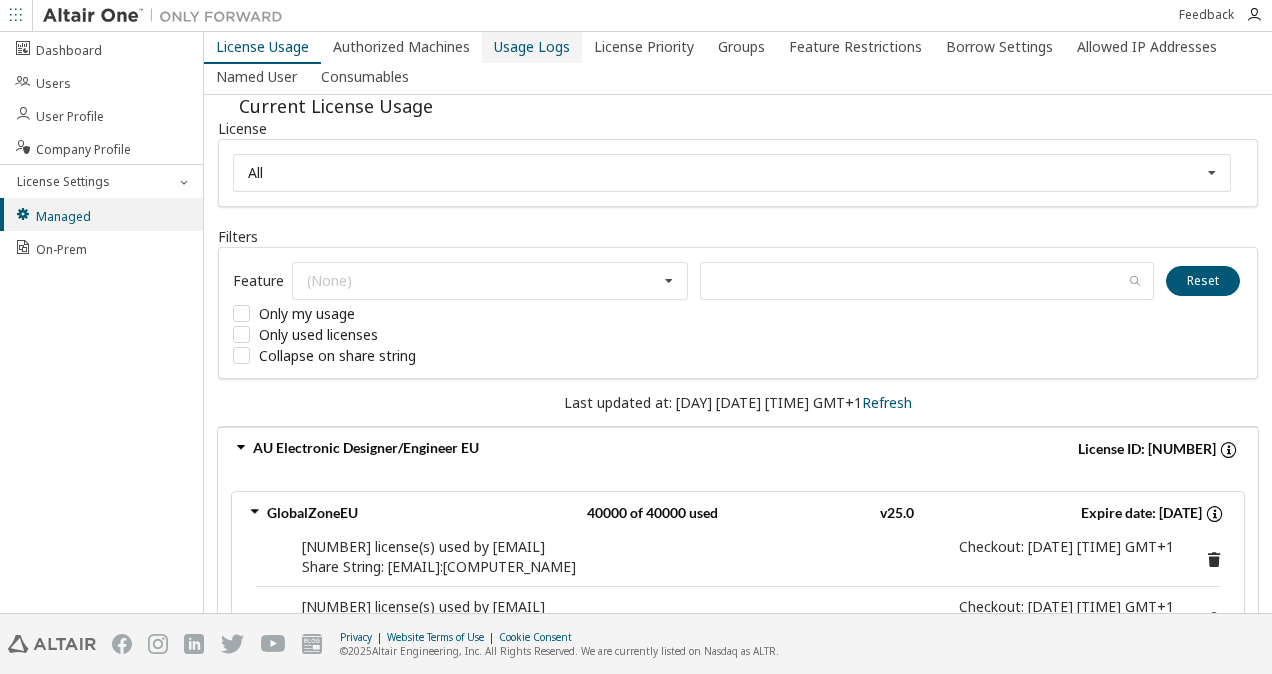 click on "Usage Logs" at bounding box center [532, 47] 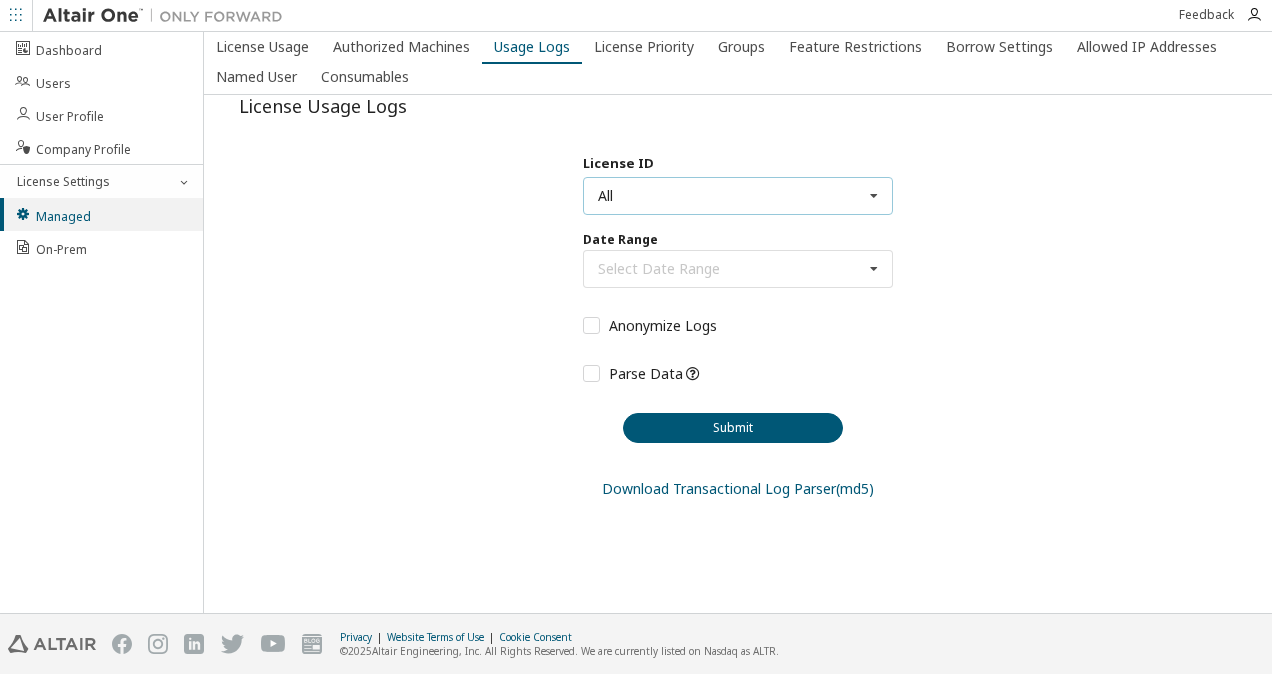 click on "All All 127227 - AU Electronic Designer/Engineer EU   140296 - AU Electronic Designer/Engineer  (Expired)  142354 - AU Electronic Designer/Engineer   75733 - AU Electronic Designer/Engineer  (Voided: 2023-09-15)  83812 - AU Electronic Designer/Engineer  (Voided: 2024-04-22)  89960 - AU Electronic Designer/Engineer  (Voided: 2023-10-27)  92122 - AU Electronic Designer/Engineer  (Voided: 2023-11-20)  93679 - AU Electronic Designer/Engineer  (Voided: 2023-11-30)  94379 - AU Electronic Designer/Engineer  (Voided: 2024-05-16)  101876 - AU Electronic Designer/Engineer  (Voided: 2024-05-17)  109498 - AU Electronic Designer/Engineer  (Voided: 2024-05-21)  110147 - AU Electronic Designer/Engineer  (Voided: 2024-05-21)  111566 - AU Electronic Designer/Engineer  (Voided: 2024-11-26)  111724 - AU Electronic Designer/Engineer  (Voided: 2024-12-14)  123629 - AU Electronic Designer/Engineer  (Voided: 2024-12-04)  124227 - AU Electronic Designer/Engineer  (Voided: 2024-12-14)" at bounding box center (738, 196) 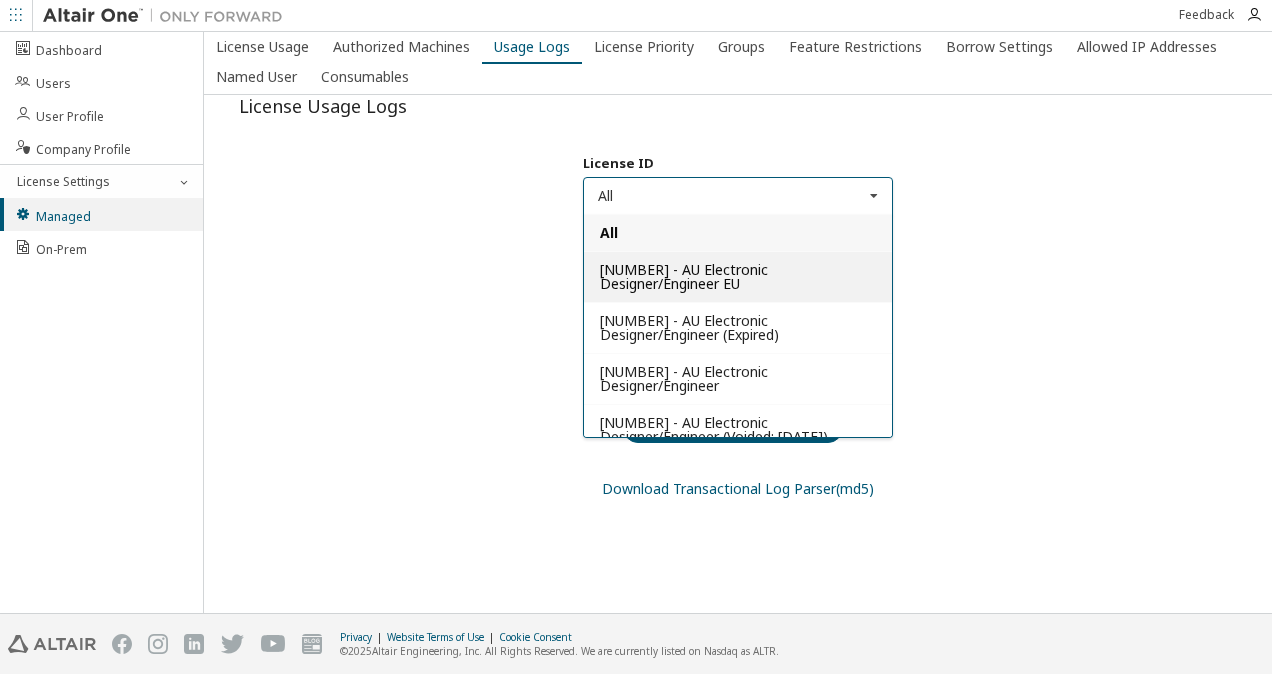 click on "127227 - AU Electronic Designer/Engineer EU" at bounding box center [684, 276] 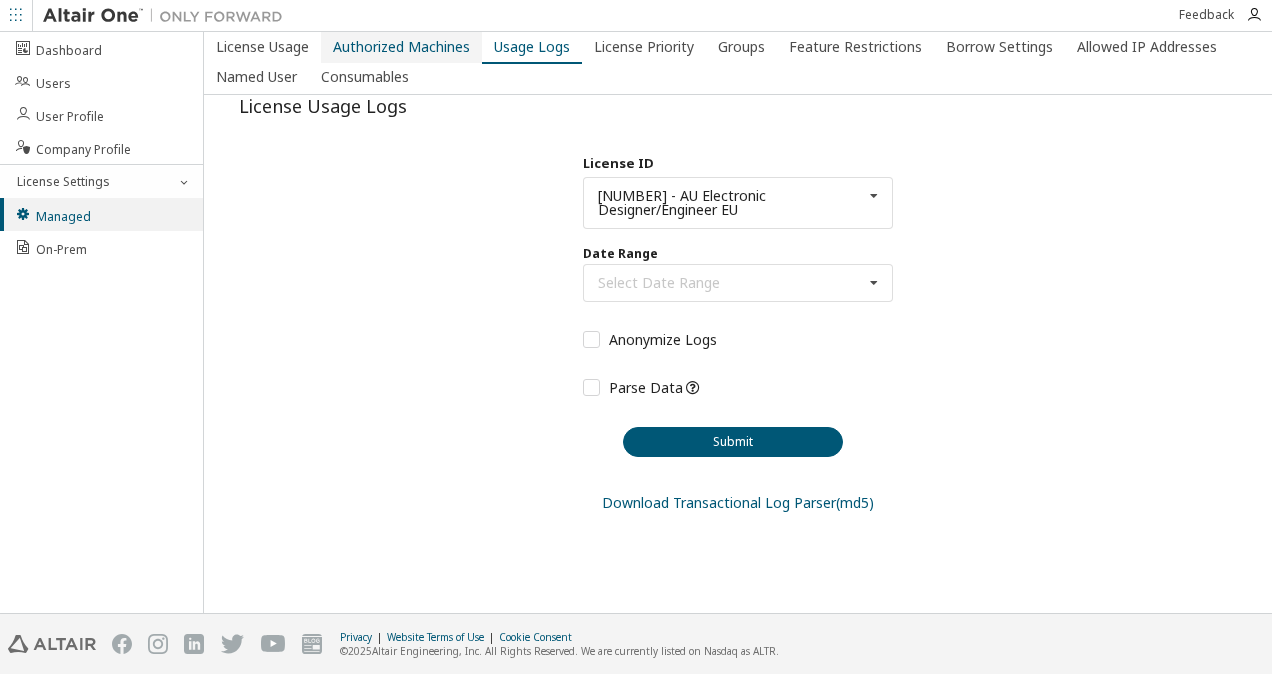 click on "Authorized Machines" at bounding box center (401, 47) 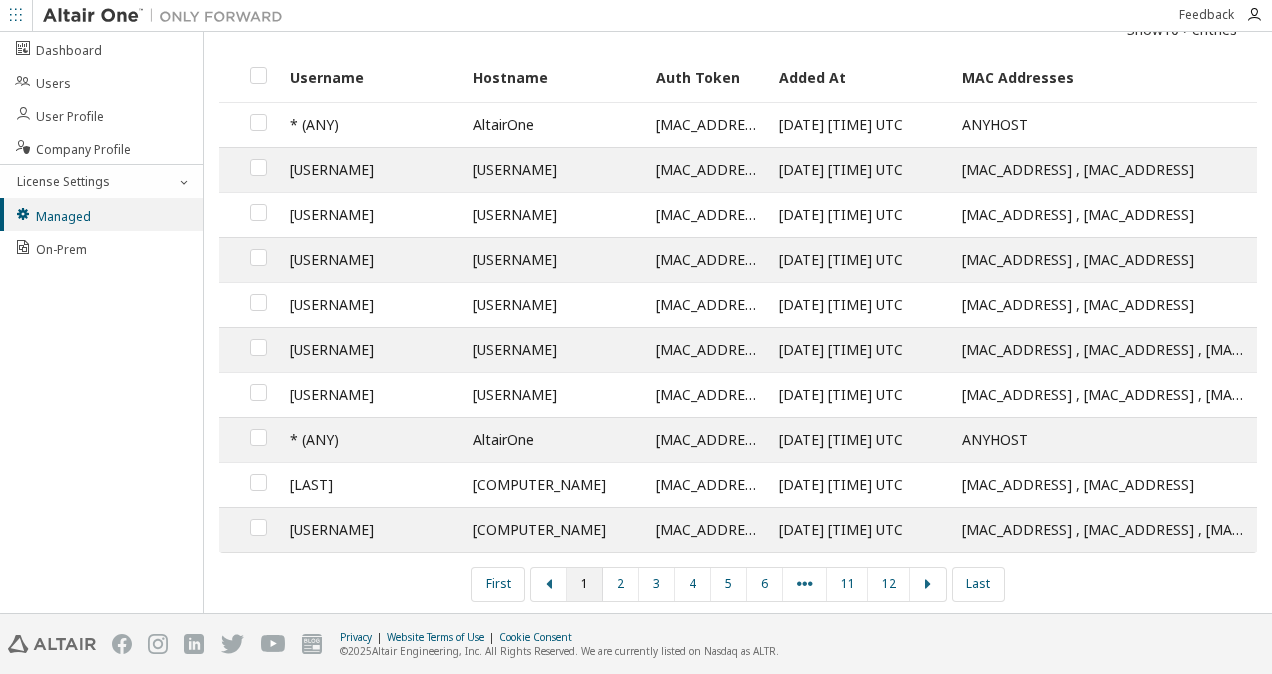 scroll, scrollTop: 0, scrollLeft: 0, axis: both 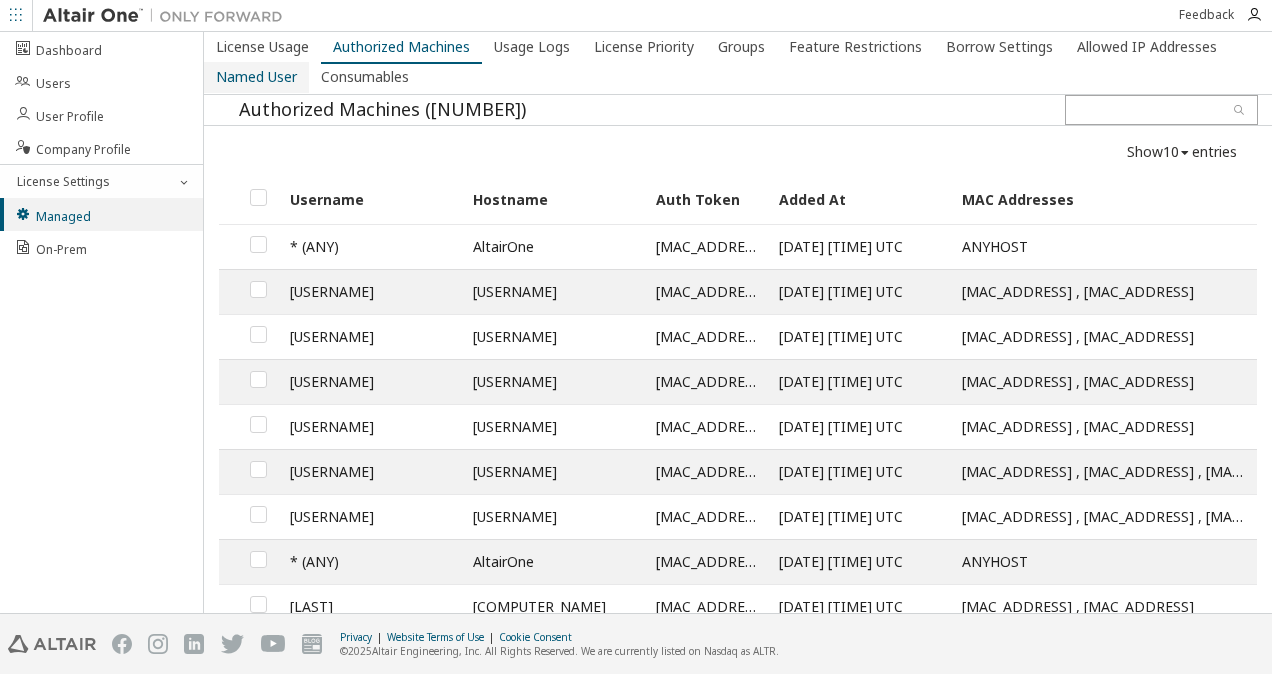 click on "Named User" at bounding box center (256, 77) 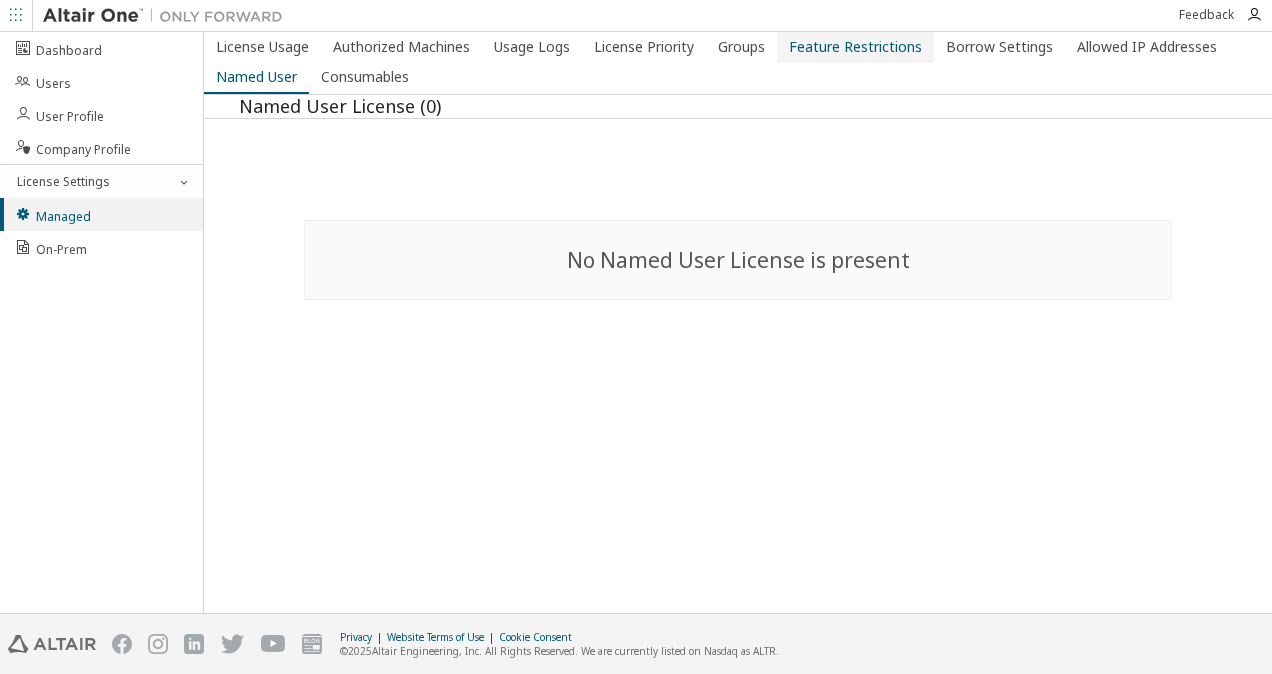 click on "Feature Restrictions" at bounding box center [855, 47] 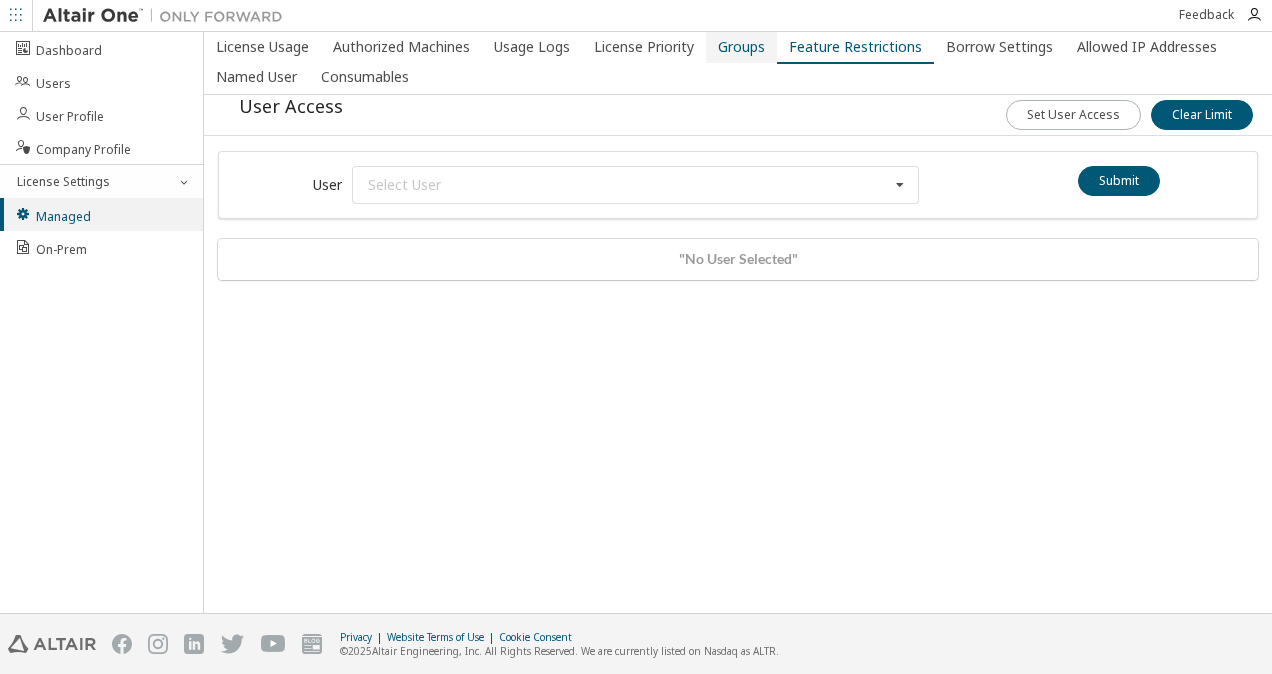 click on "Groups" at bounding box center (741, 47) 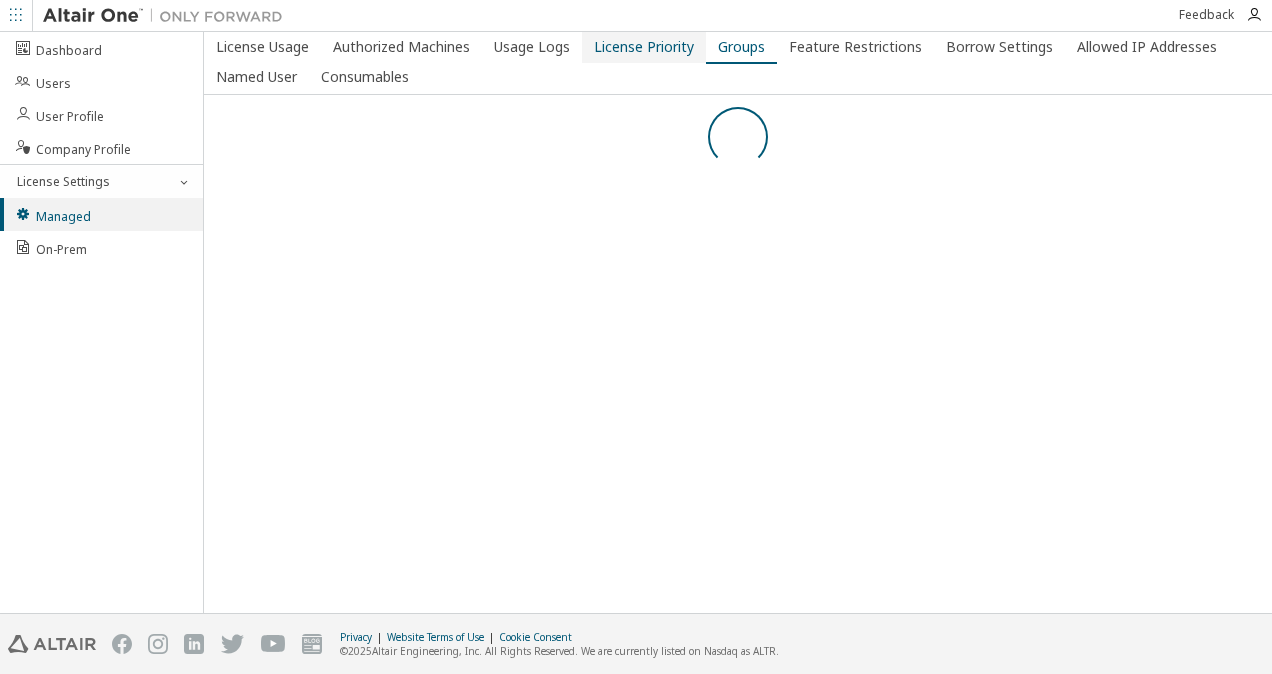 click on "License Priority" at bounding box center (644, 47) 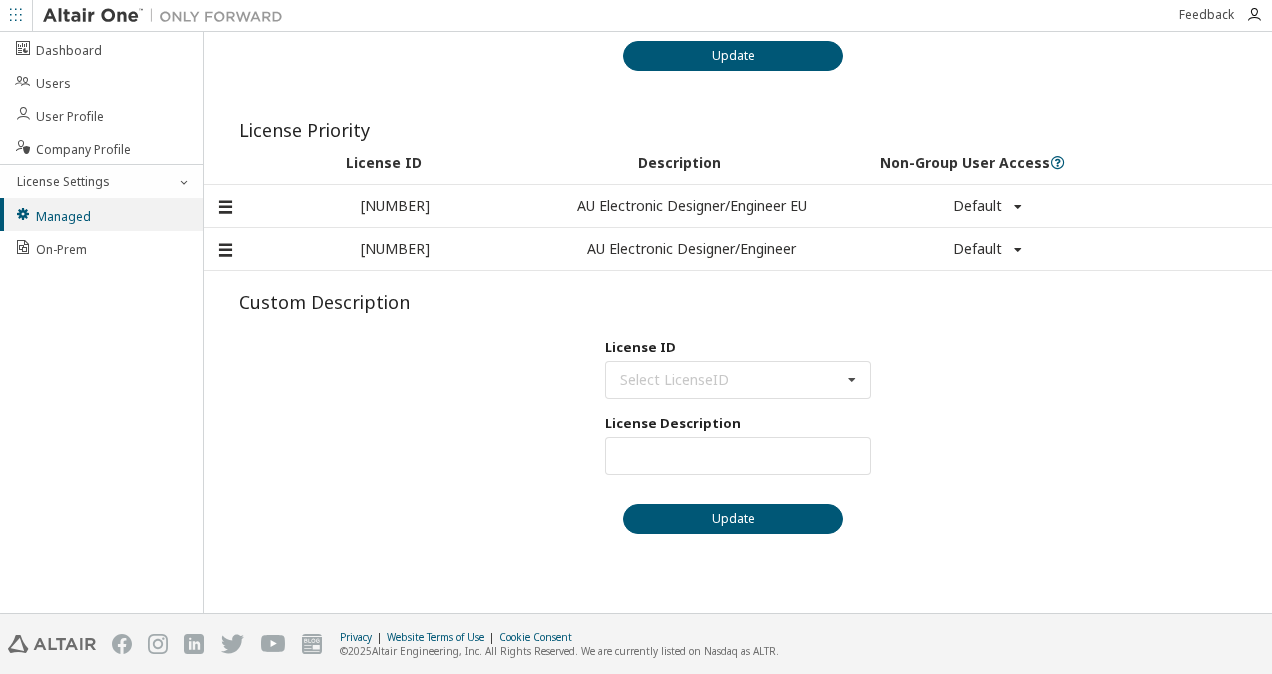 scroll, scrollTop: 0, scrollLeft: 0, axis: both 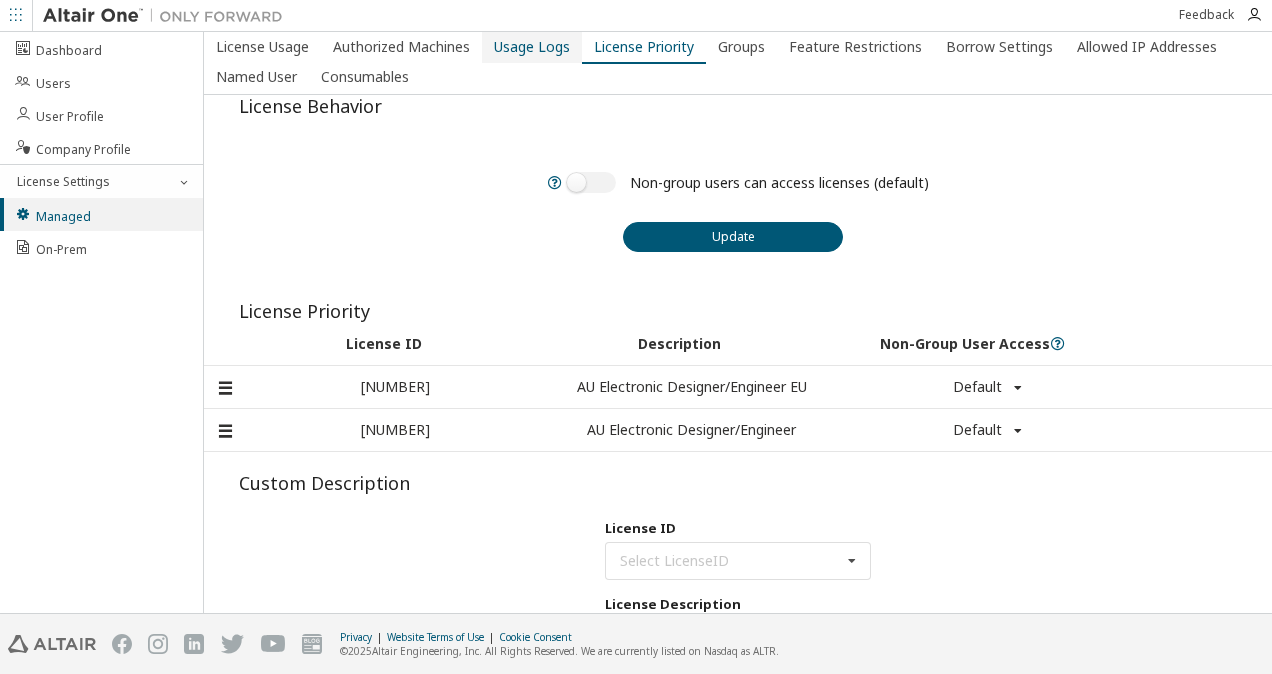 click on "Usage Logs" at bounding box center (532, 47) 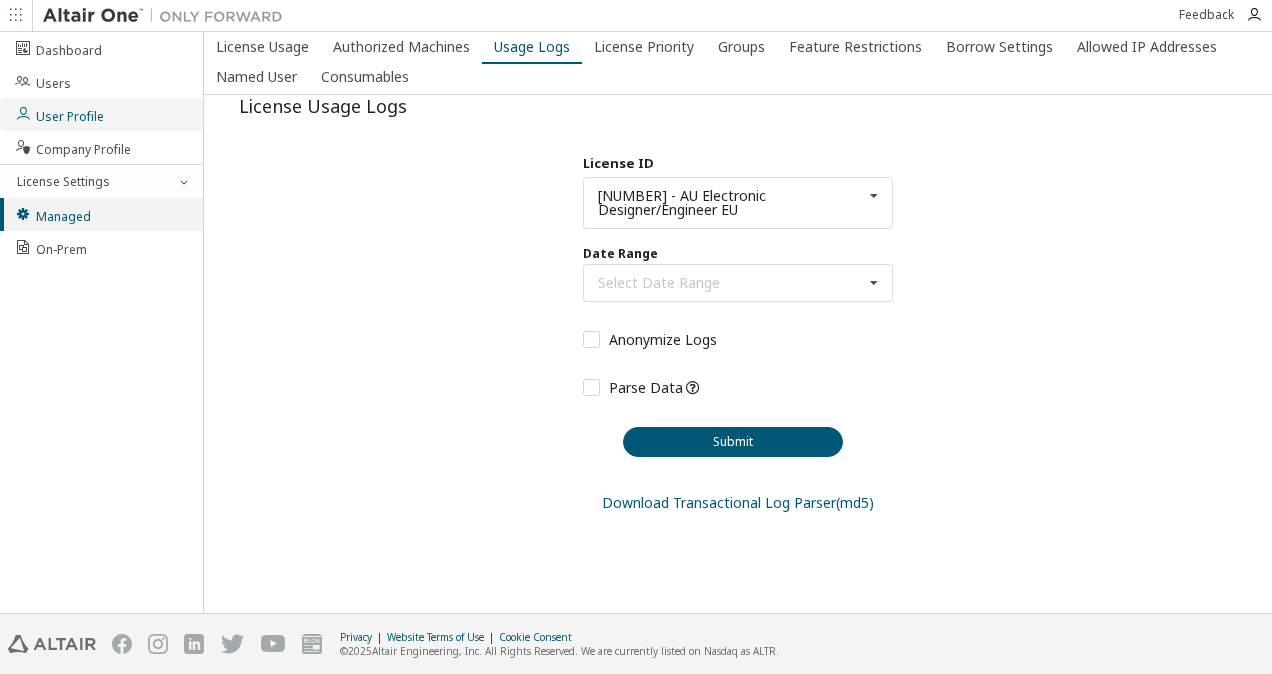 click on "User Profile" at bounding box center (59, 114) 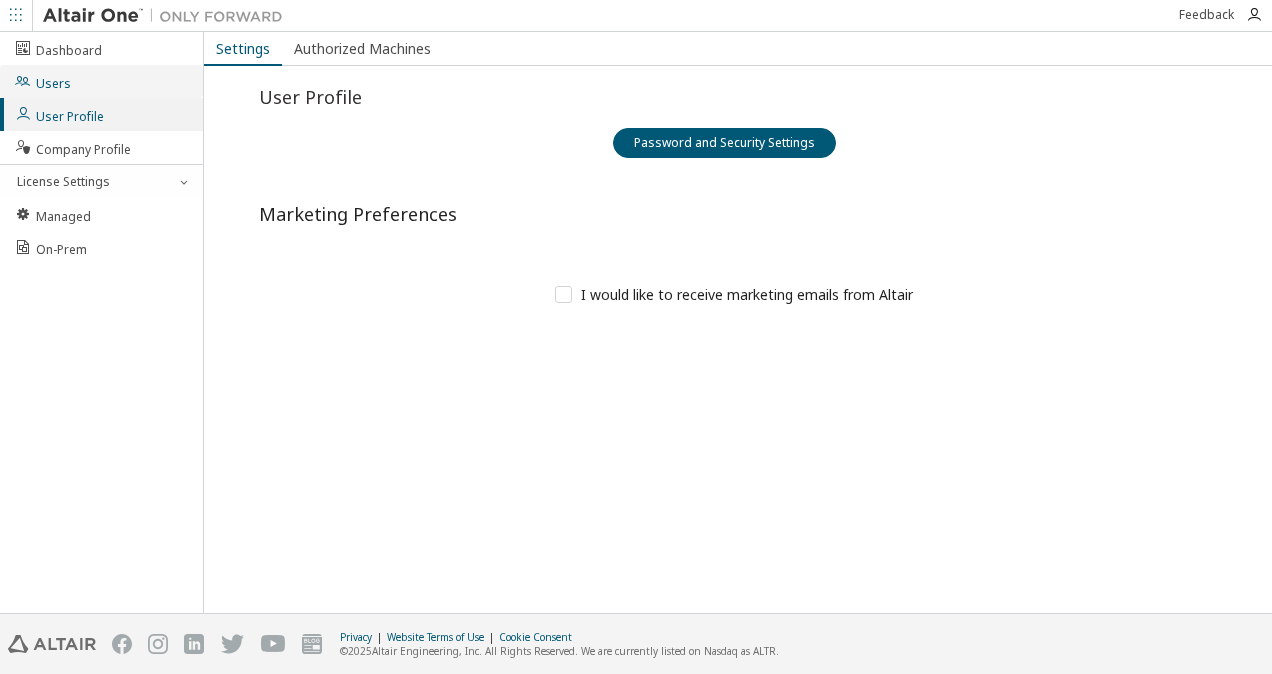 click on "Users" at bounding box center (101, 81) 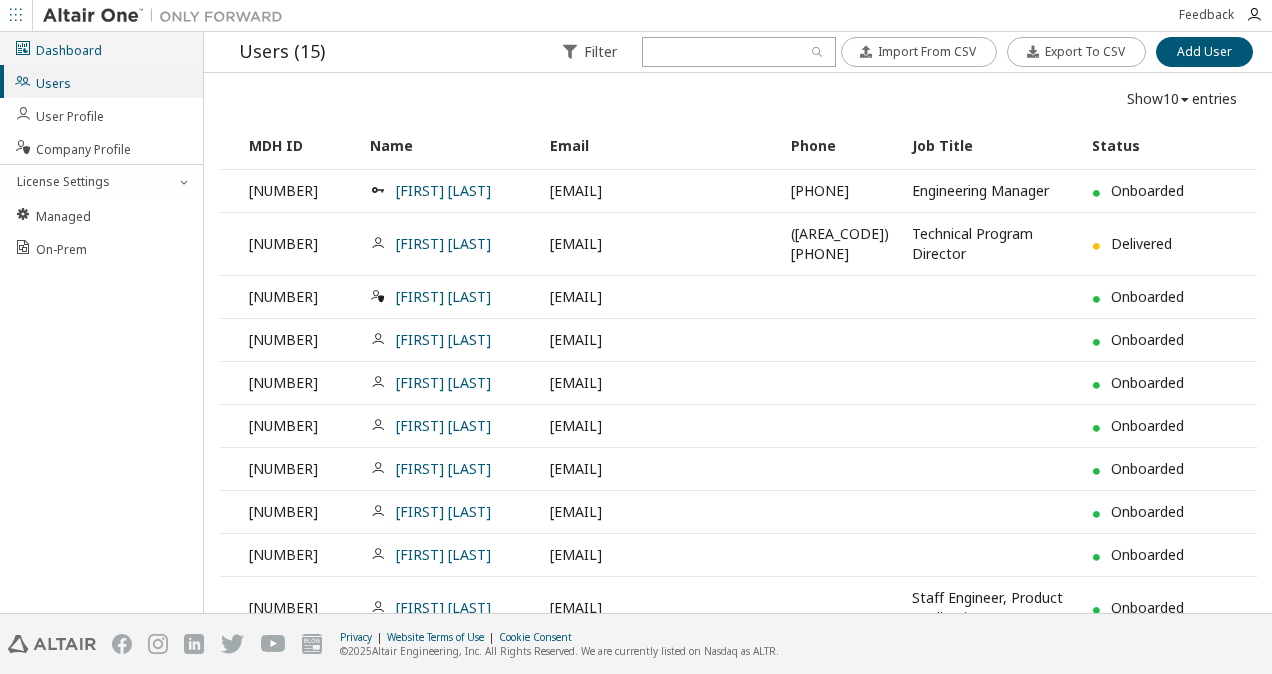 click on "Dashboard" at bounding box center [101, 48] 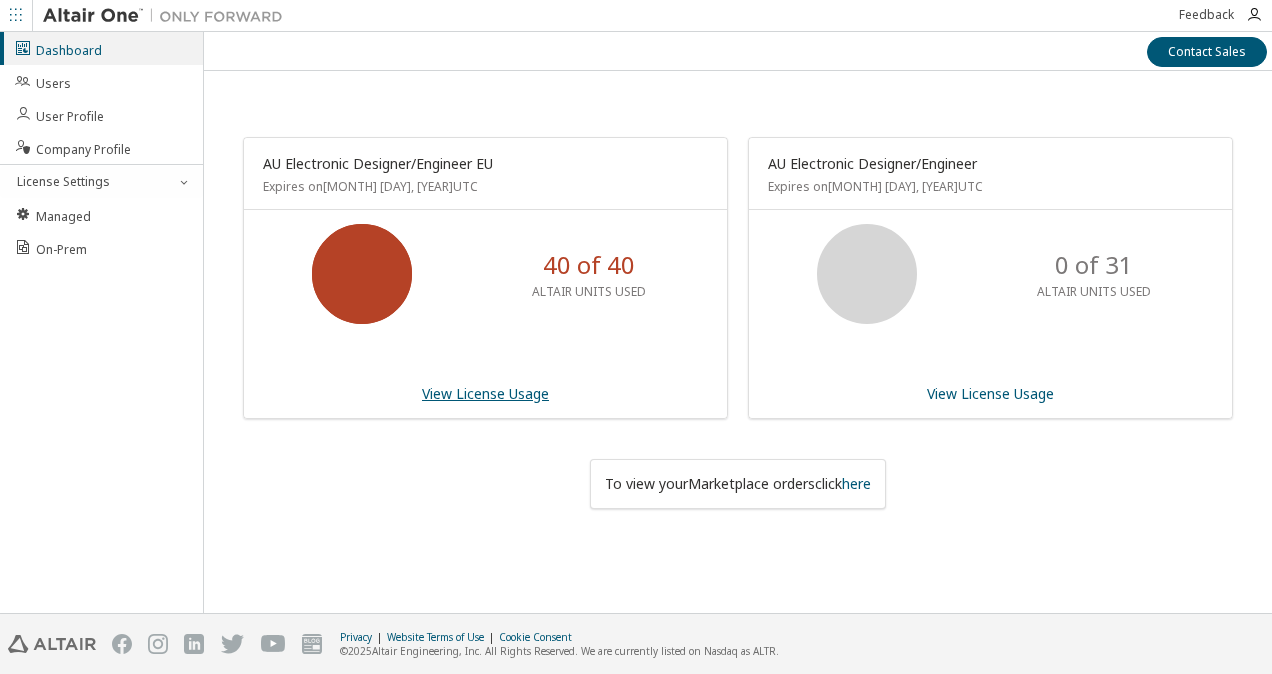 click on "View License Usage" at bounding box center [485, 393] 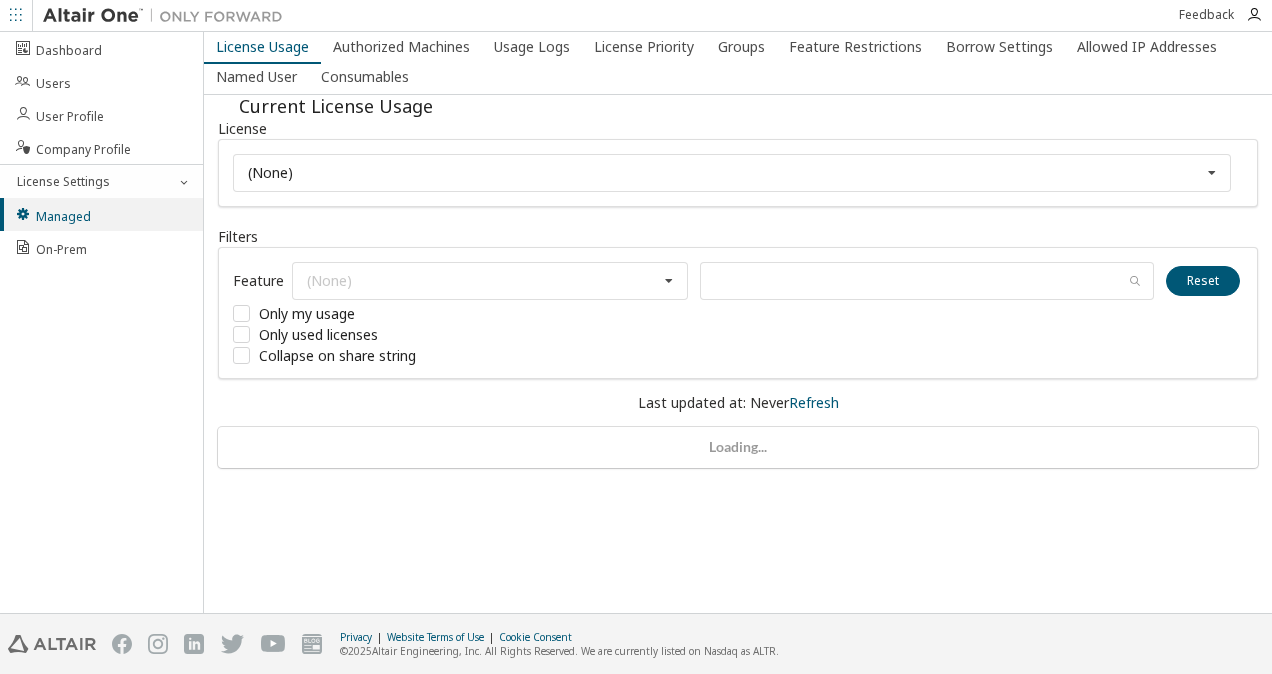 scroll, scrollTop: 0, scrollLeft: 0, axis: both 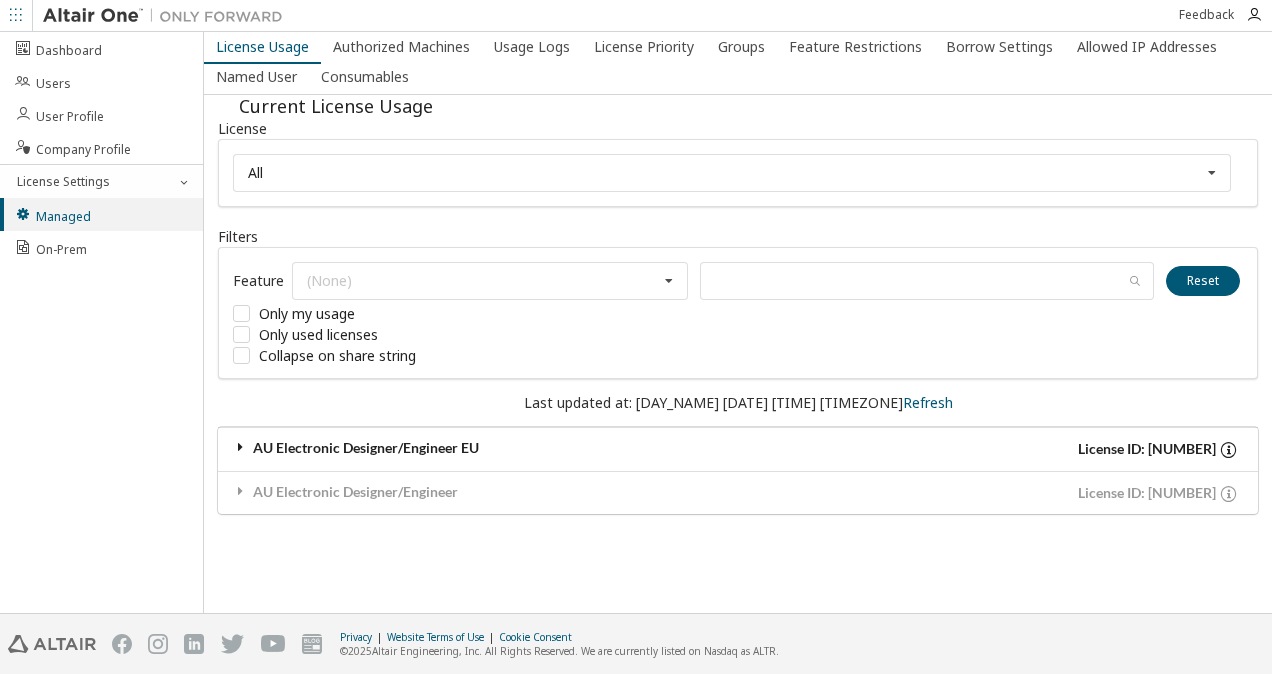 click at bounding box center [241, 447] 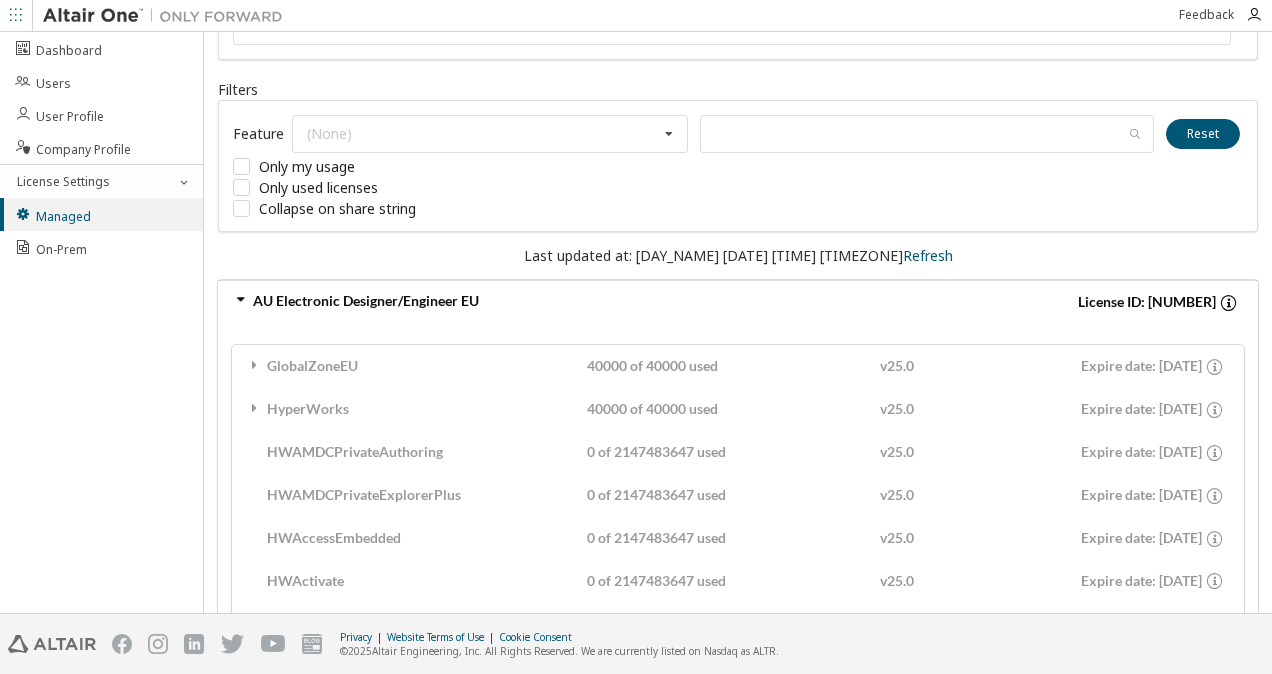 scroll, scrollTop: 149, scrollLeft: 0, axis: vertical 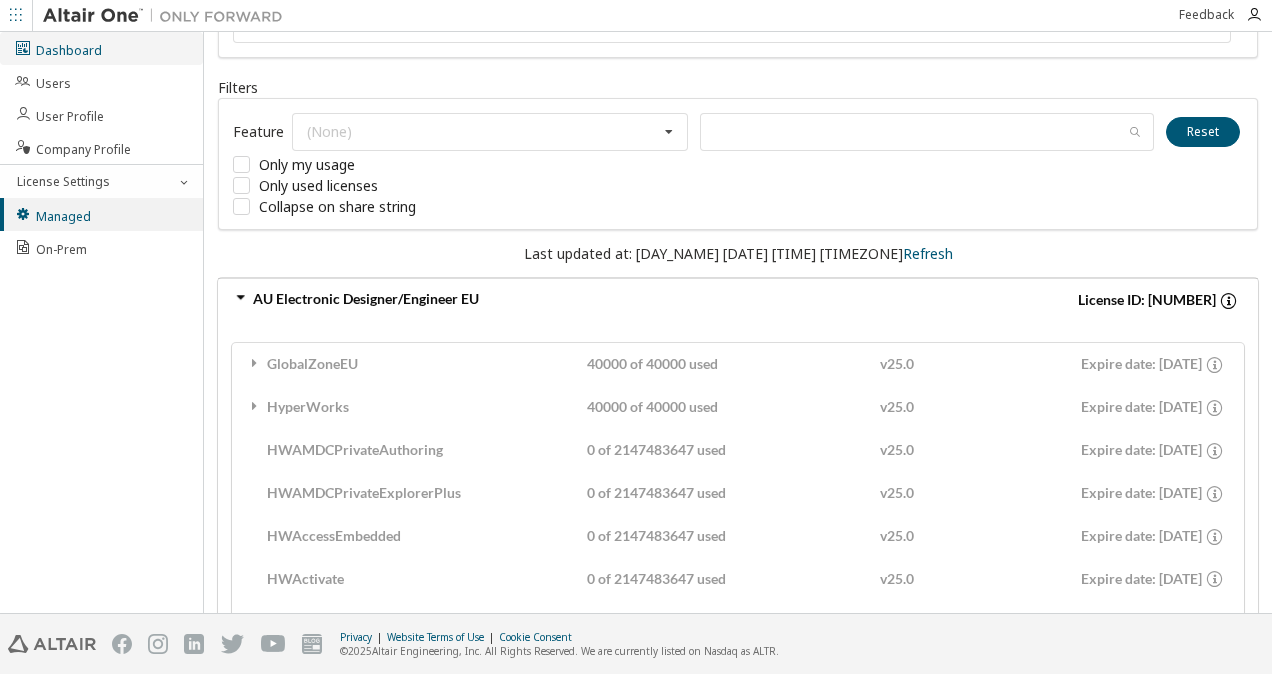 click on "Dashboard" at bounding box center [101, 48] 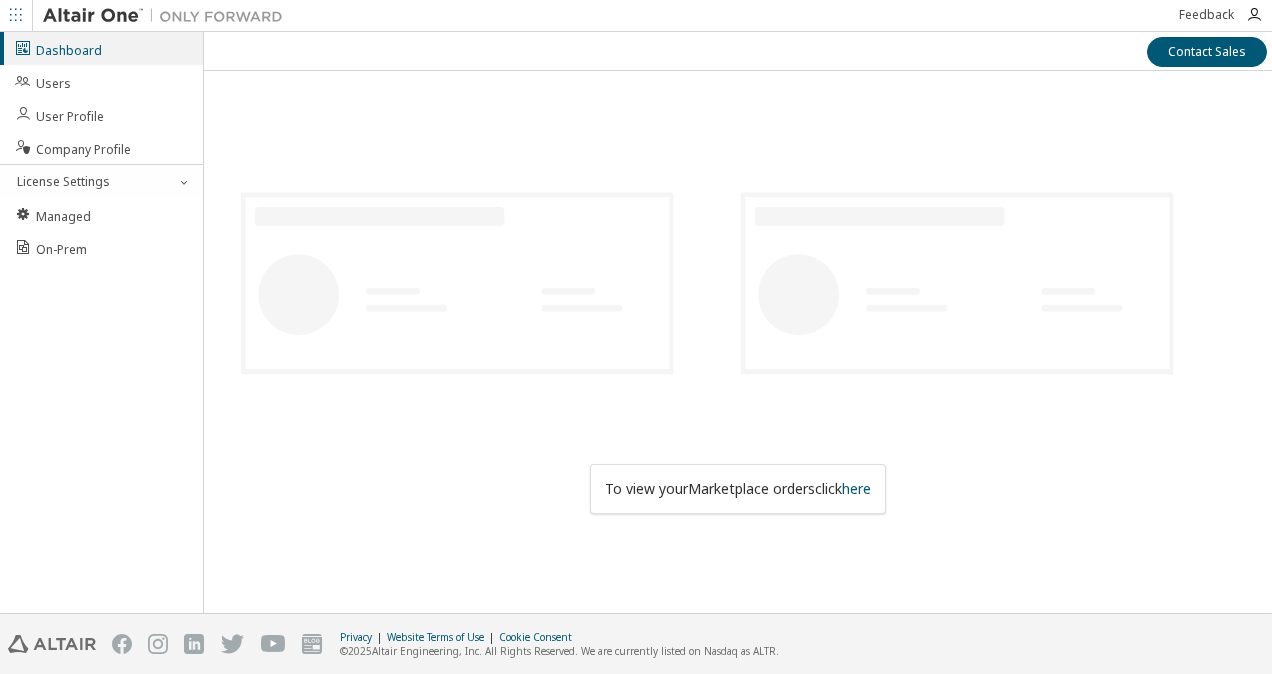 scroll, scrollTop: 0, scrollLeft: 0, axis: both 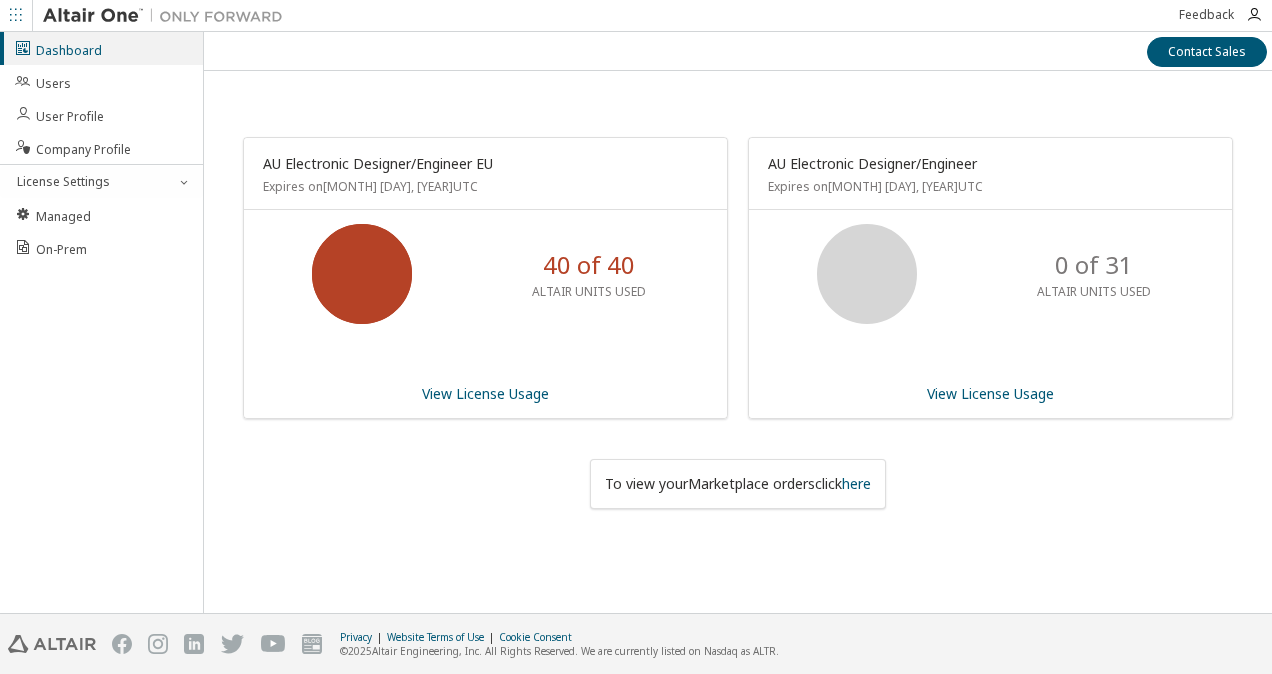 click on "To view your  Marketplace orders  click  here" at bounding box center (738, 484) 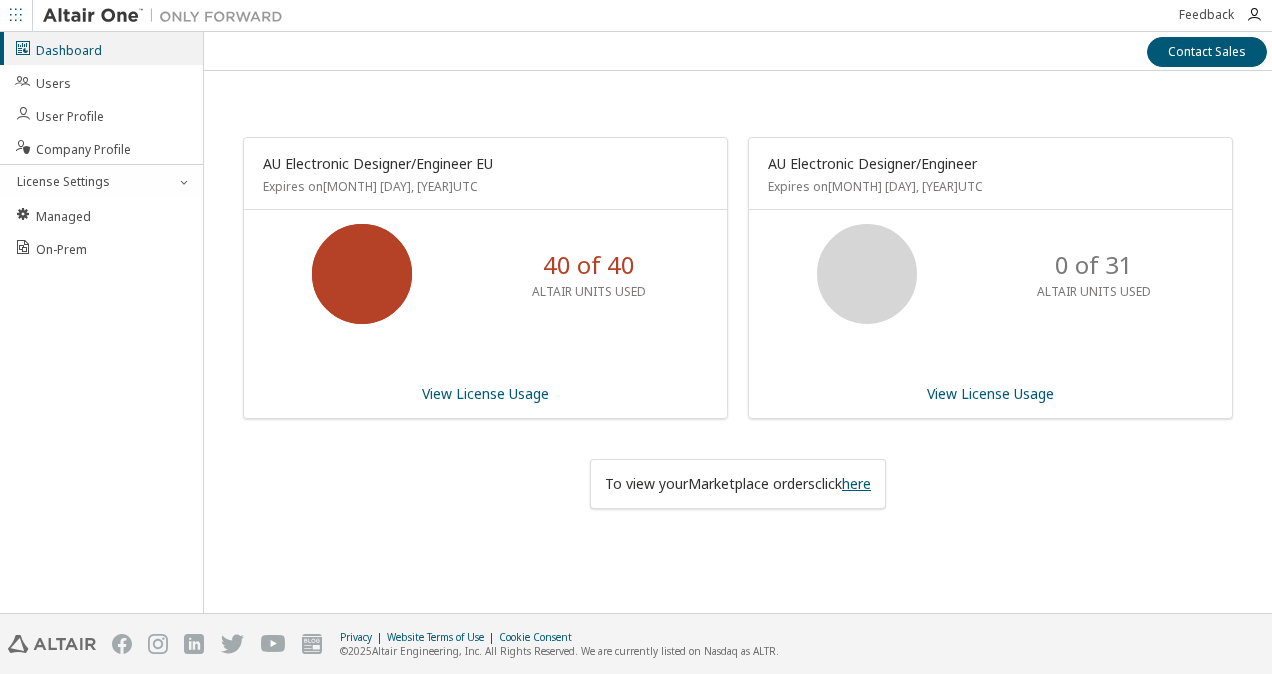 click on "here" at bounding box center (856, 483) 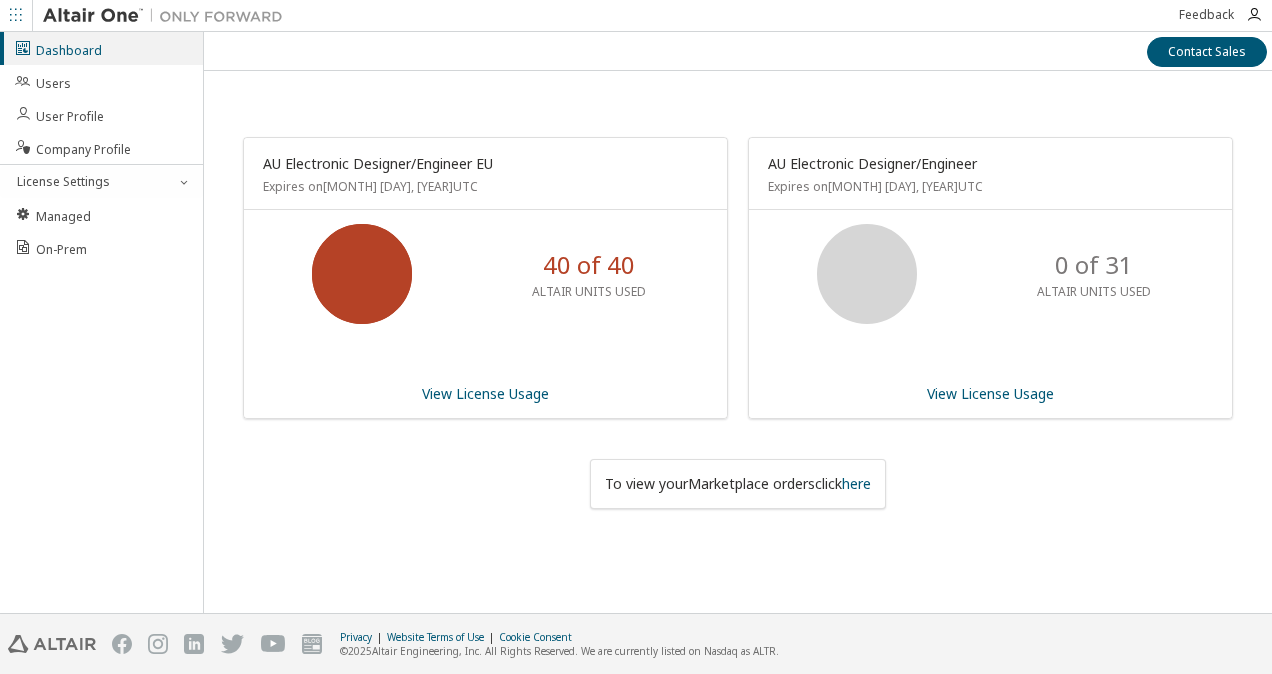 scroll, scrollTop: 0, scrollLeft: 0, axis: both 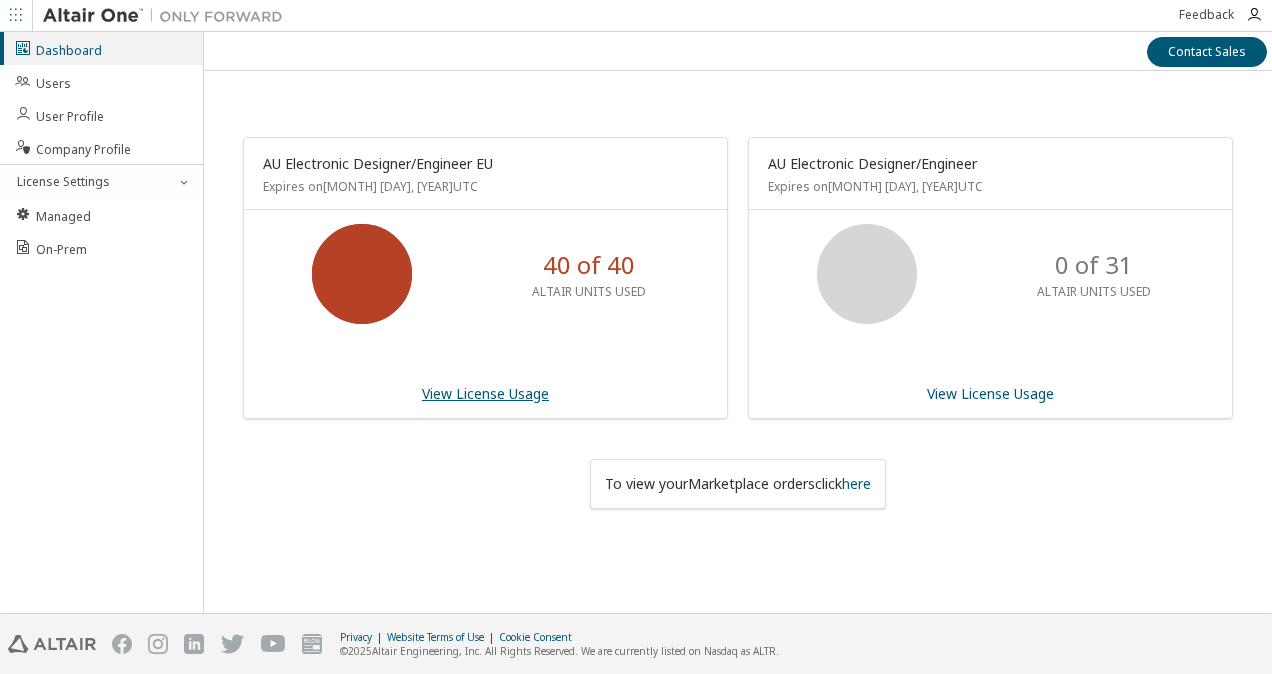 click on "View License Usage" at bounding box center (485, 393) 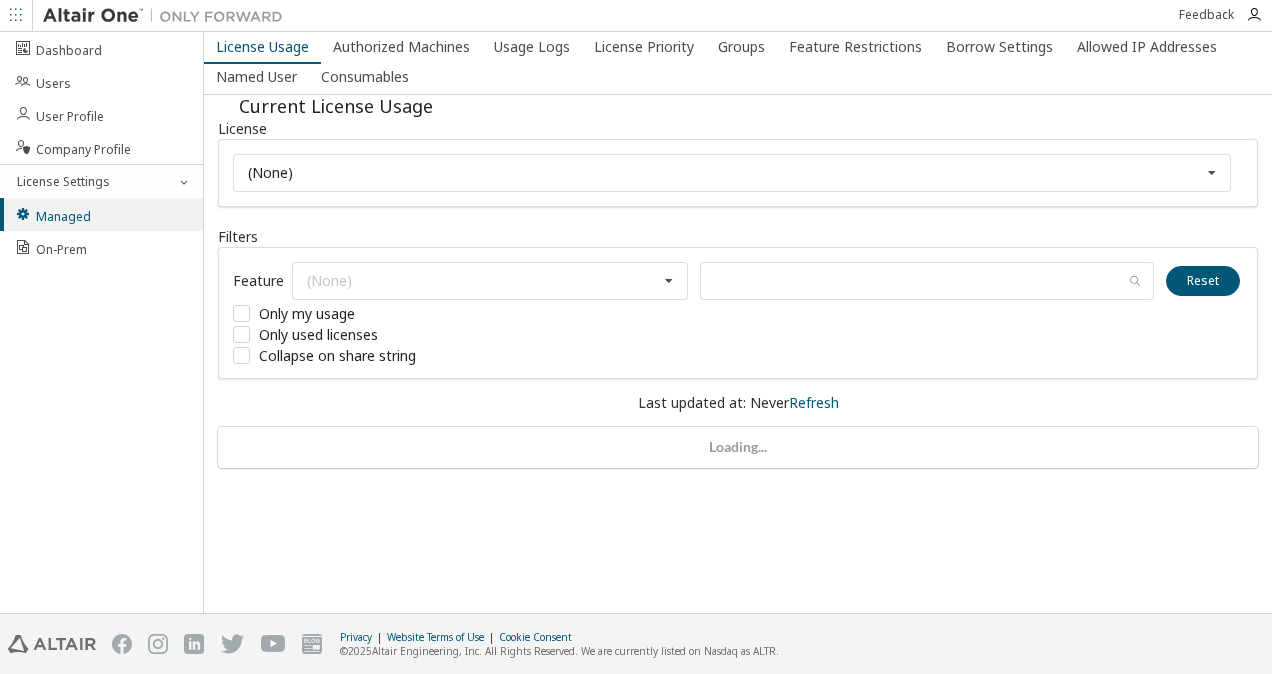 scroll, scrollTop: 0, scrollLeft: 0, axis: both 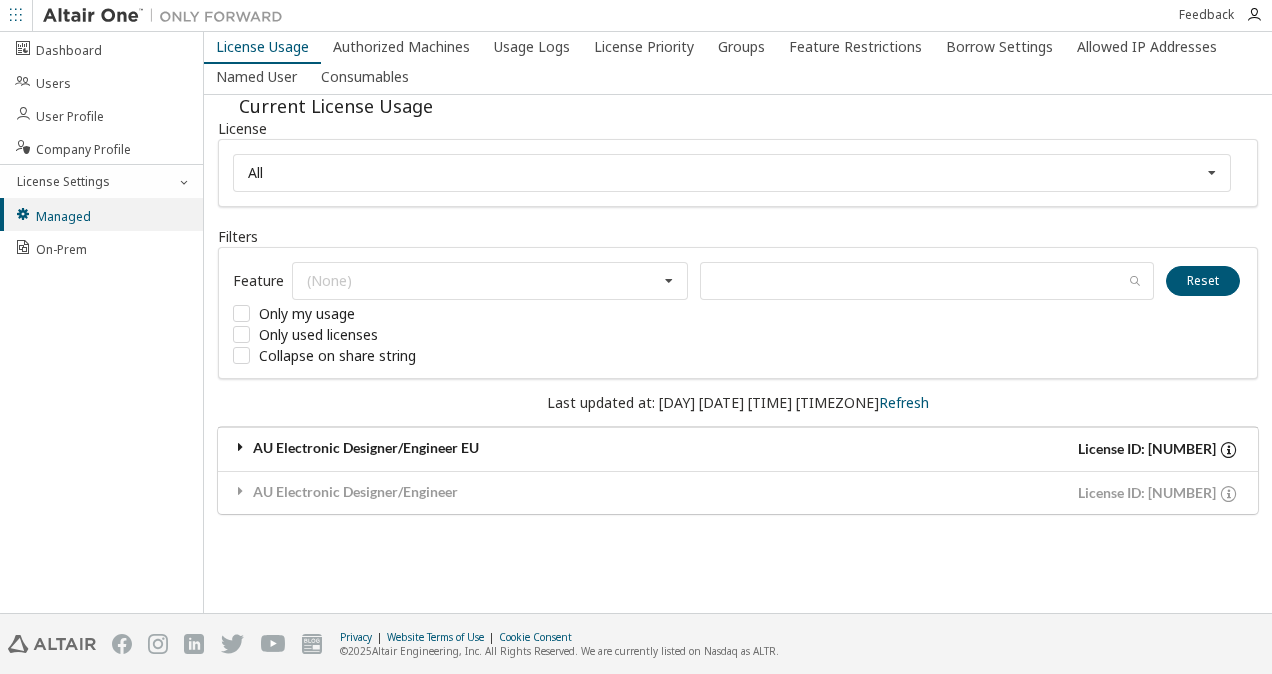 click on "AU Electronic Designer/Engineer EU" at bounding box center (485, 449) 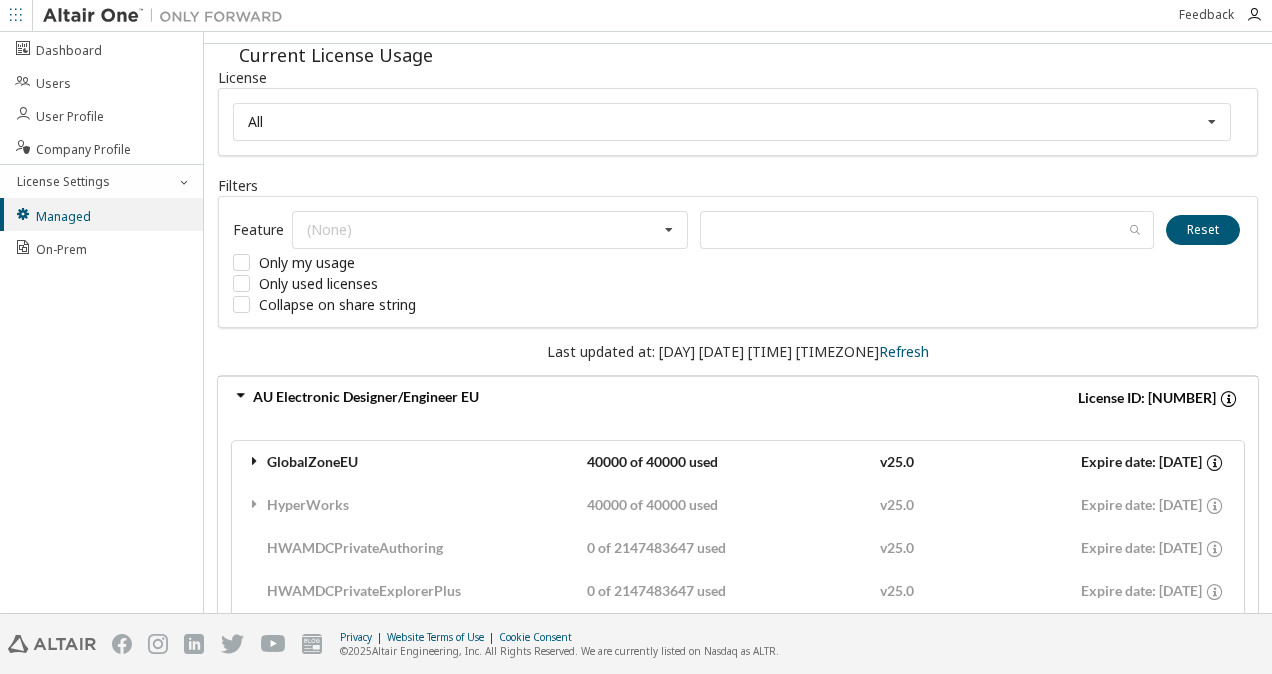 scroll, scrollTop: 63, scrollLeft: 0, axis: vertical 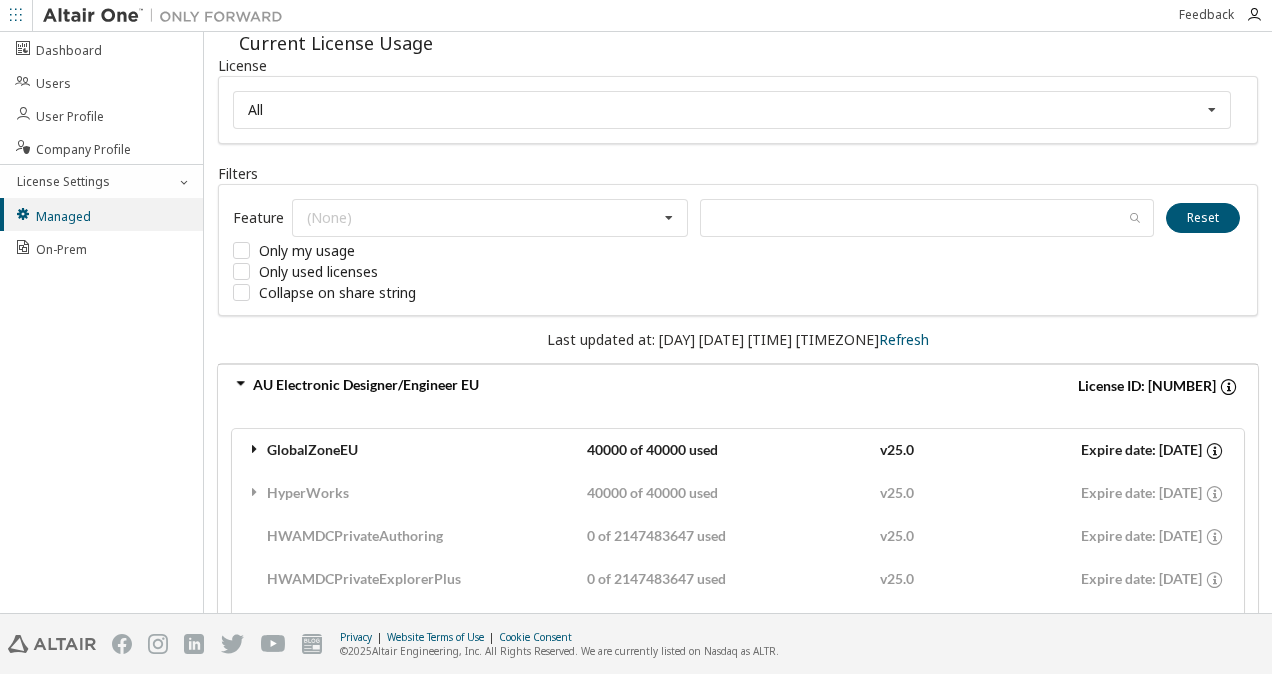 click on "GlobalZoneEU" at bounding box center (416, 450) 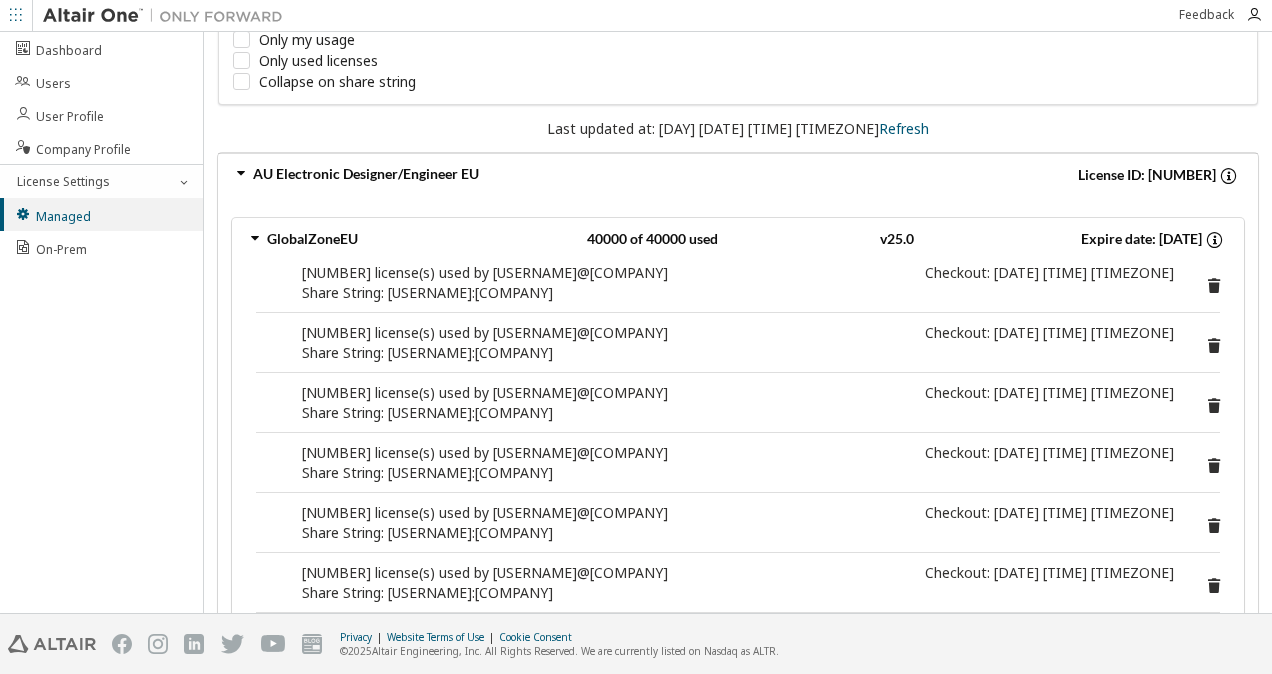 scroll, scrollTop: 0, scrollLeft: 0, axis: both 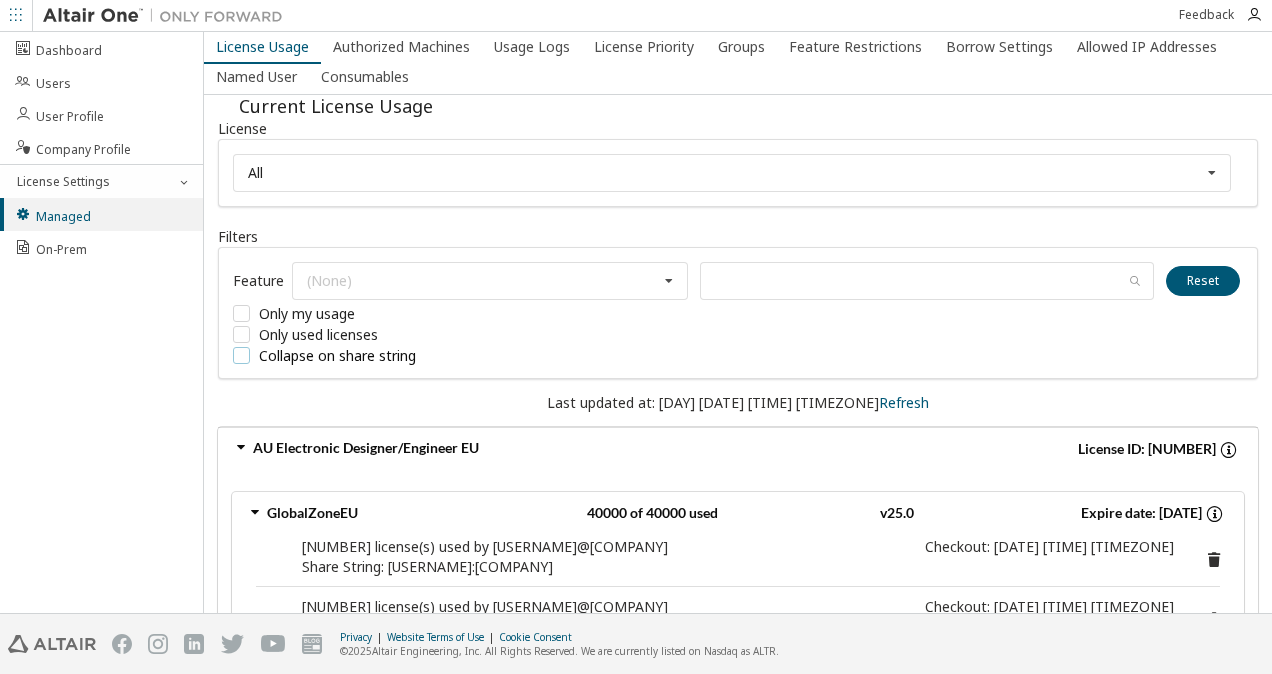 click on "Collapse on share string" at bounding box center [383, 355] 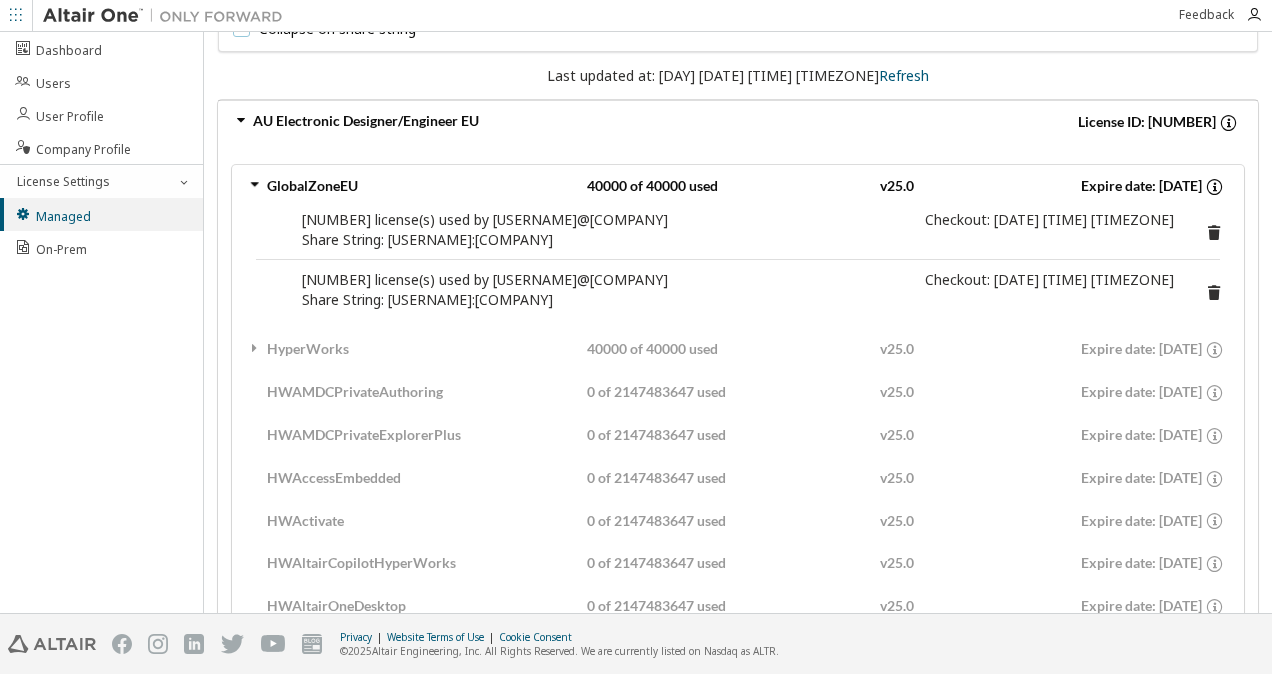 scroll, scrollTop: 328, scrollLeft: 0, axis: vertical 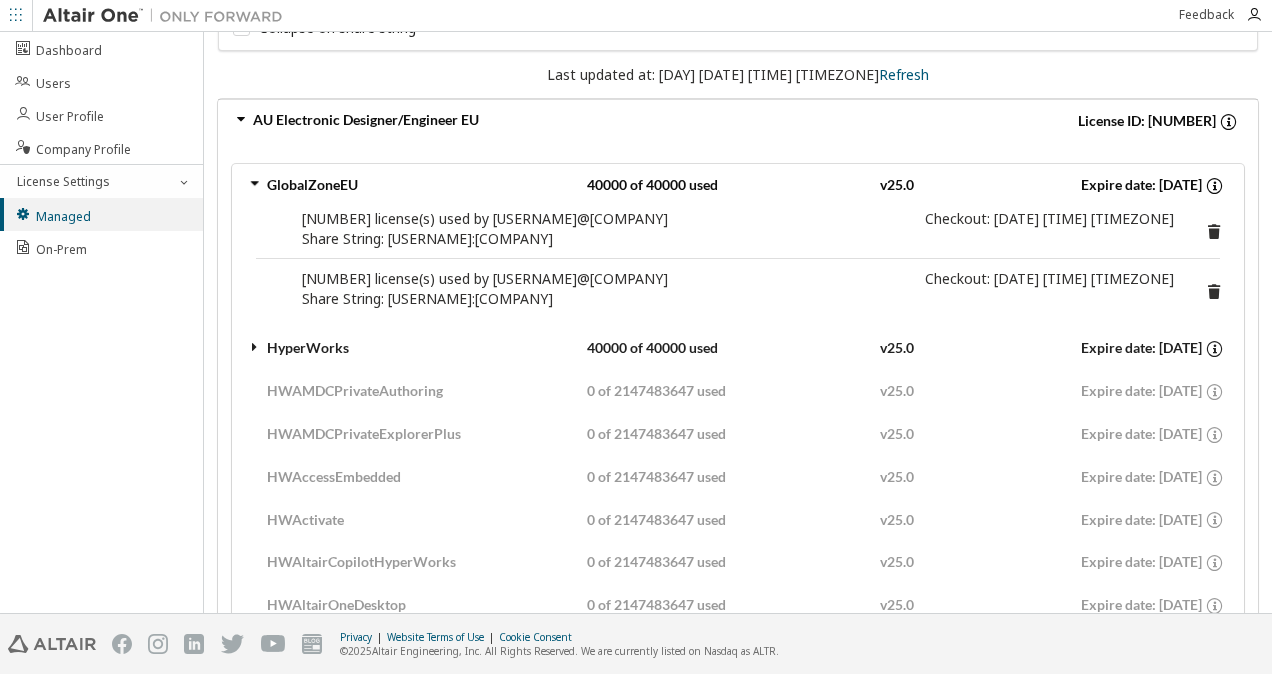 click at bounding box center [255, 347] 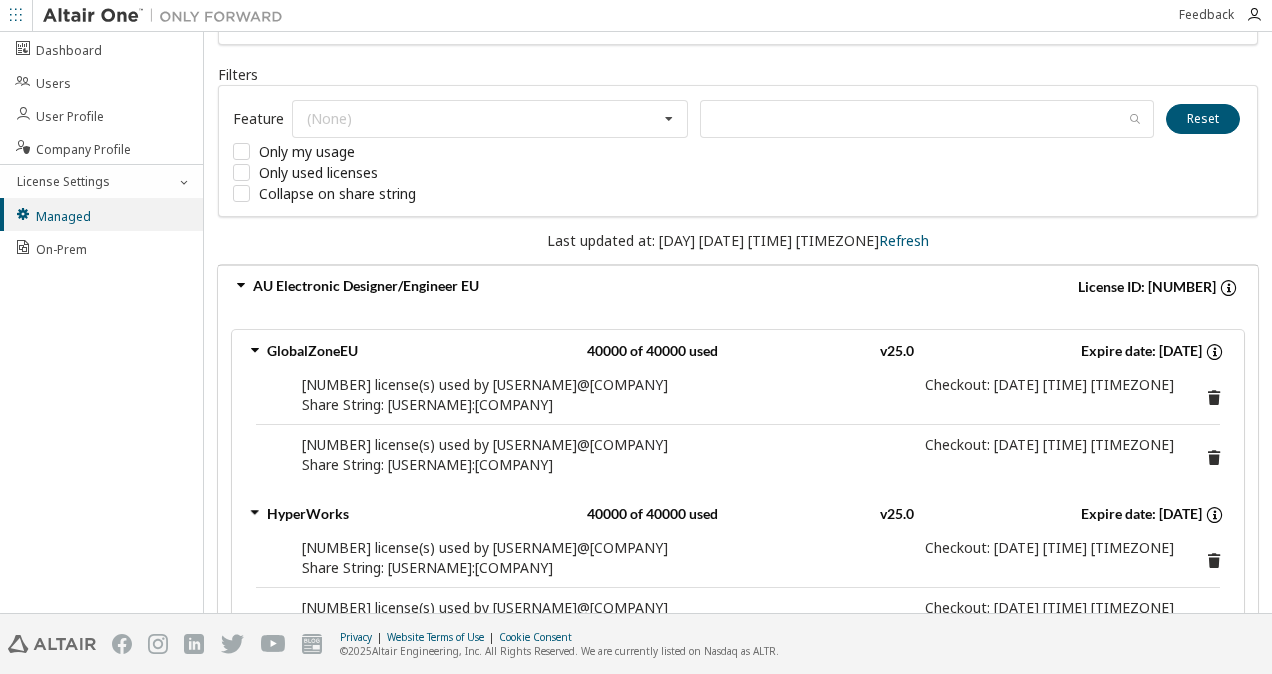 scroll, scrollTop: 157, scrollLeft: 0, axis: vertical 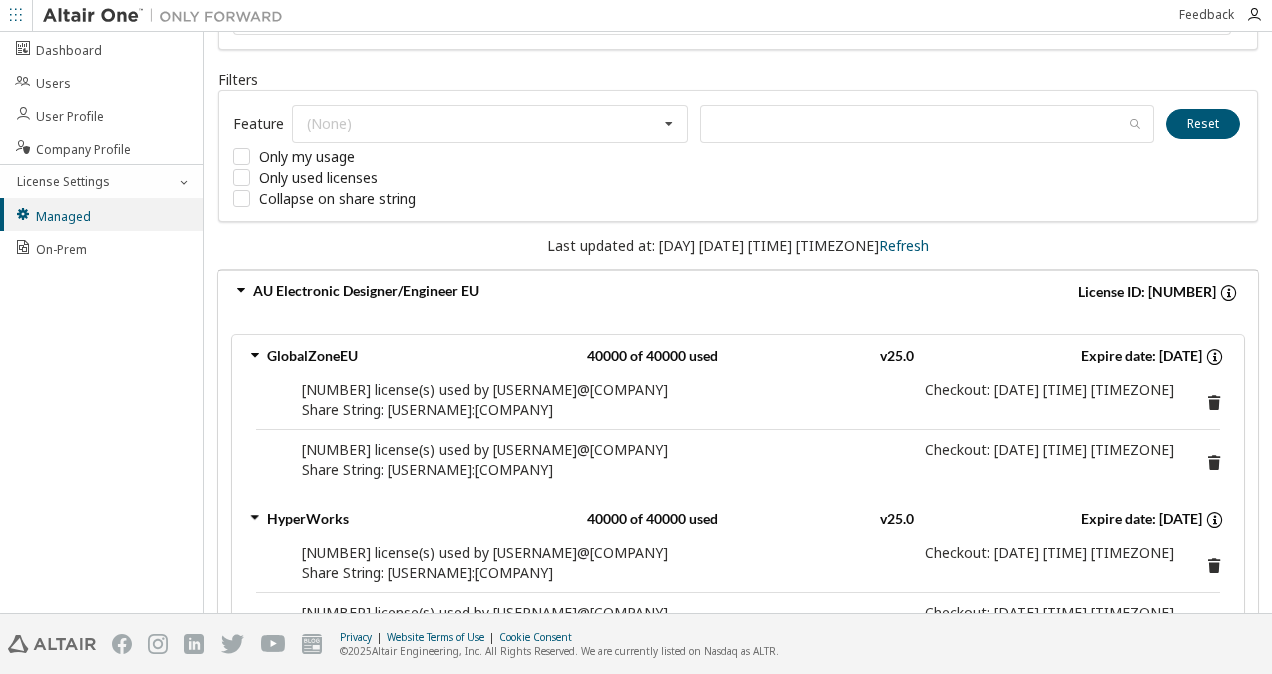 click on "Share String: NThulase:HYB-DrvzEOC8261" at bounding box center (738, 470) 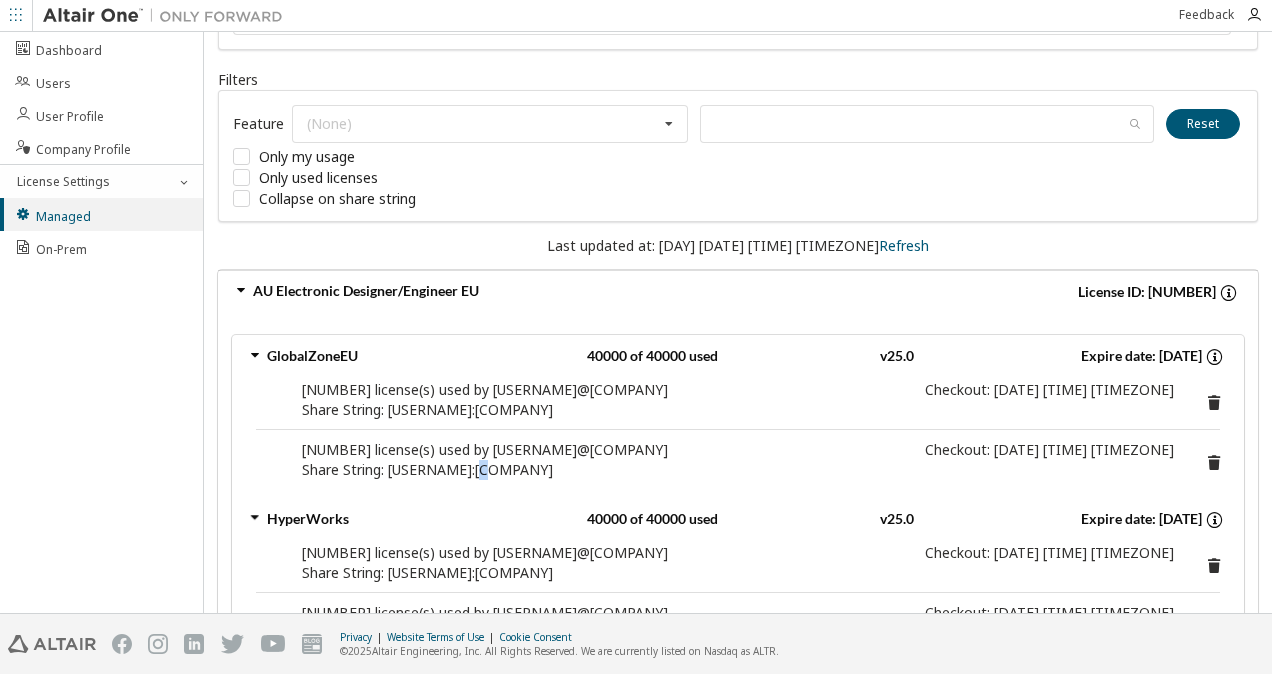 click on "Share String: NThulase:HYB-DrvzEOC8261" at bounding box center [738, 470] 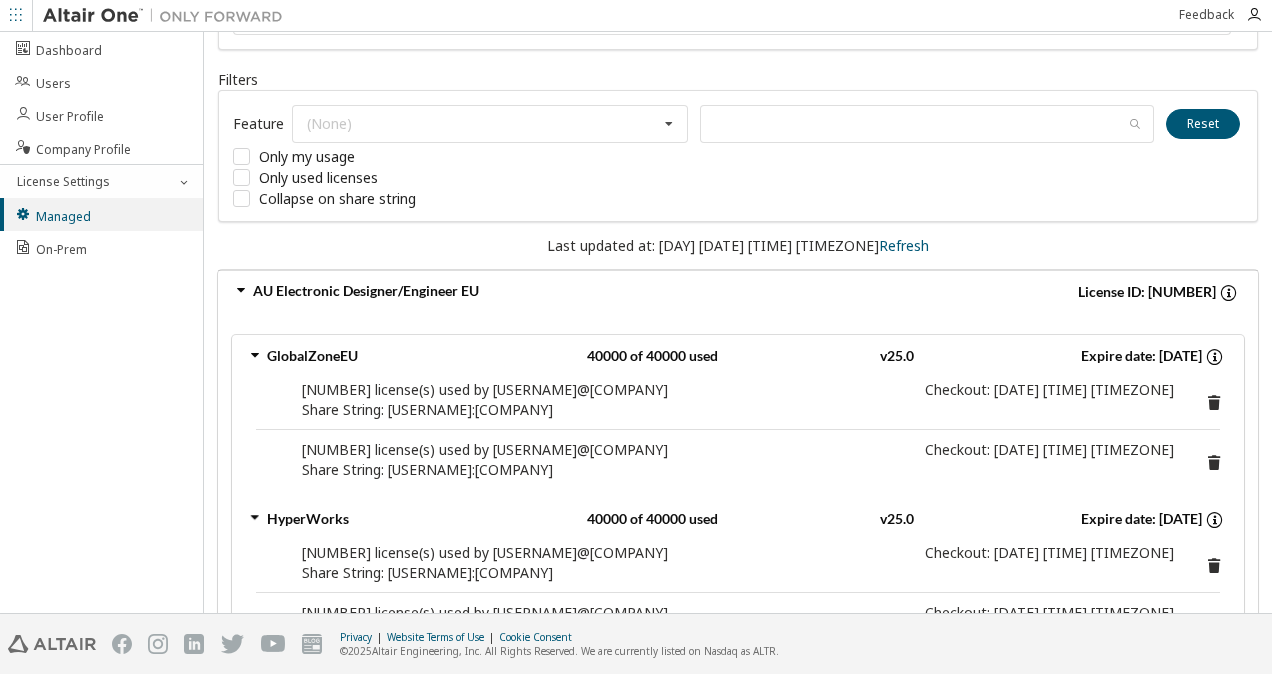drag, startPoint x: 479, startPoint y: 476, endPoint x: 537, endPoint y: 474, distance: 58.034473 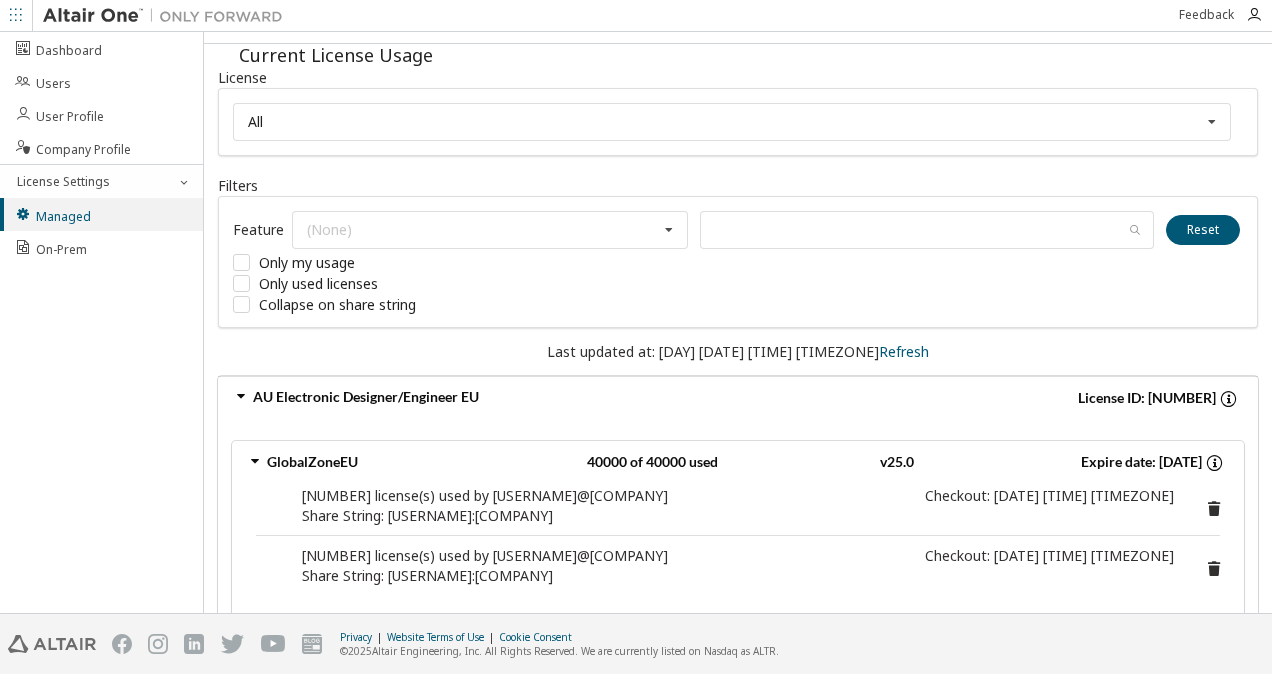 scroll, scrollTop: 0, scrollLeft: 0, axis: both 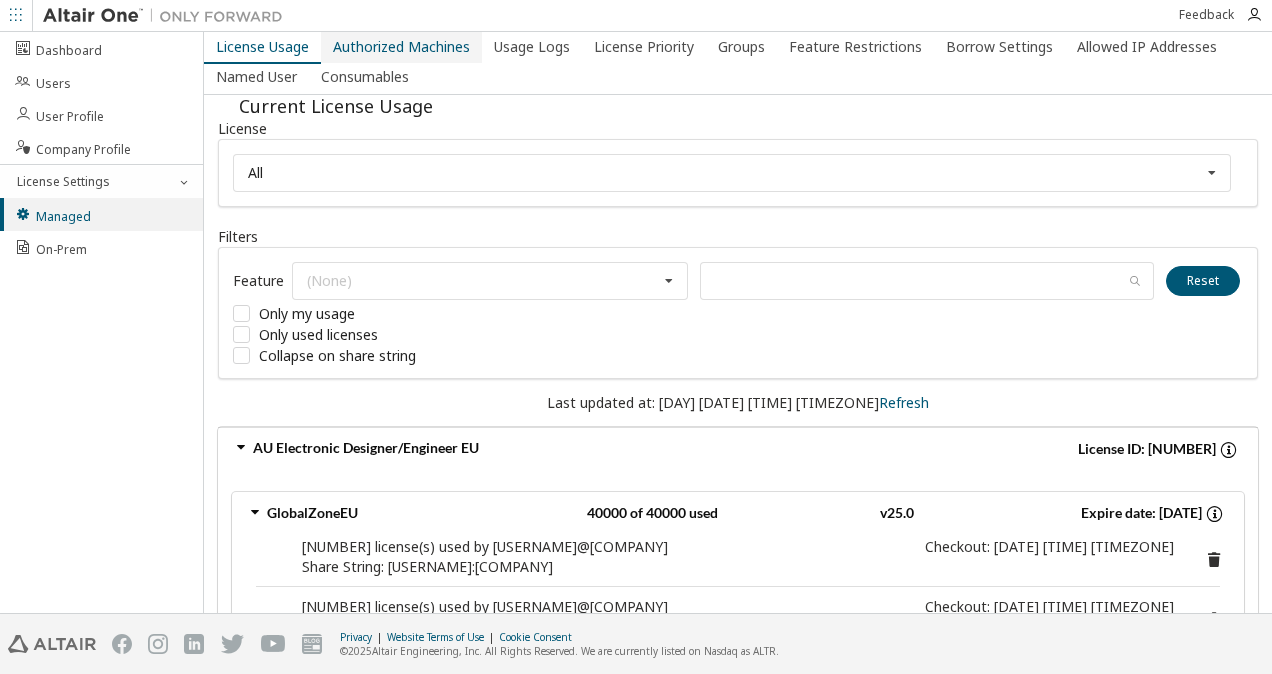 click on "Authorized Machines" at bounding box center (401, 47) 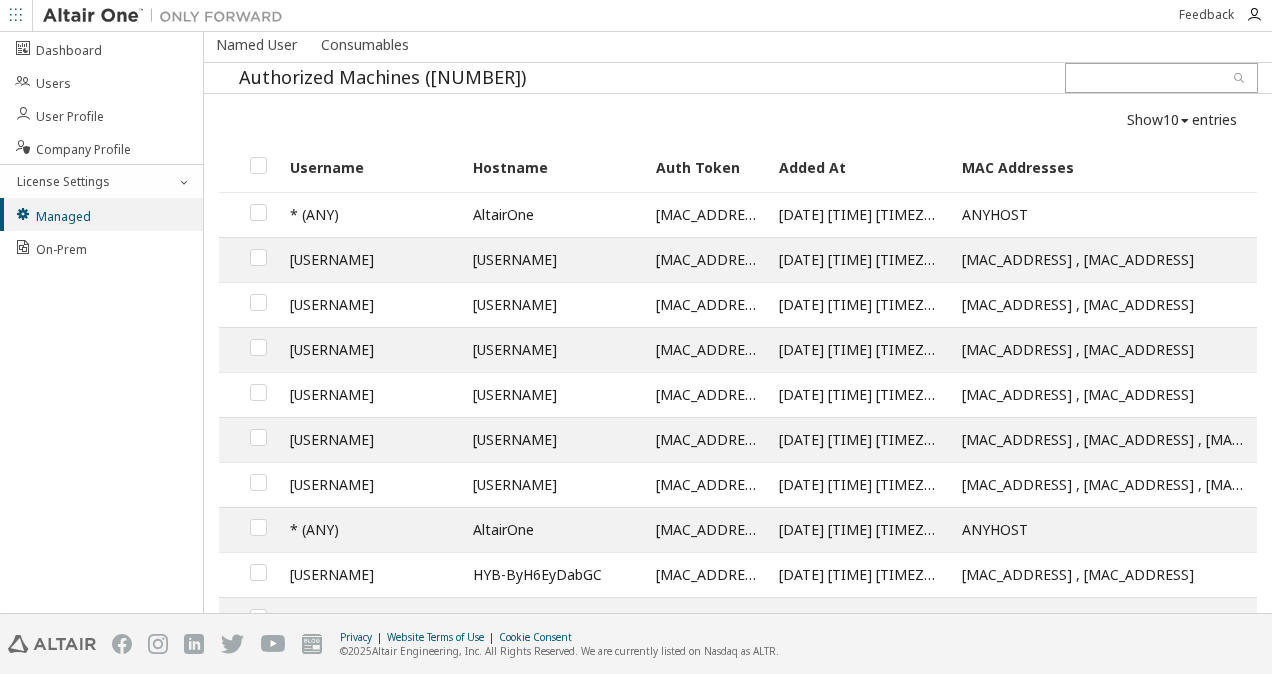 scroll, scrollTop: 0, scrollLeft: 0, axis: both 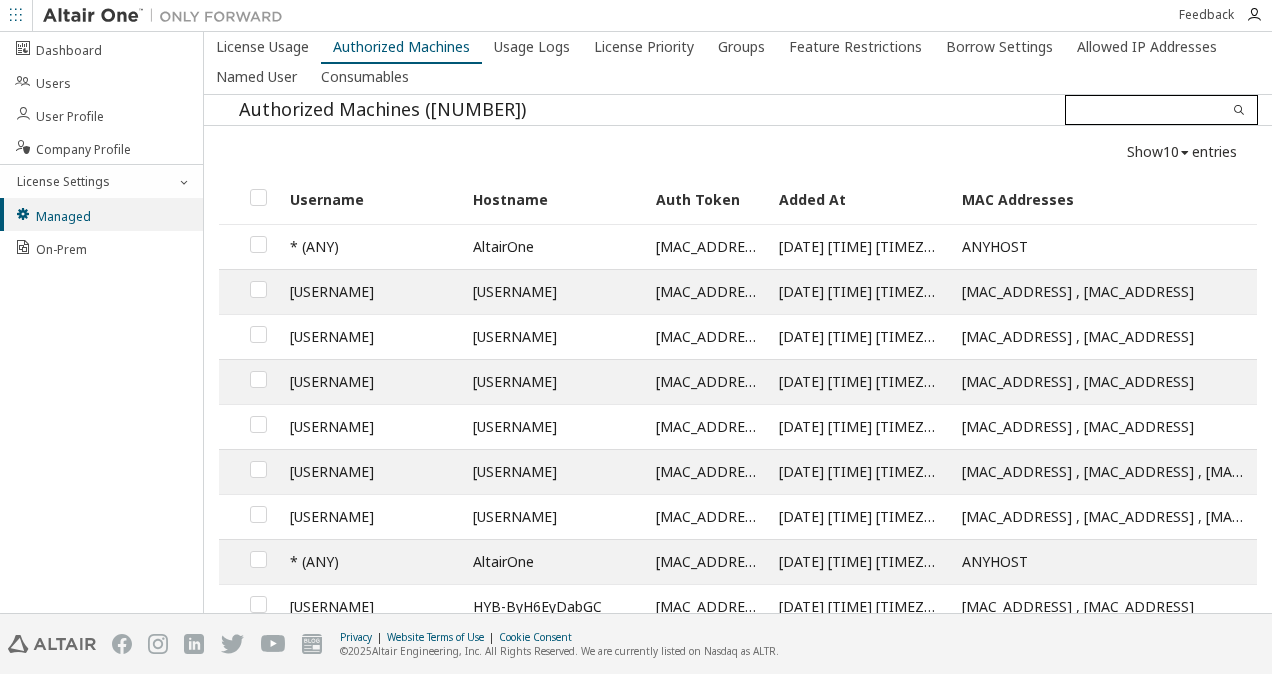click at bounding box center (1161, 110) 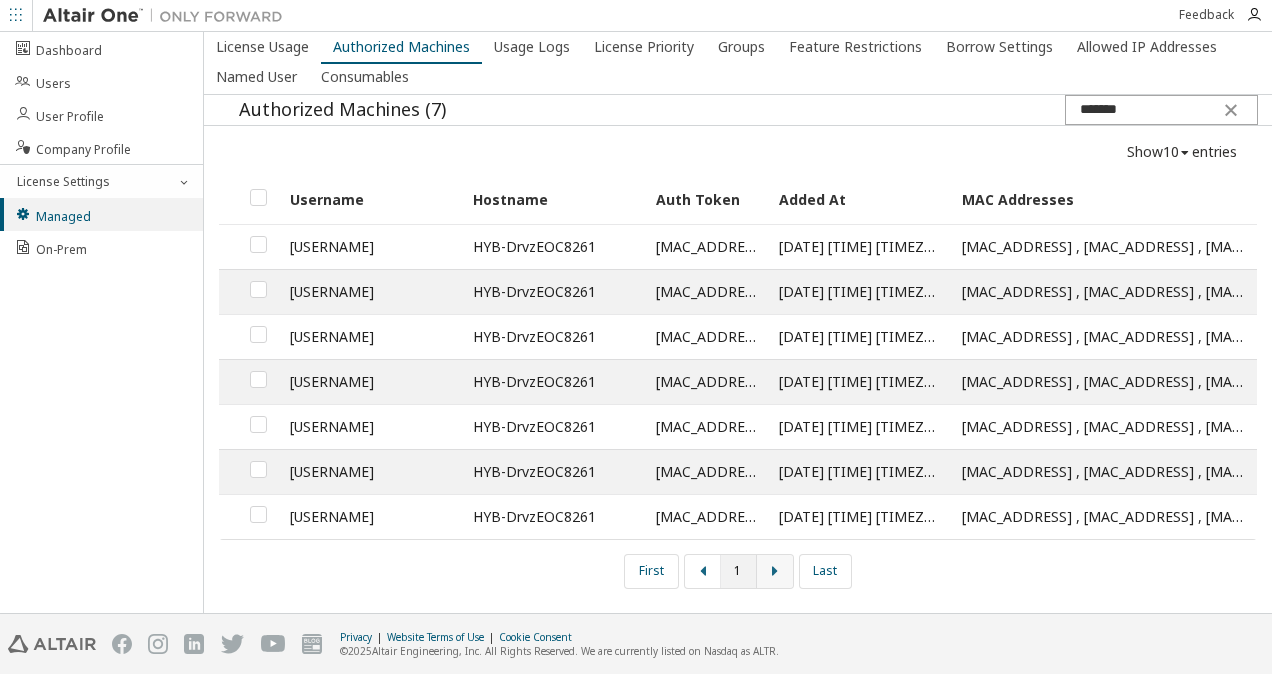 click at bounding box center [775, 571] 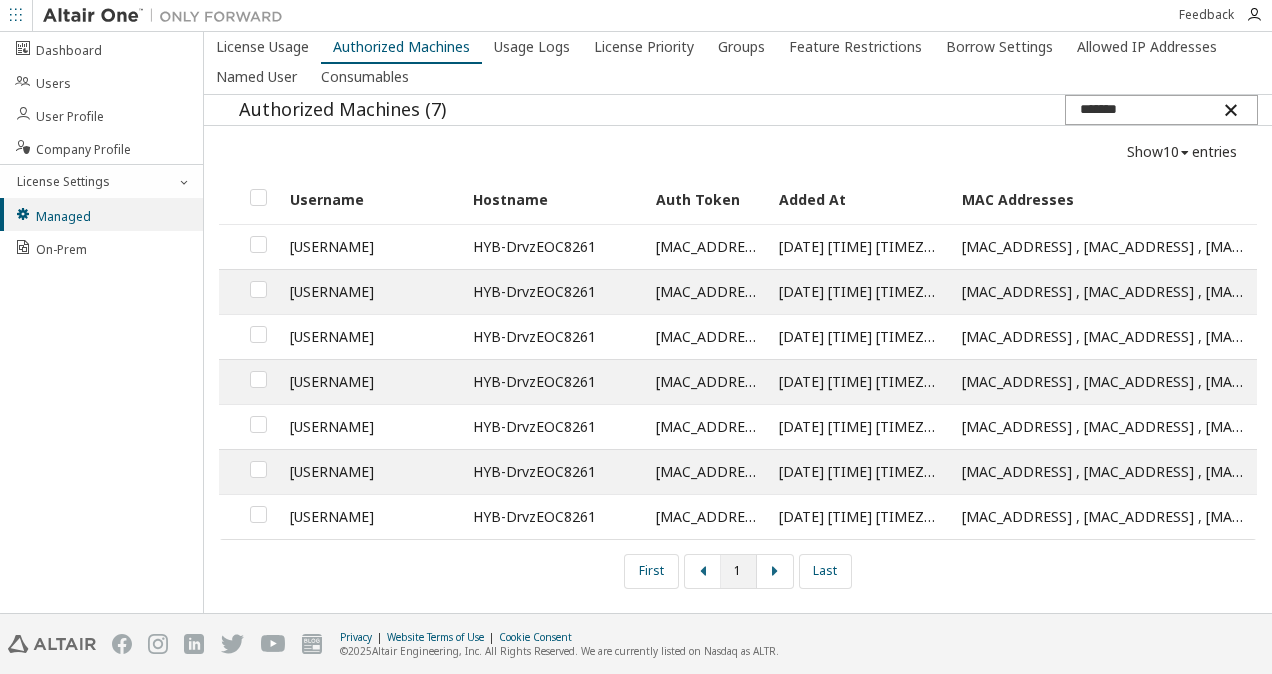 drag, startPoint x: 1125, startPoint y: 119, endPoint x: 992, endPoint y: 123, distance: 133.06013 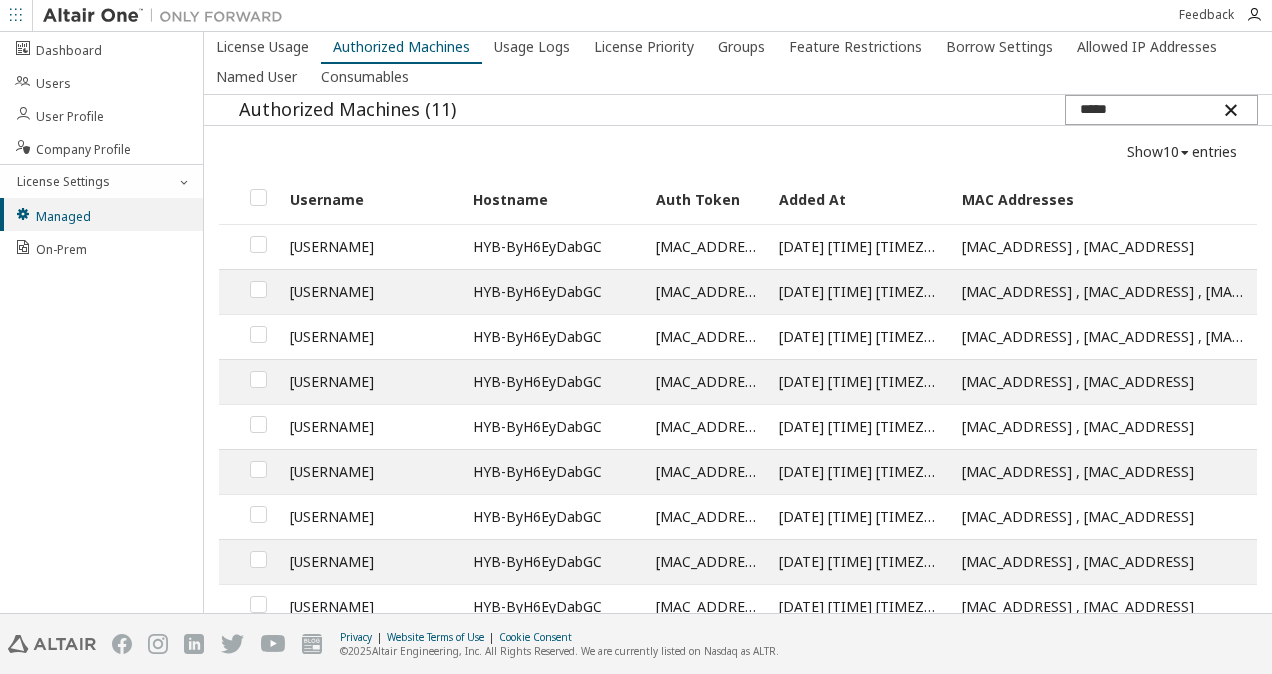 scroll, scrollTop: 122, scrollLeft: 0, axis: vertical 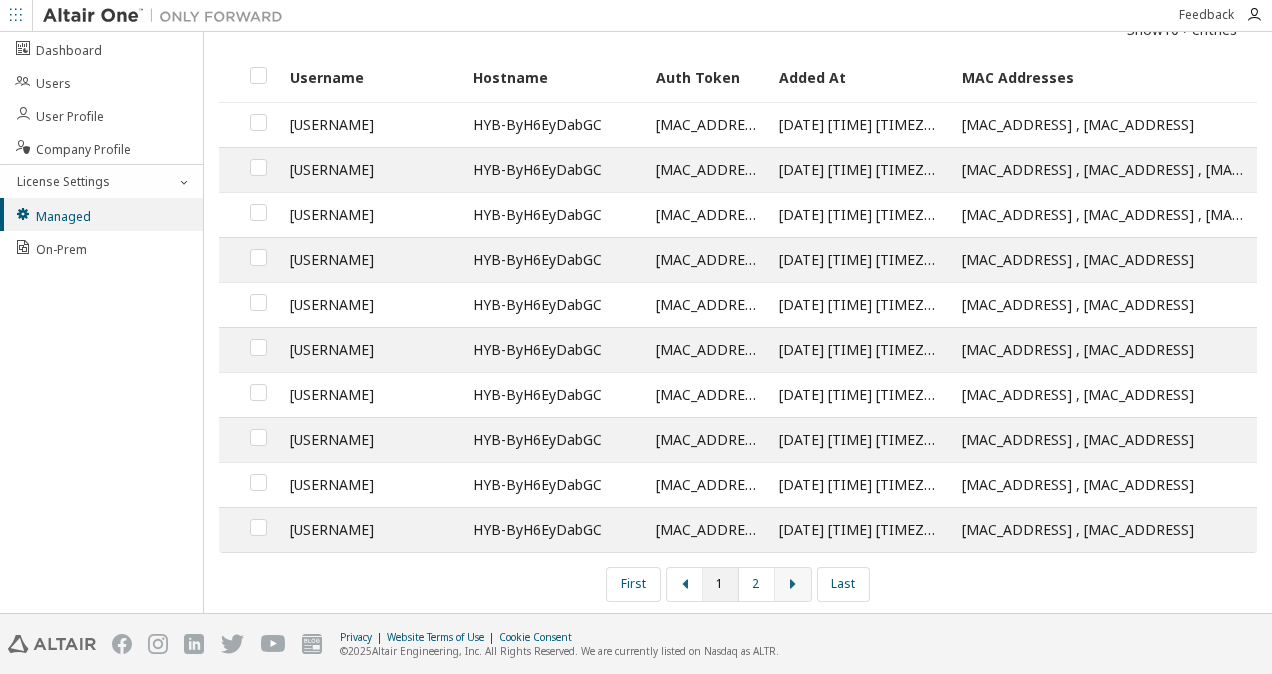 type on "*****" 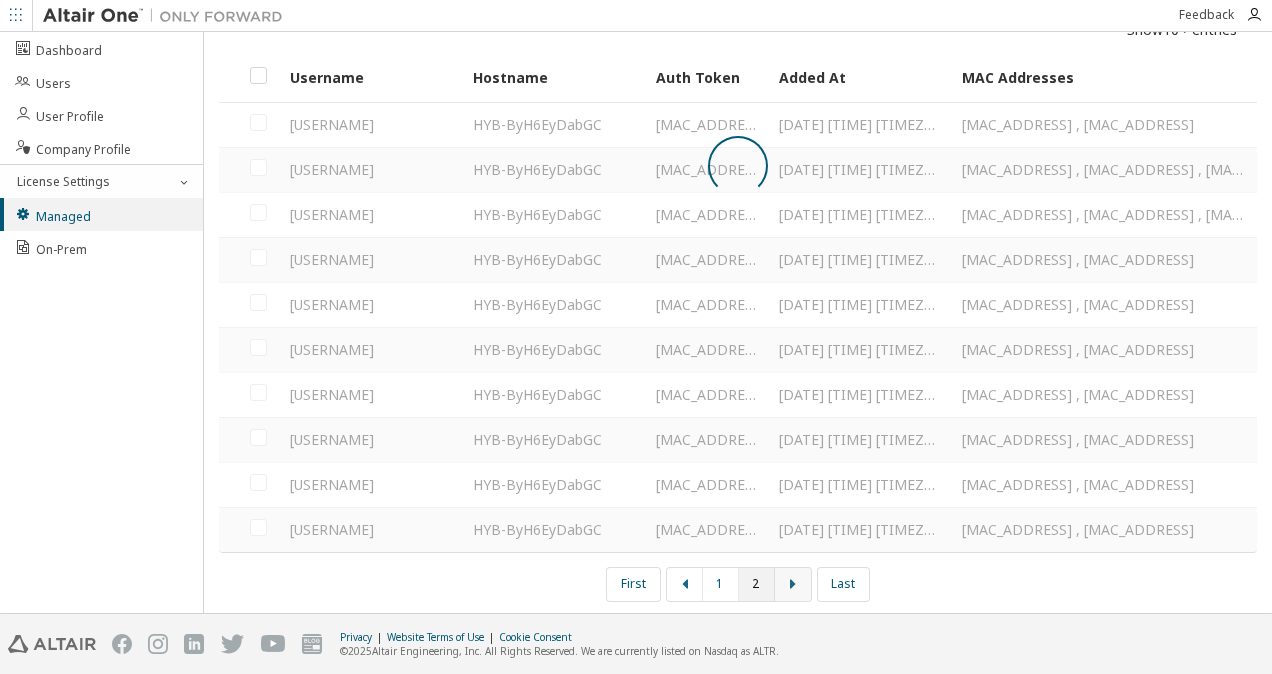 scroll, scrollTop: 0, scrollLeft: 0, axis: both 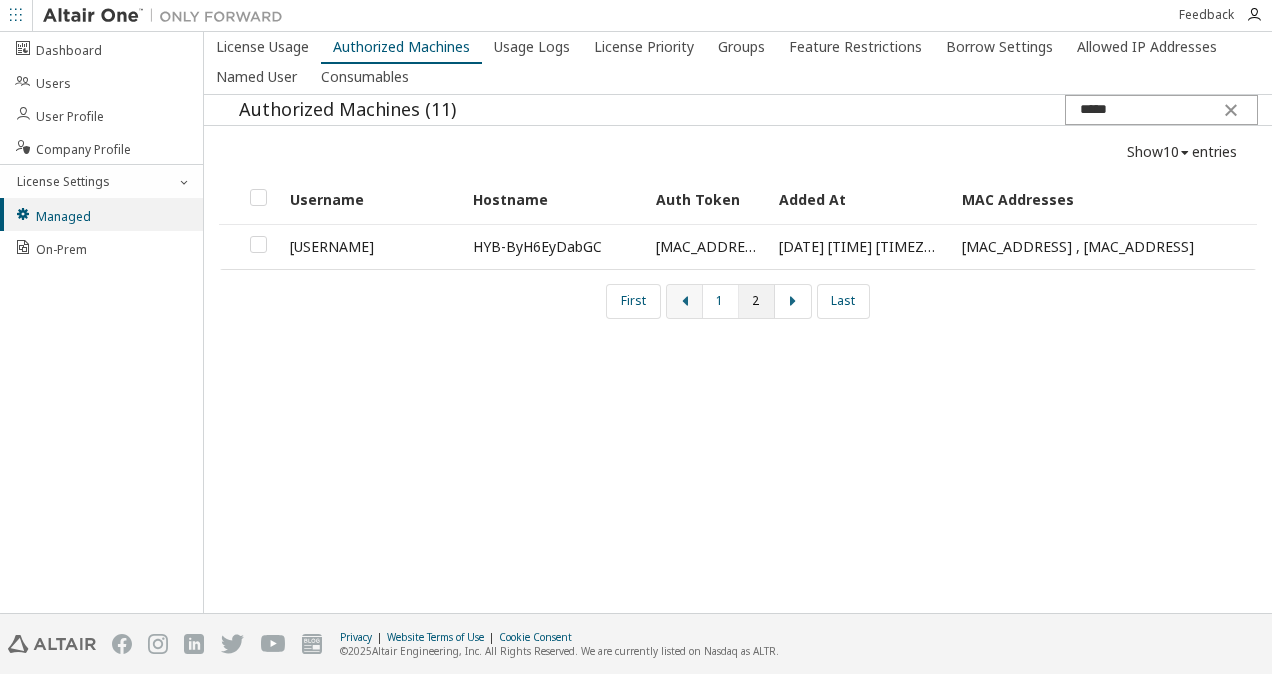 click at bounding box center (685, 301) 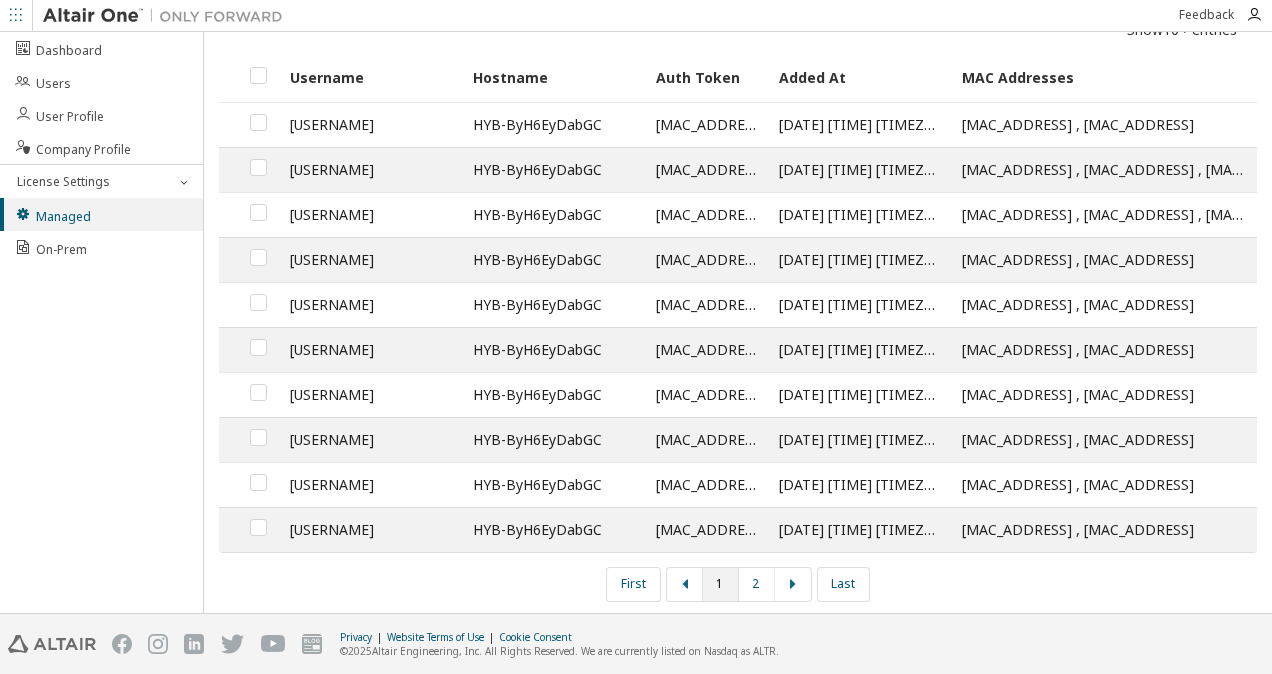 scroll, scrollTop: 0, scrollLeft: 0, axis: both 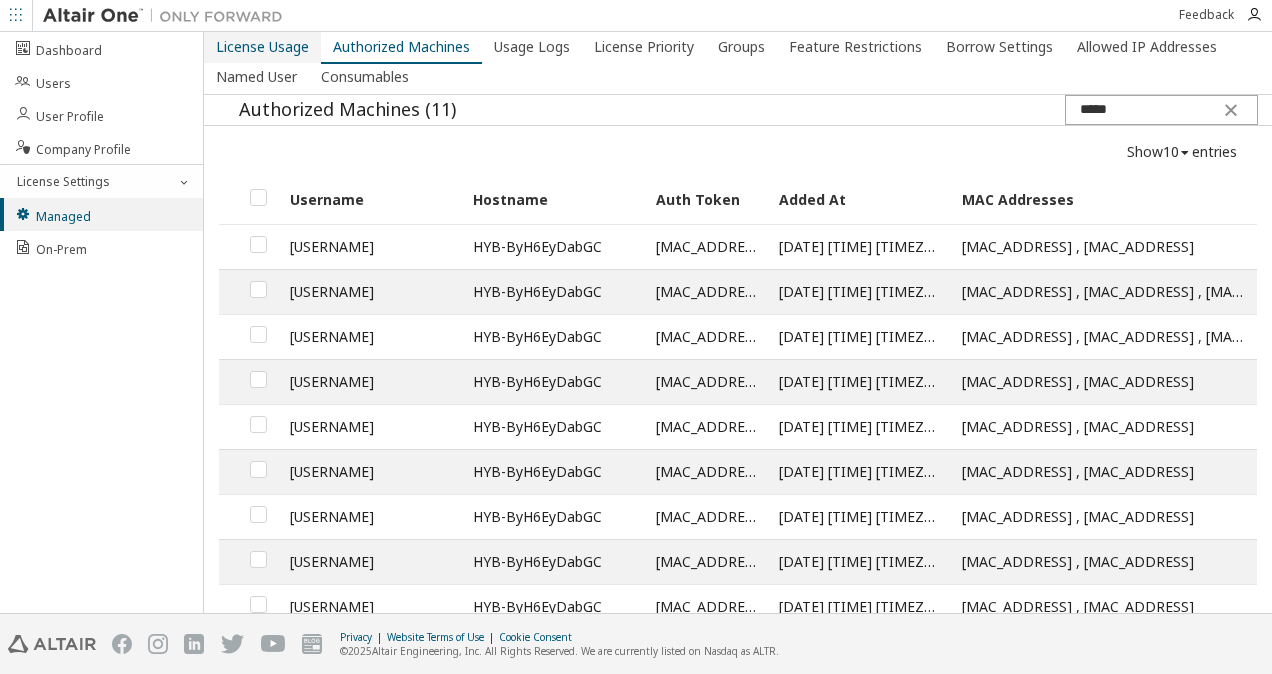 click on "License Usage" at bounding box center (262, 47) 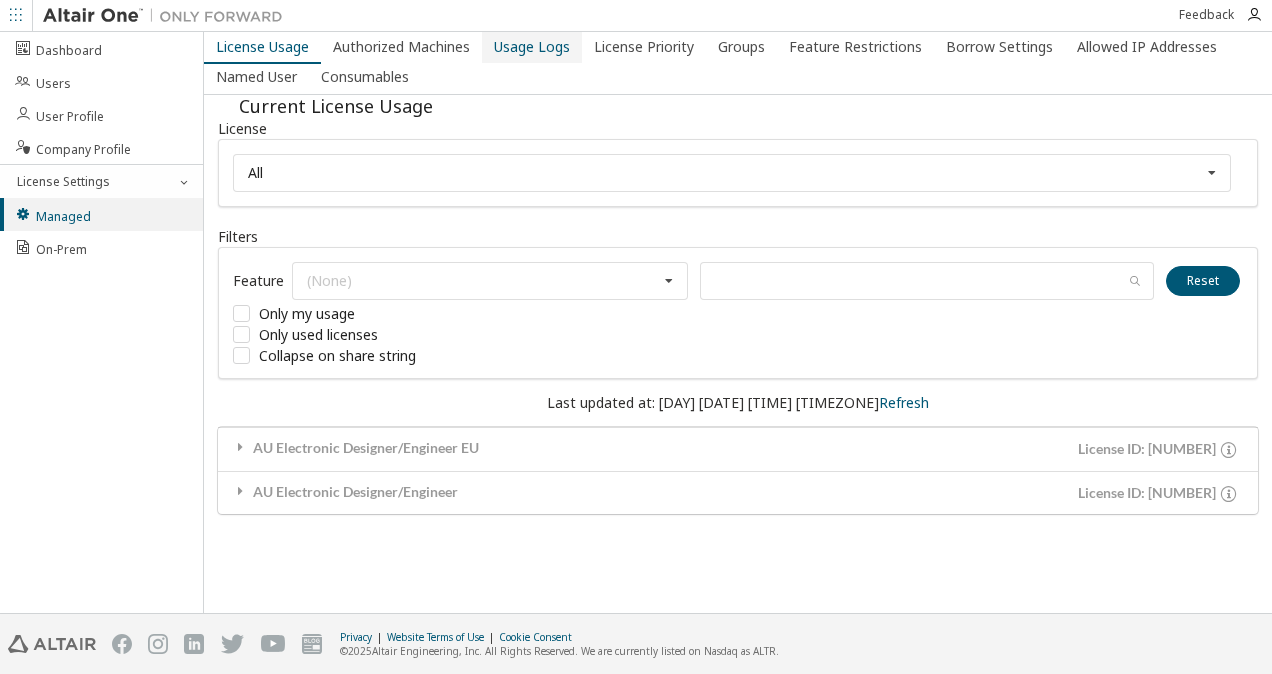 click on "Usage Logs" at bounding box center (532, 47) 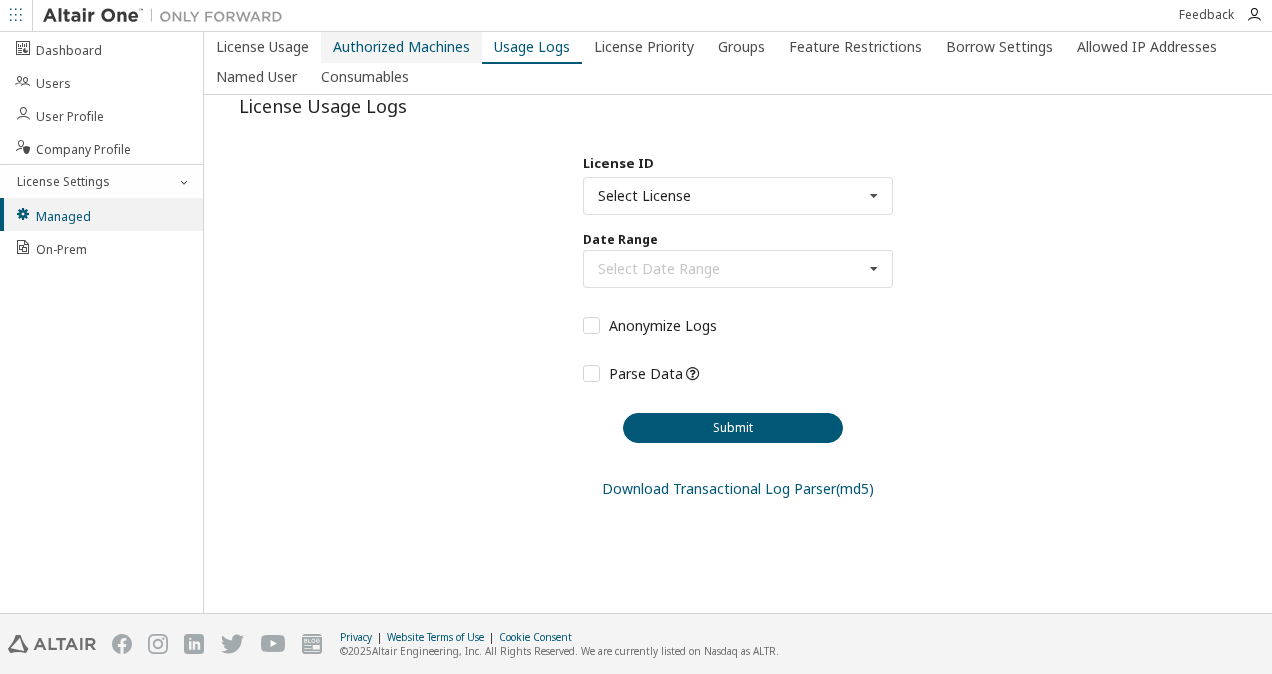 click on "Authorized Machines" at bounding box center [401, 47] 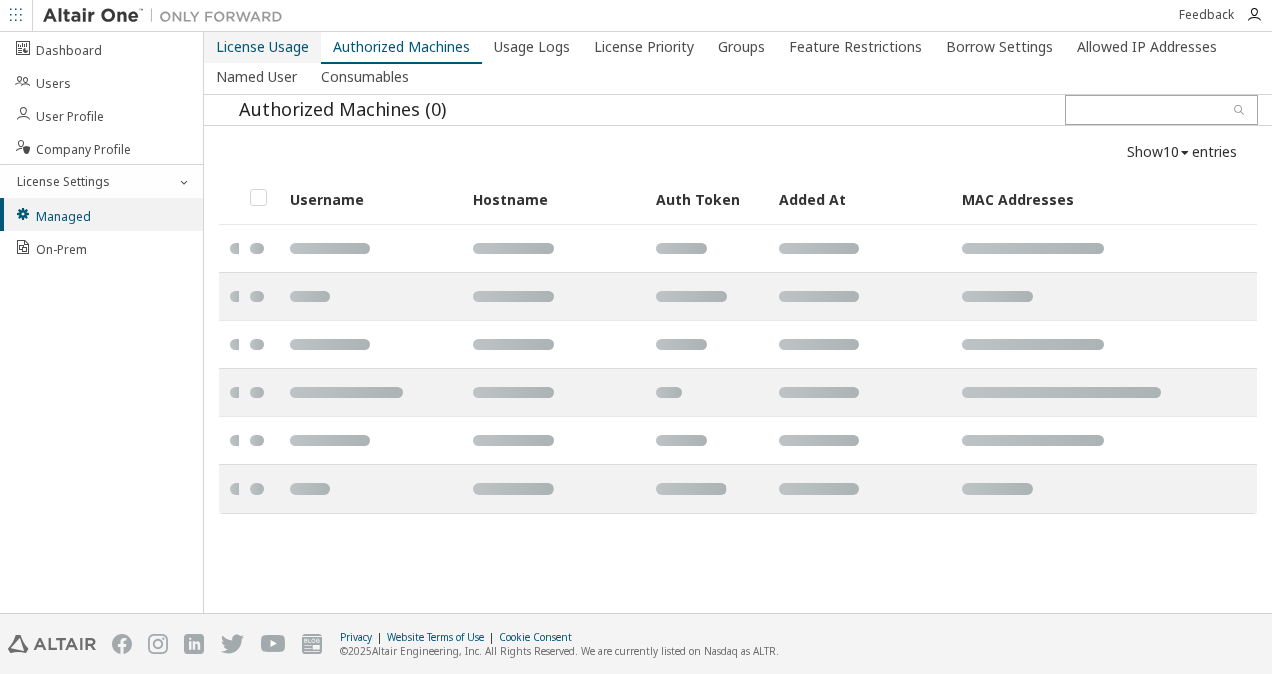 click on "License Usage" at bounding box center (262, 47) 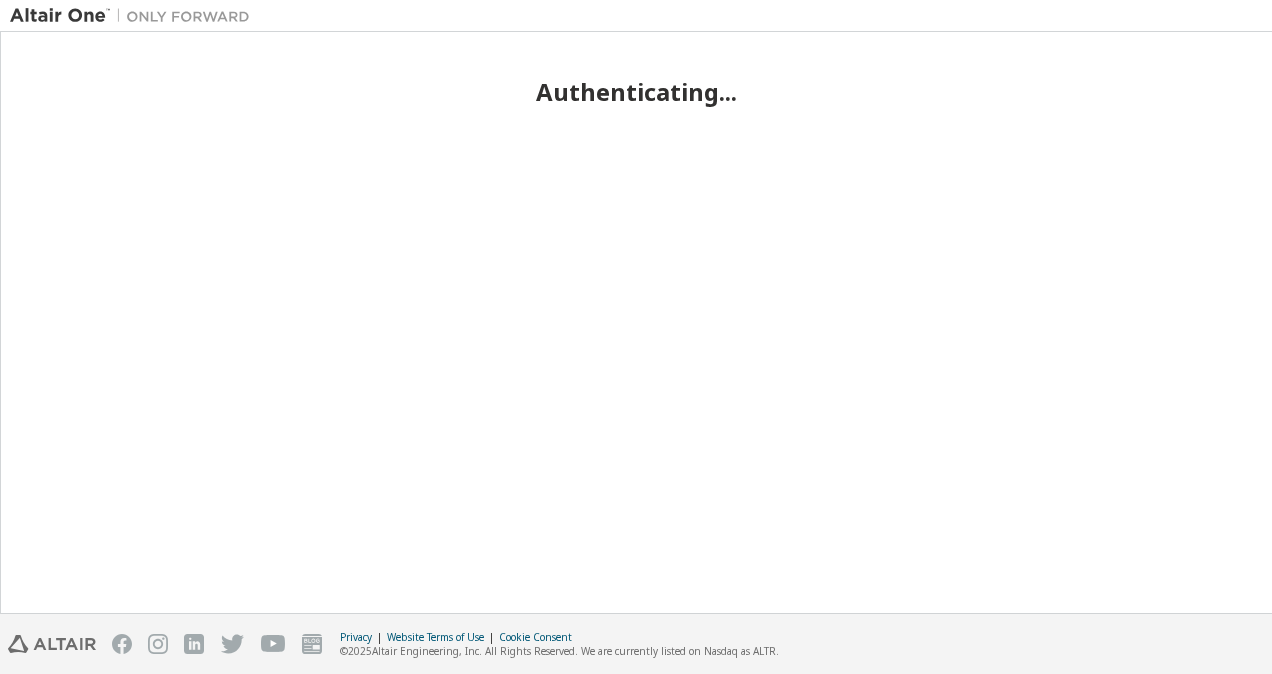 scroll, scrollTop: 0, scrollLeft: 0, axis: both 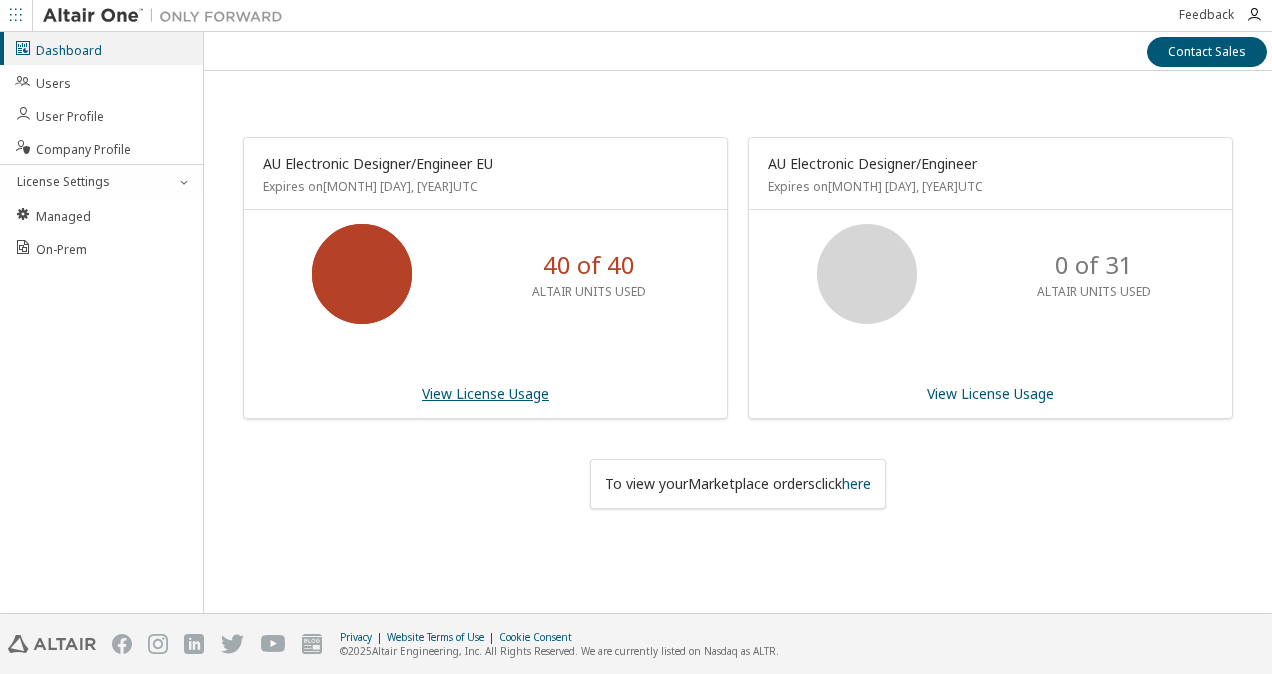 click on "View License Usage" at bounding box center (485, 393) 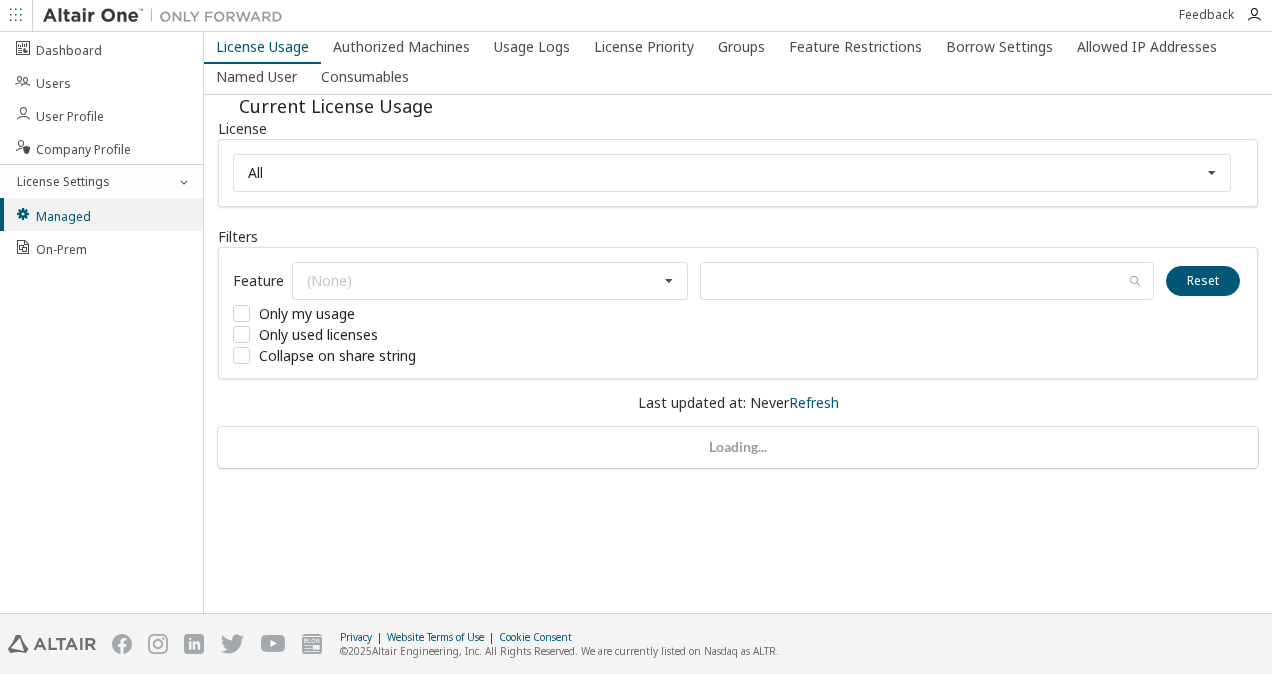 scroll, scrollTop: 0, scrollLeft: 0, axis: both 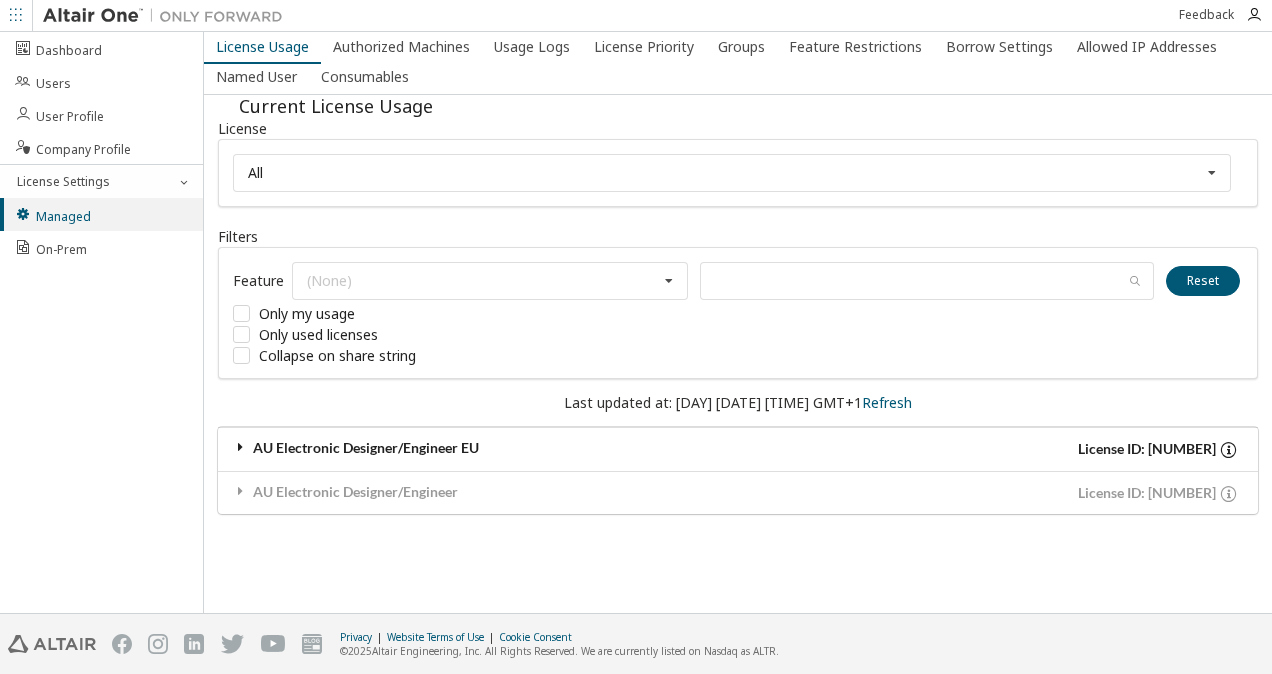 click on "AU Electronic Designer/Engineer EU" at bounding box center [485, 449] 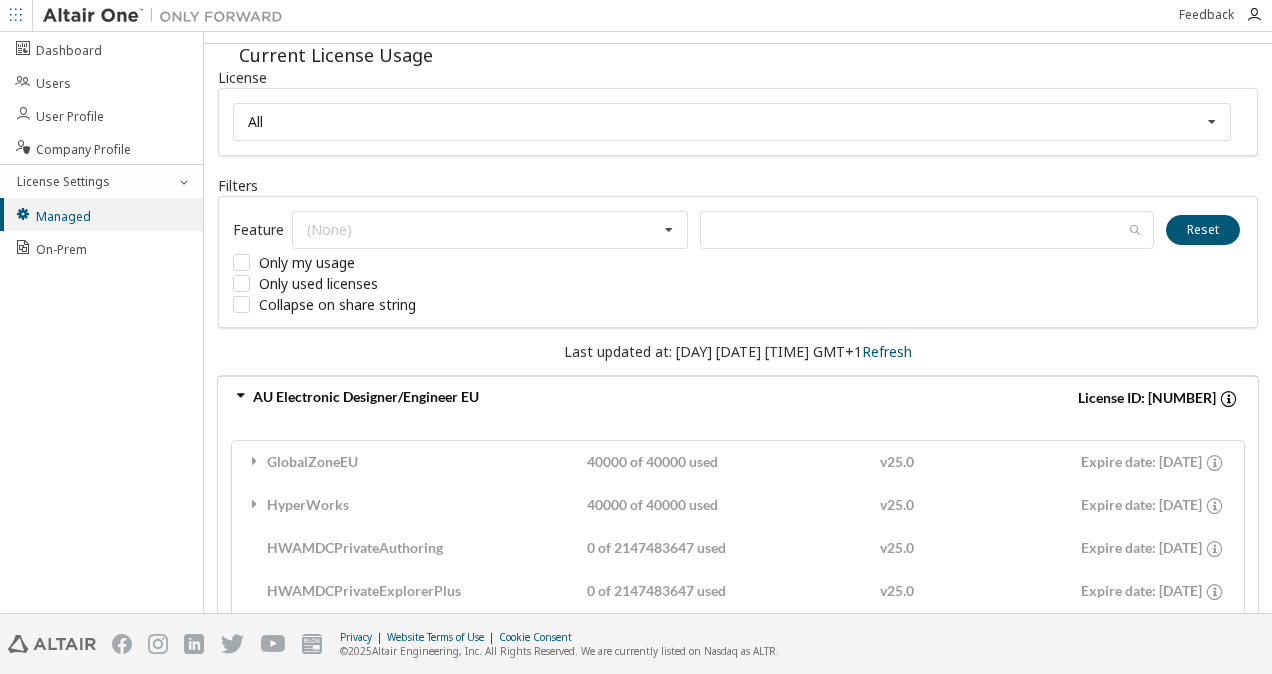 scroll, scrollTop: 39, scrollLeft: 0, axis: vertical 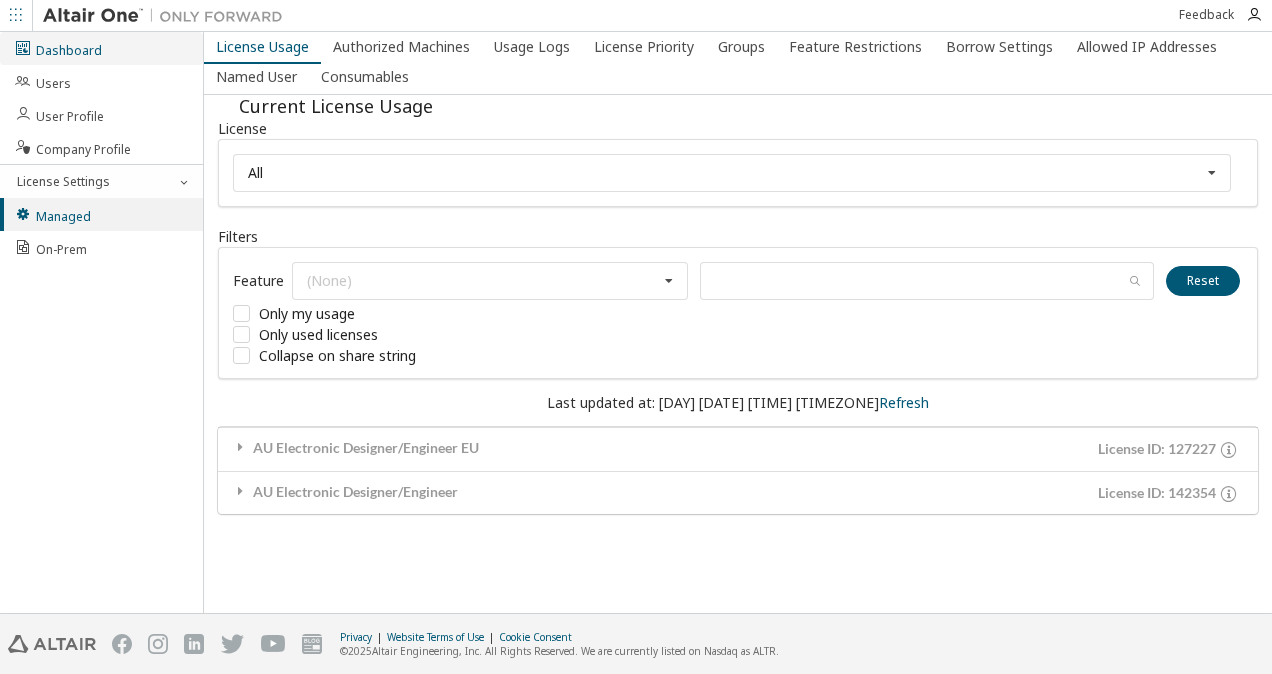 click on "Dashboard" at bounding box center [58, 48] 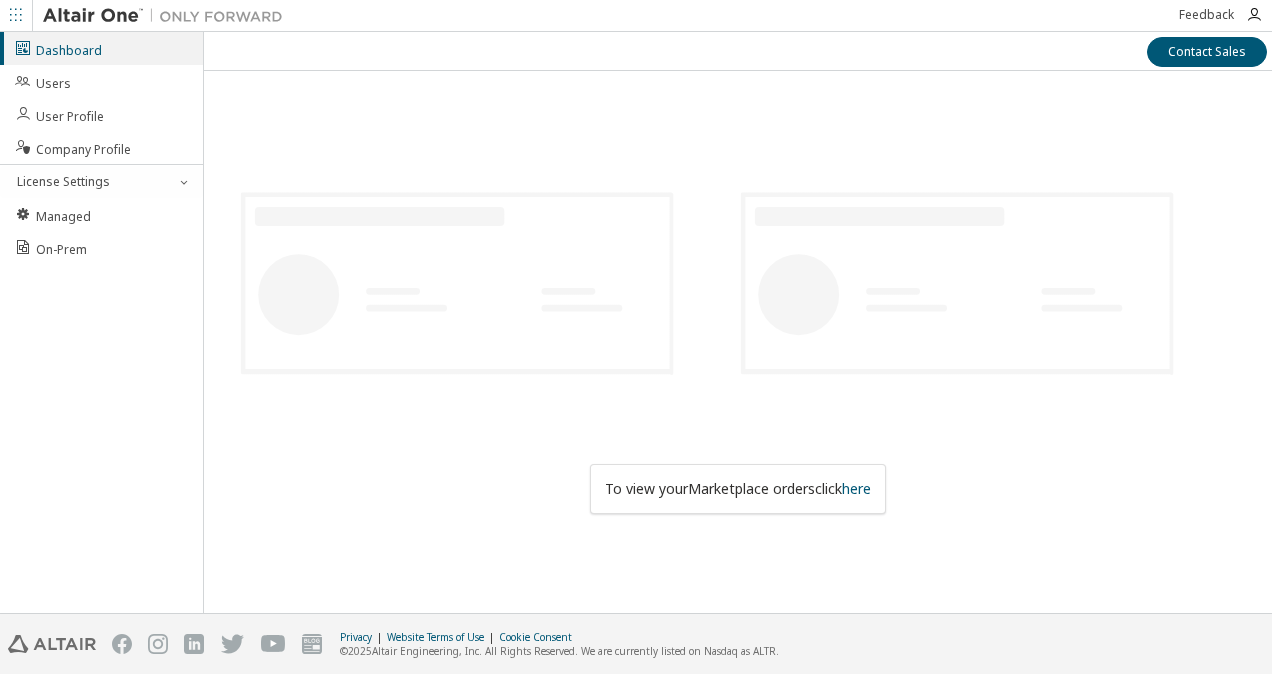 scroll, scrollTop: 0, scrollLeft: 0, axis: both 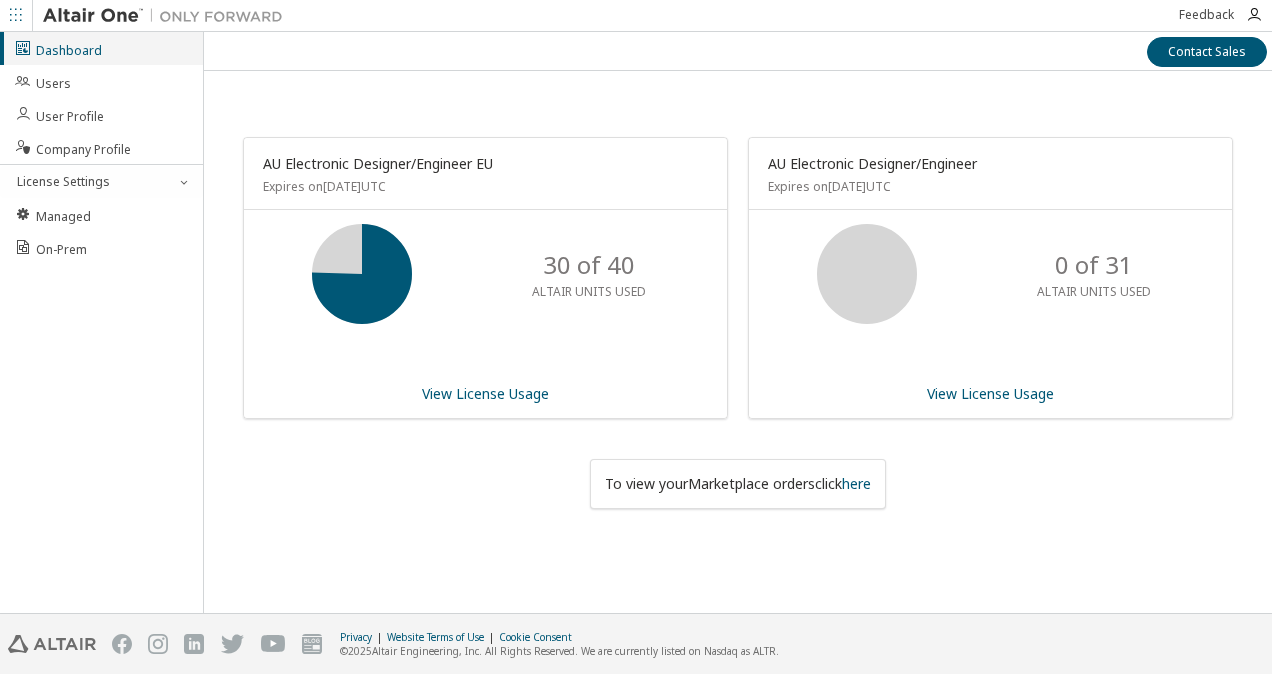 click on "Dashboard" at bounding box center (101, 48) 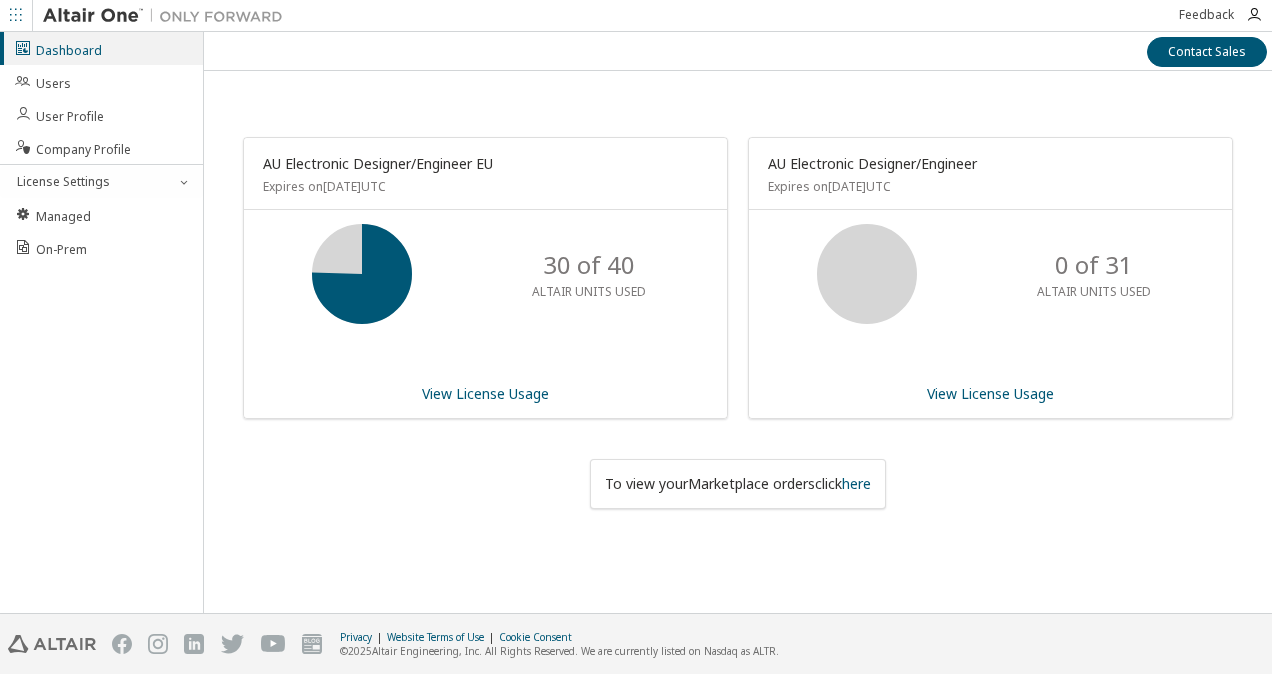 click on "Contact Sales AU Electronic Designer/Engineer EU Expires on  November 29, 2025  UTC  30 of 40 ALTAIR UNITS USED View License Usage AU Electronic Designer/Engineer Expires on  April 25, 2026  UTC  0 of 31 ALTAIR UNITS USED View License Usage To view your  Marketplace orders  click  here" at bounding box center [738, 322] 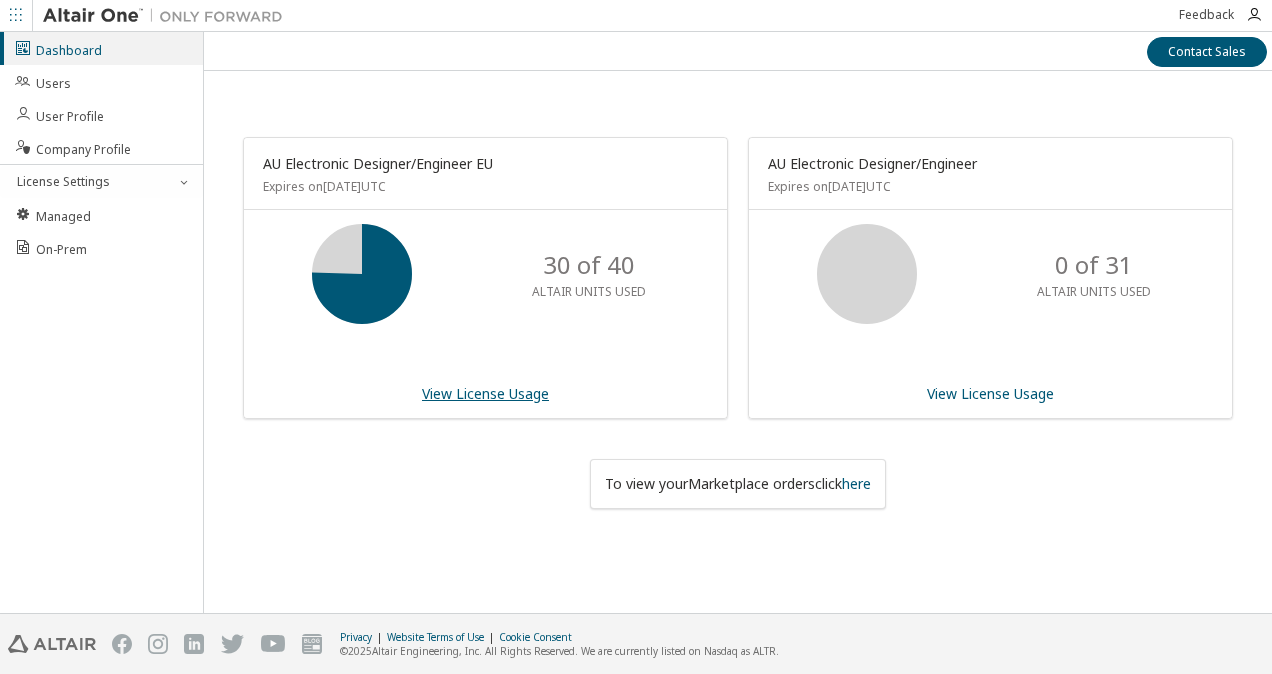 click on "View License Usage" at bounding box center (485, 393) 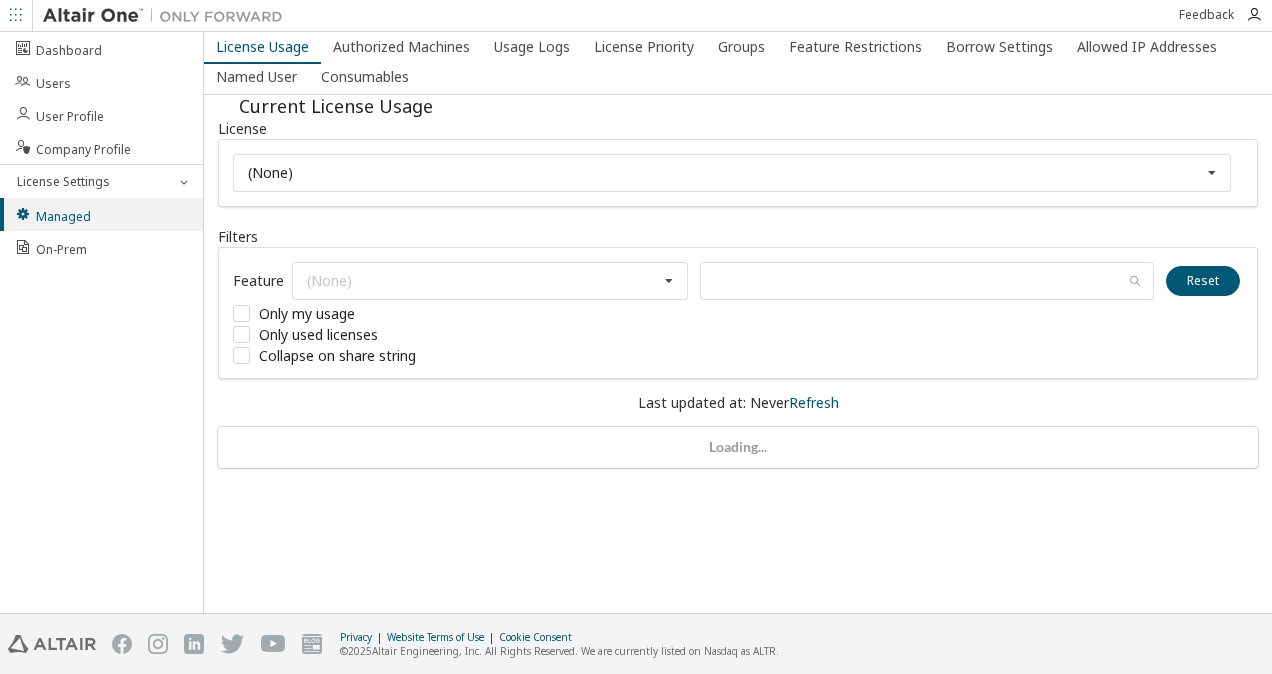 scroll, scrollTop: 0, scrollLeft: 0, axis: both 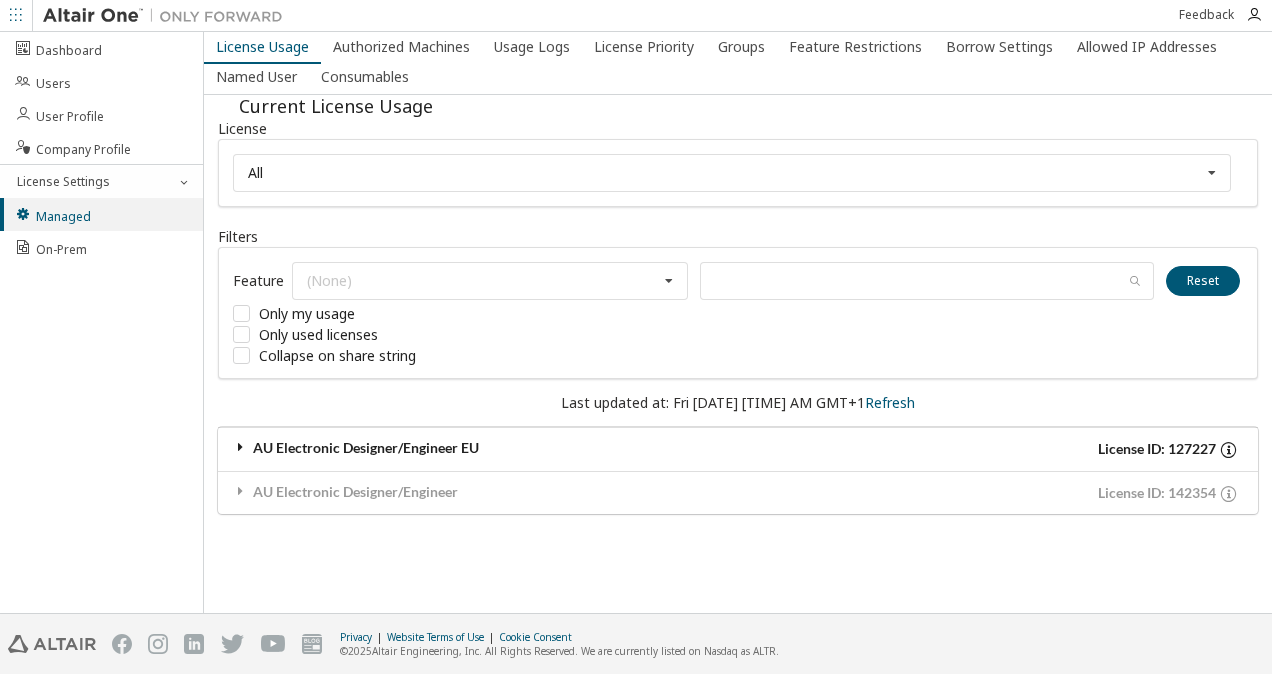 click at bounding box center (241, 447) 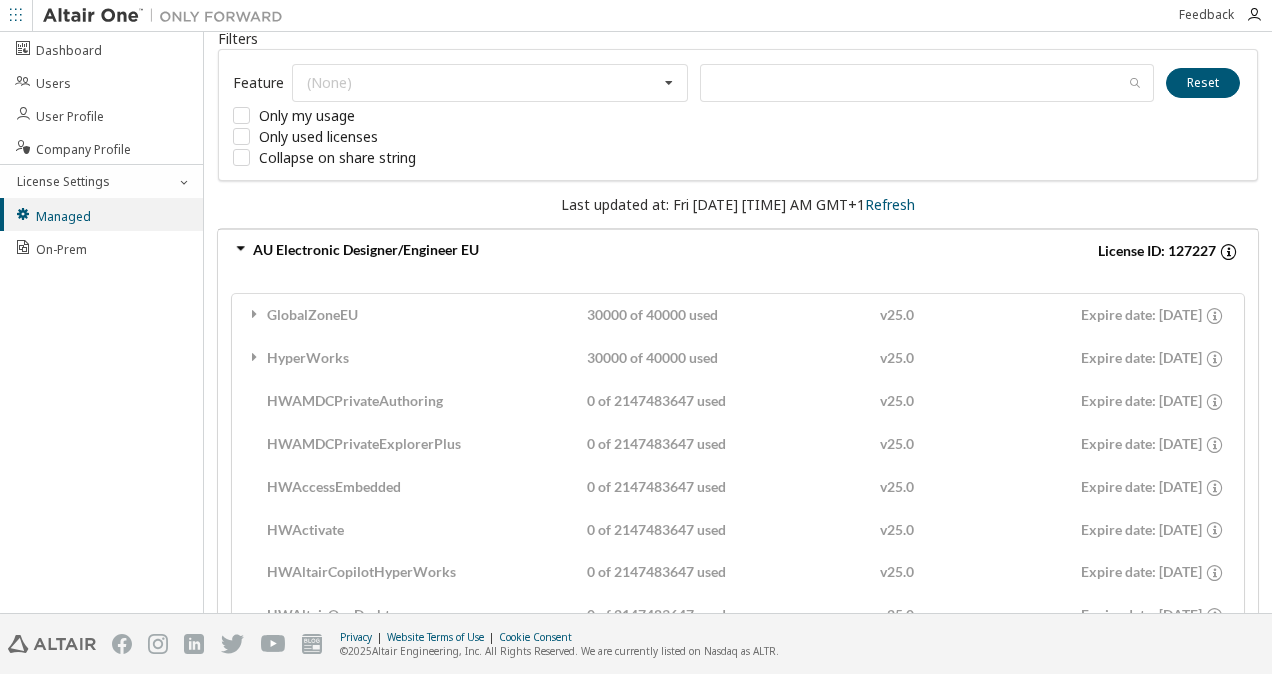 scroll, scrollTop: 201, scrollLeft: 0, axis: vertical 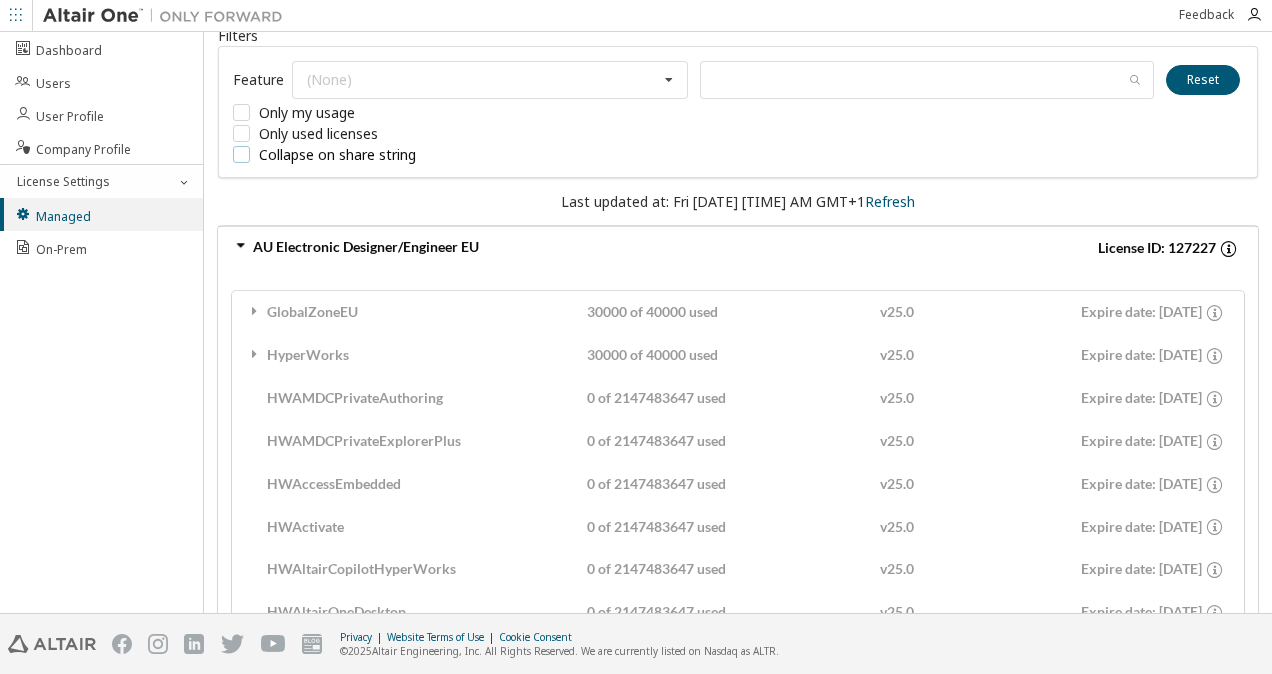 click on "Collapse on share string" at bounding box center [383, 154] 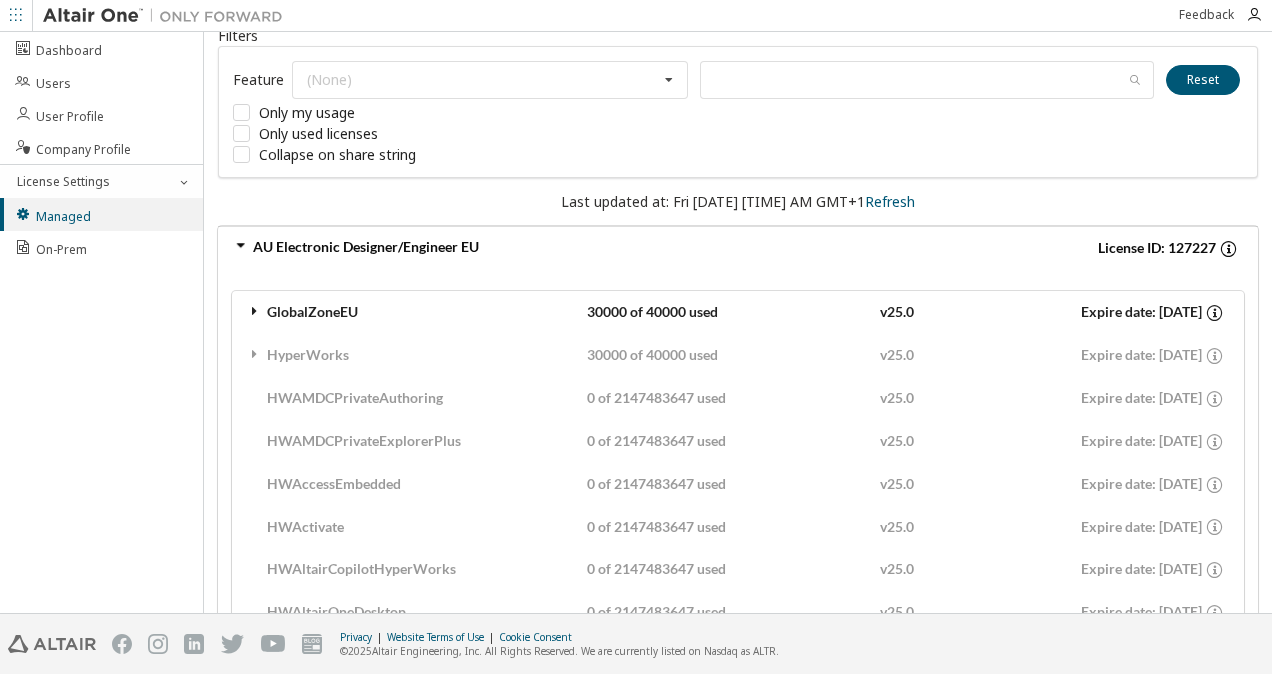 click on "HWAMDCPrivateAuthoring 0 of 2147483647 used v25.0 Expire date: 2025-11-29" at bounding box center (738, 398) 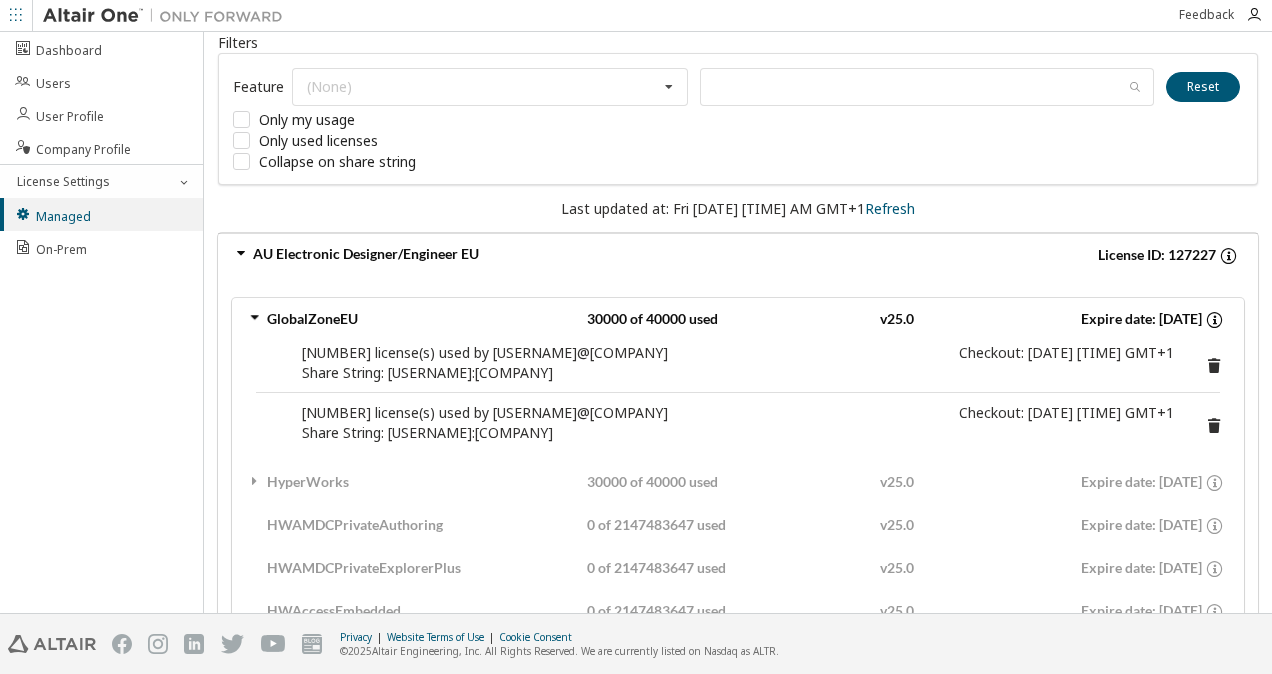 scroll, scrollTop: 206, scrollLeft: 0, axis: vertical 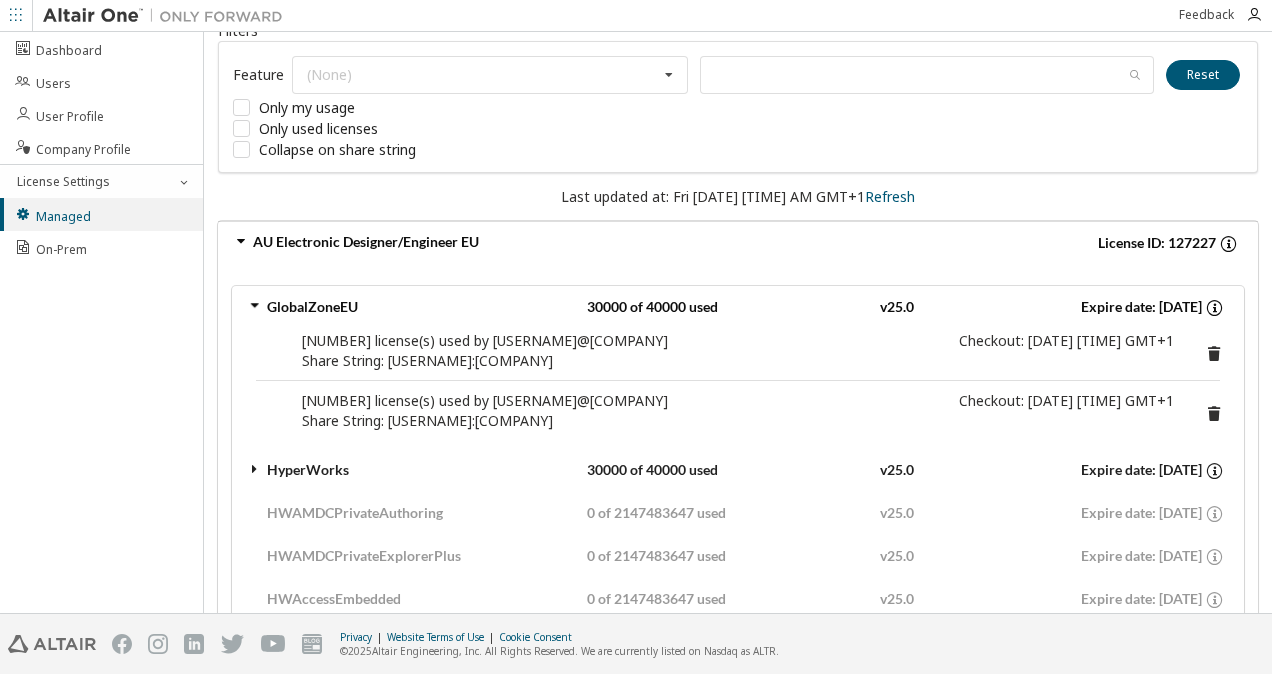 click at bounding box center (255, 469) 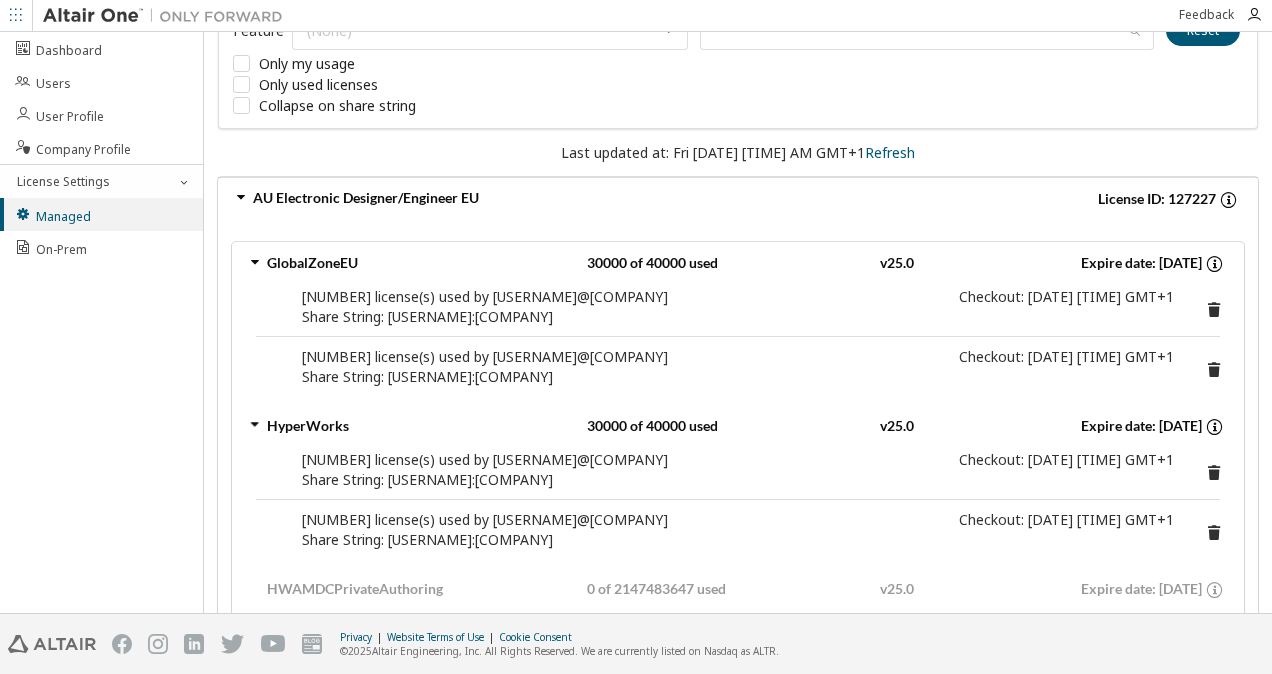 scroll, scrollTop: 249, scrollLeft: 0, axis: vertical 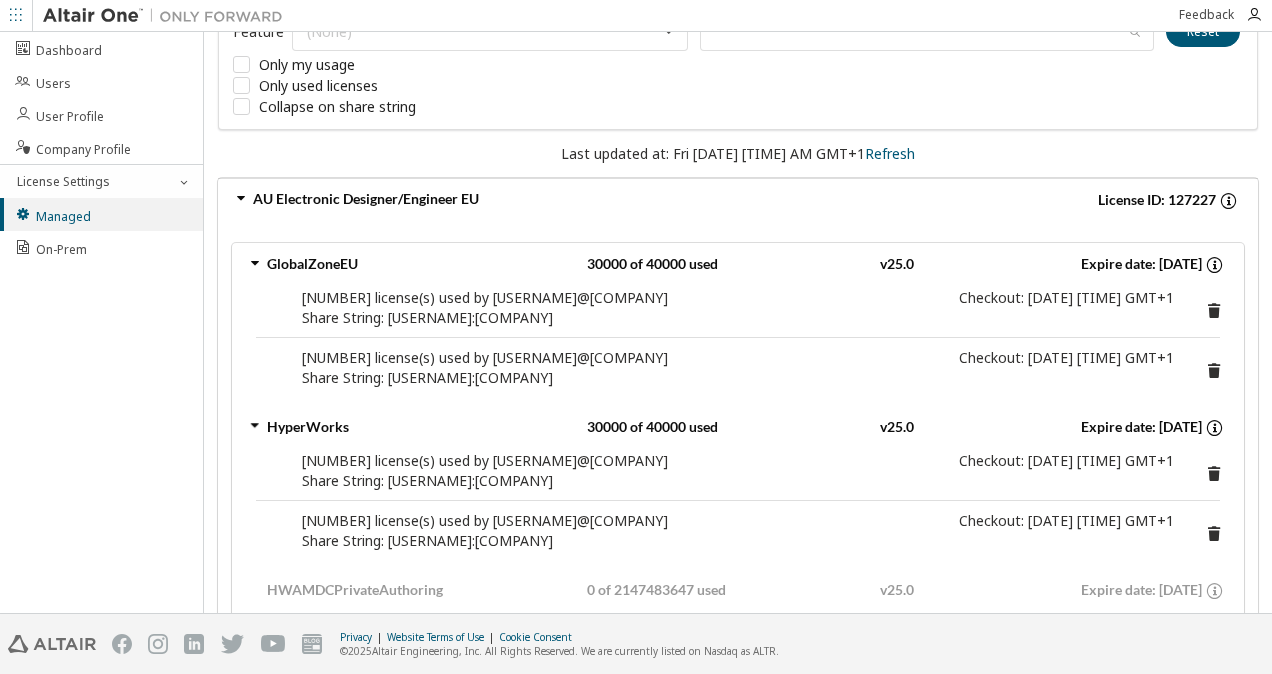 click at bounding box center (255, 426) 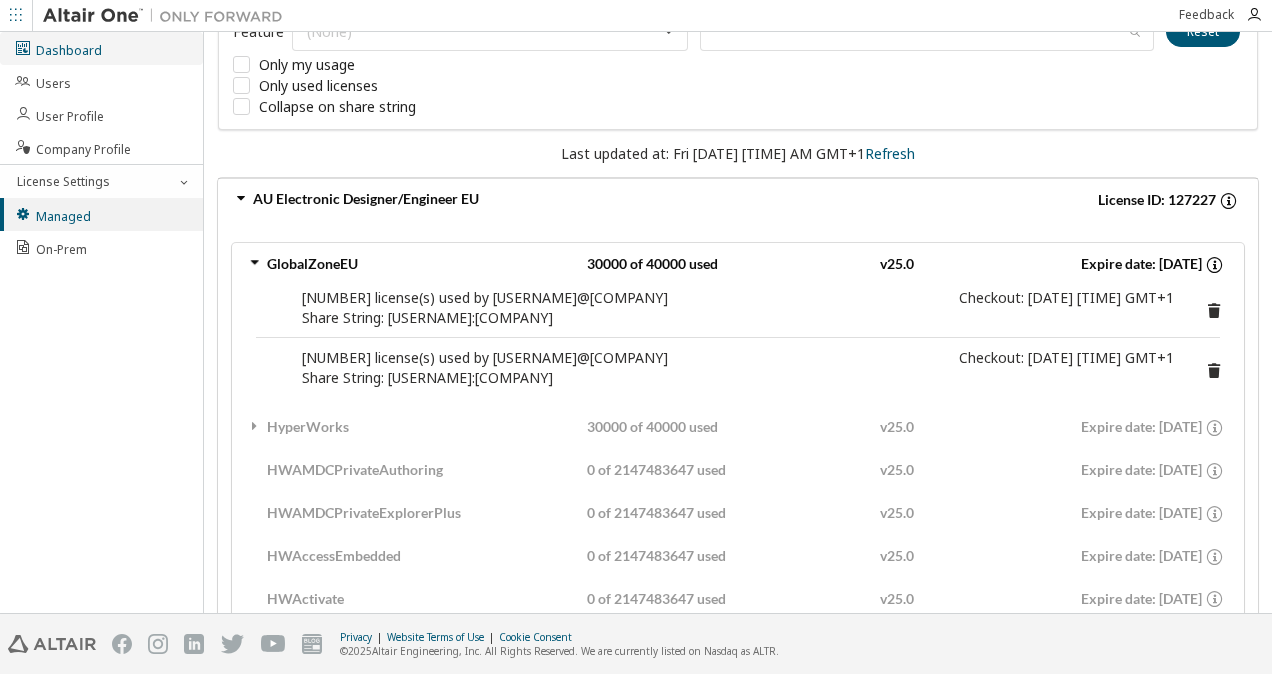 click on "Dashboard" at bounding box center (101, 48) 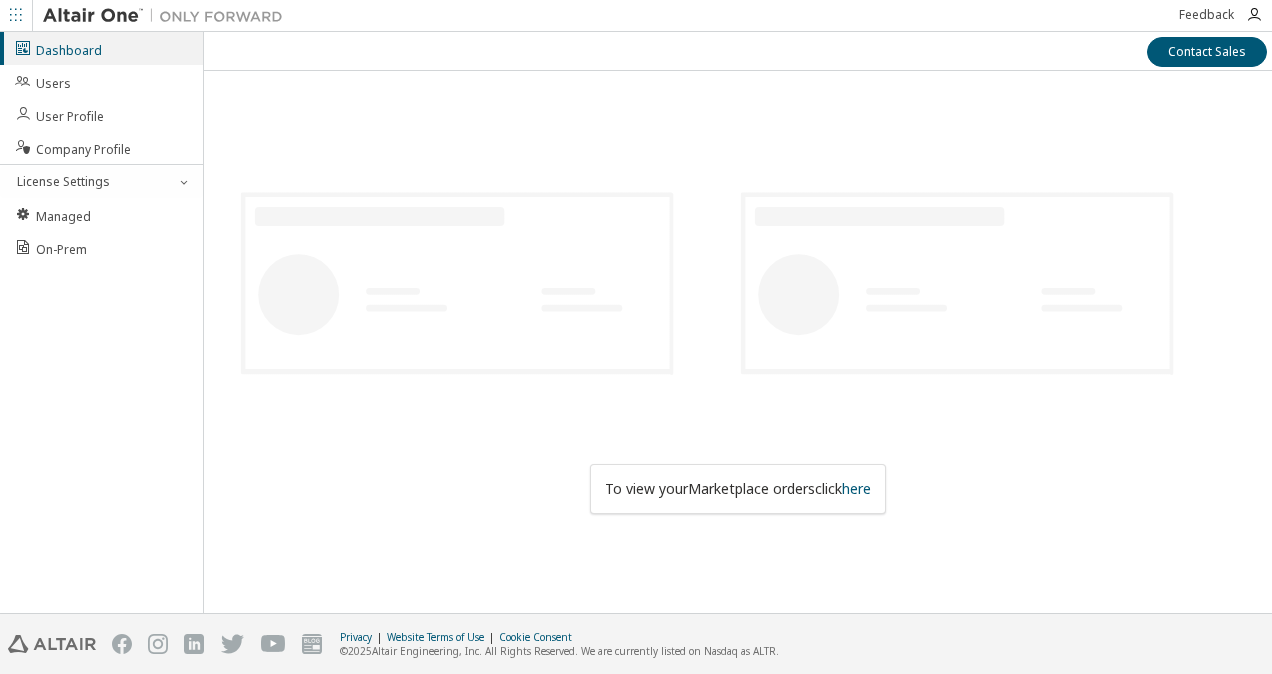 scroll, scrollTop: 0, scrollLeft: 0, axis: both 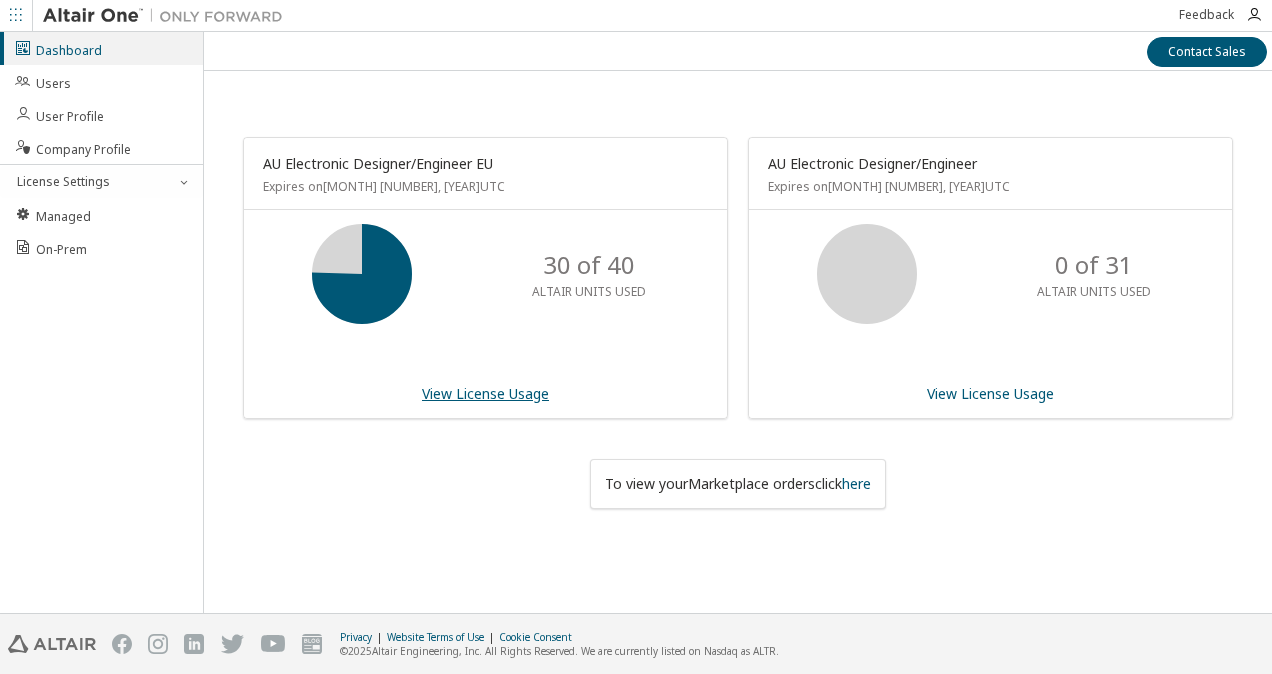 click on "View License Usage" at bounding box center (485, 393) 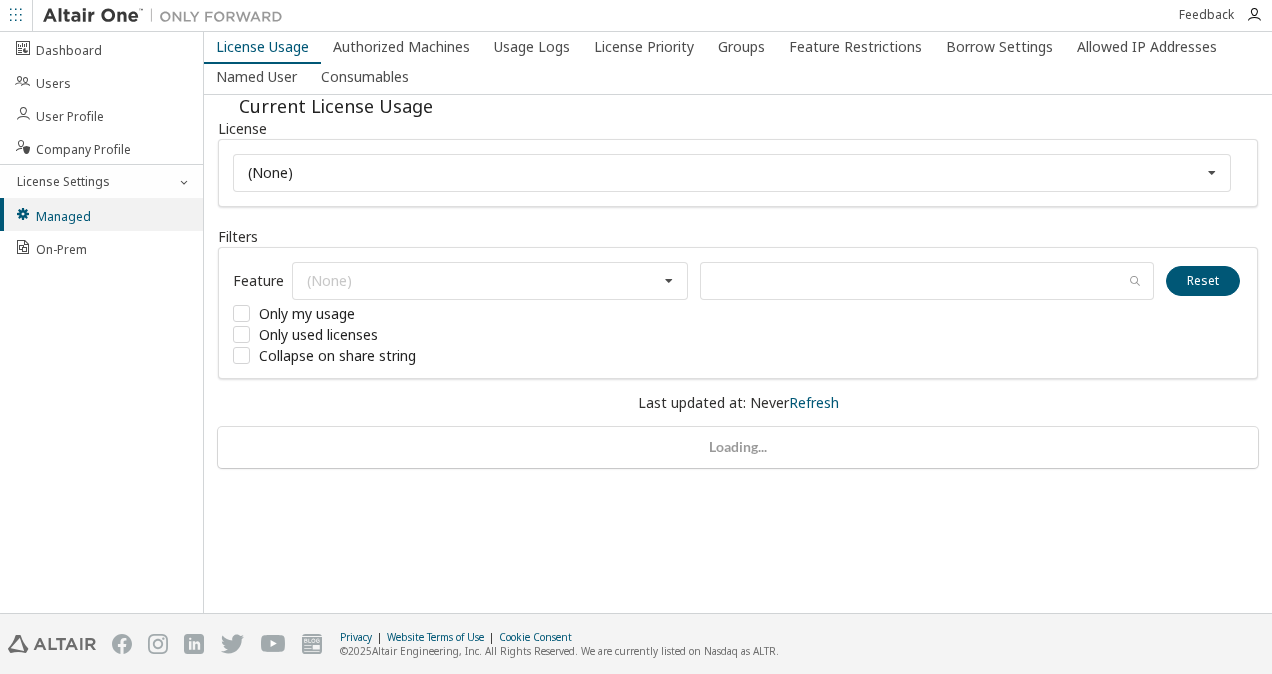 scroll, scrollTop: 0, scrollLeft: 0, axis: both 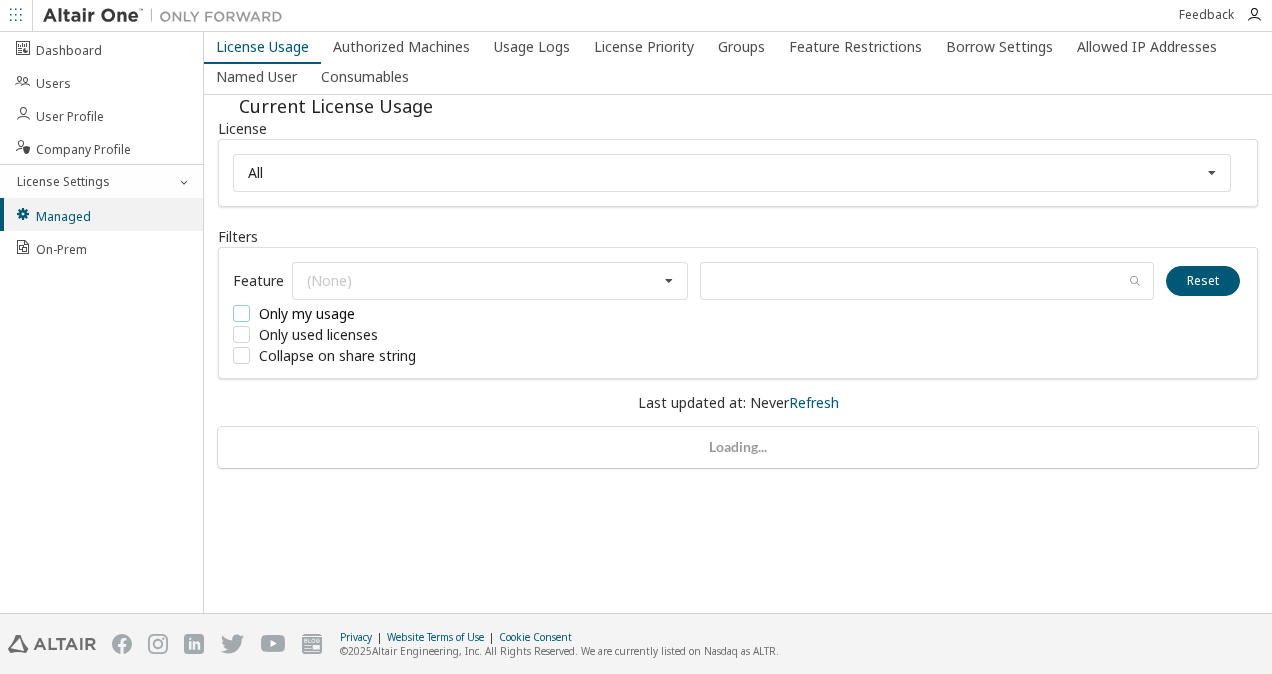 click on "Only my usage" at bounding box center [383, 313] 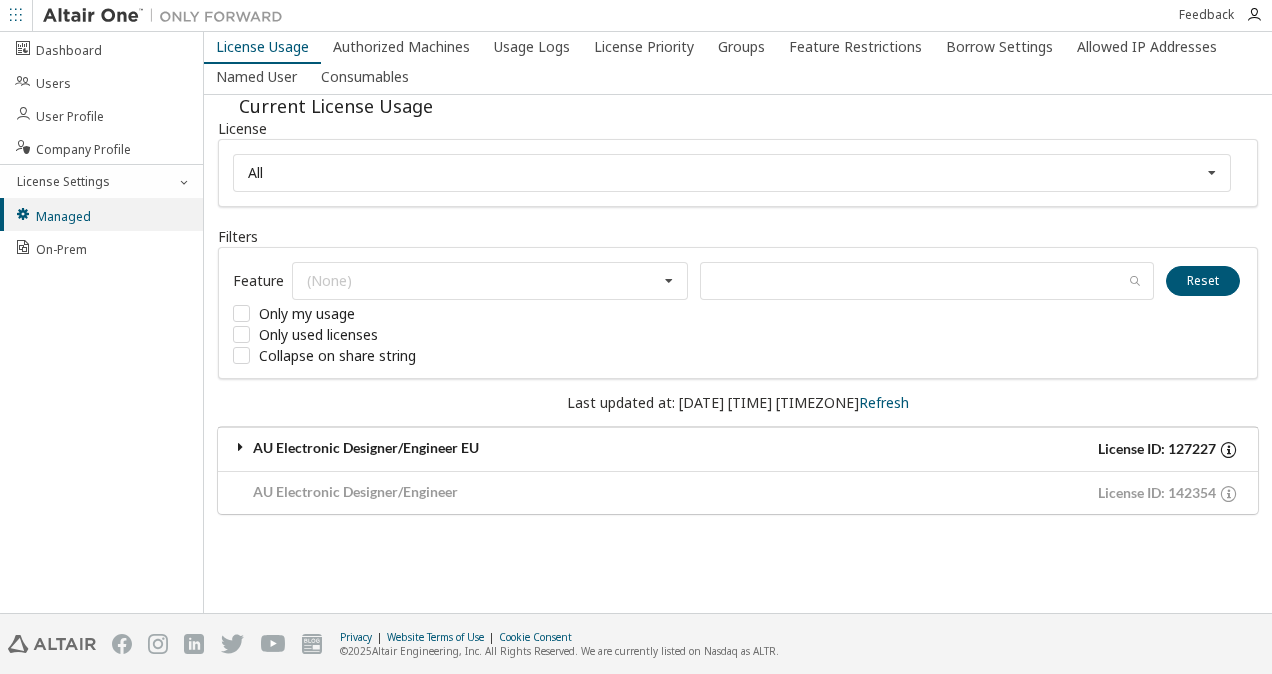 click at bounding box center [241, 447] 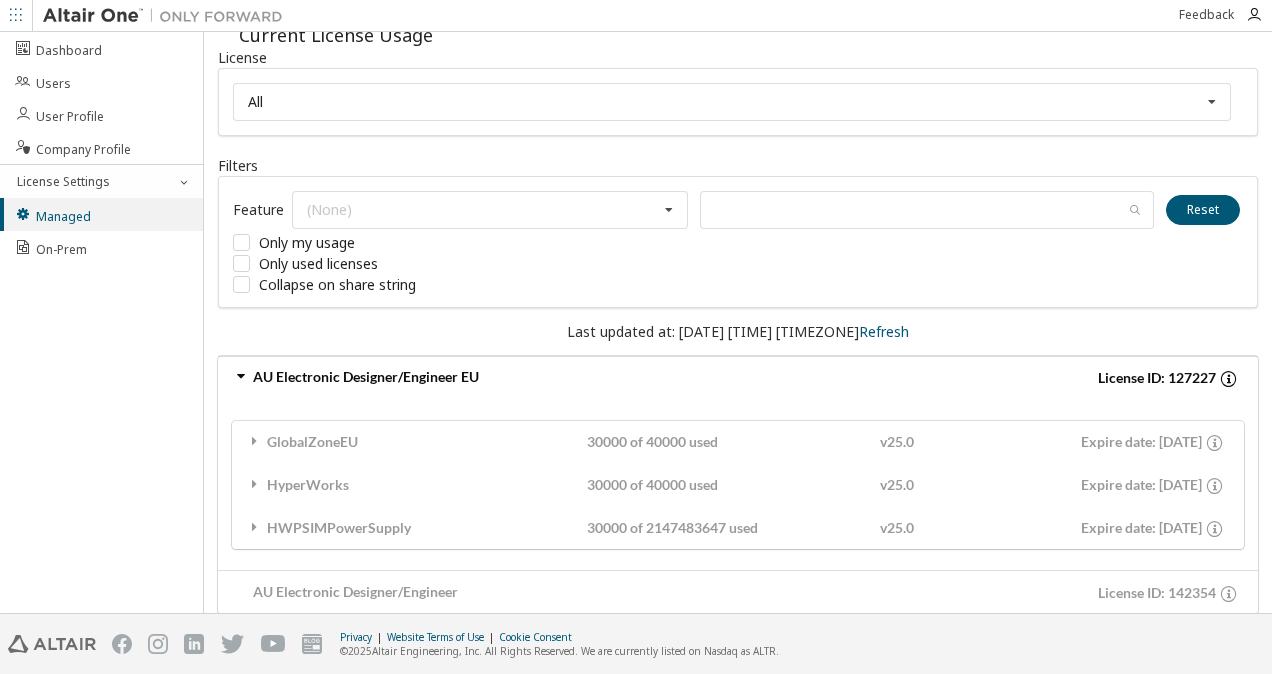 scroll, scrollTop: 74, scrollLeft: 0, axis: vertical 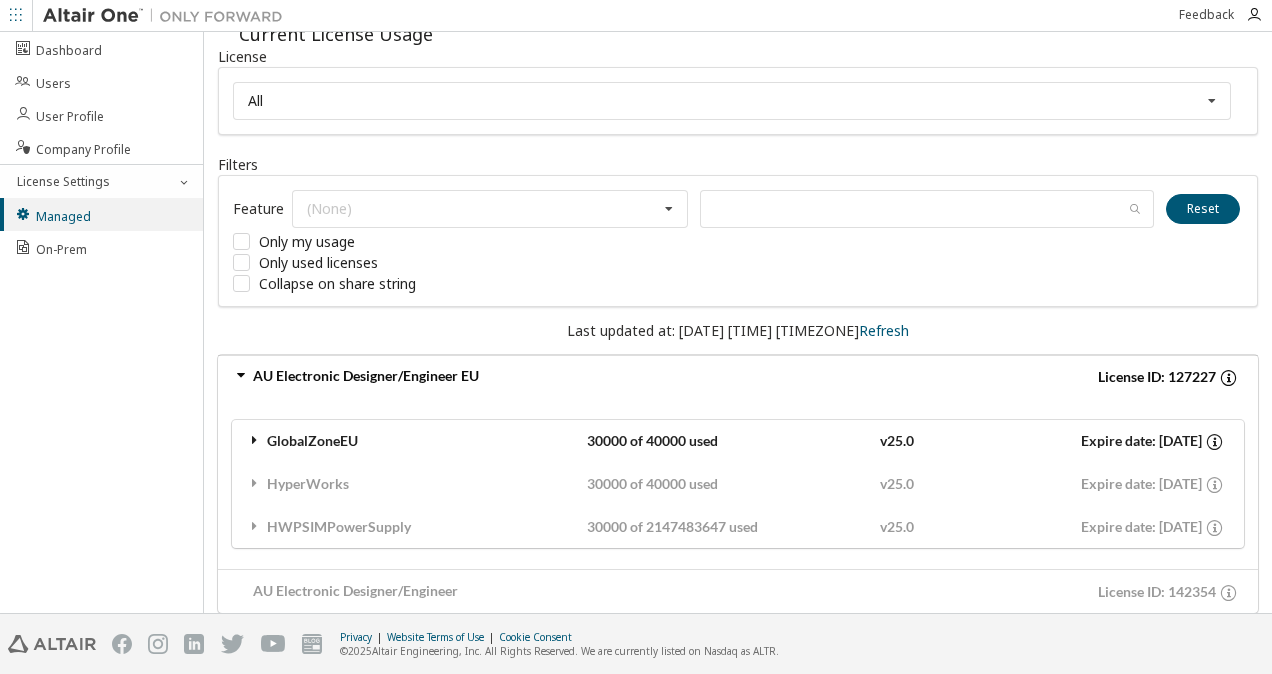 click at bounding box center [255, 440] 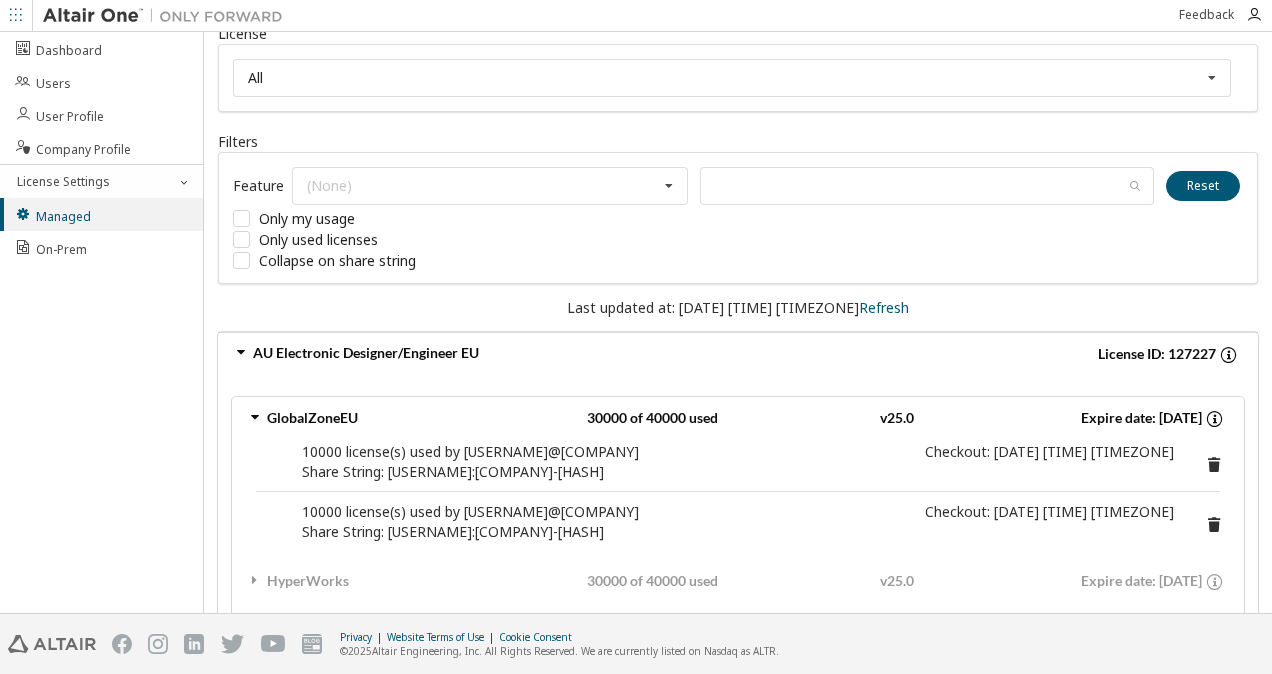 scroll, scrollTop: 92, scrollLeft: 0, axis: vertical 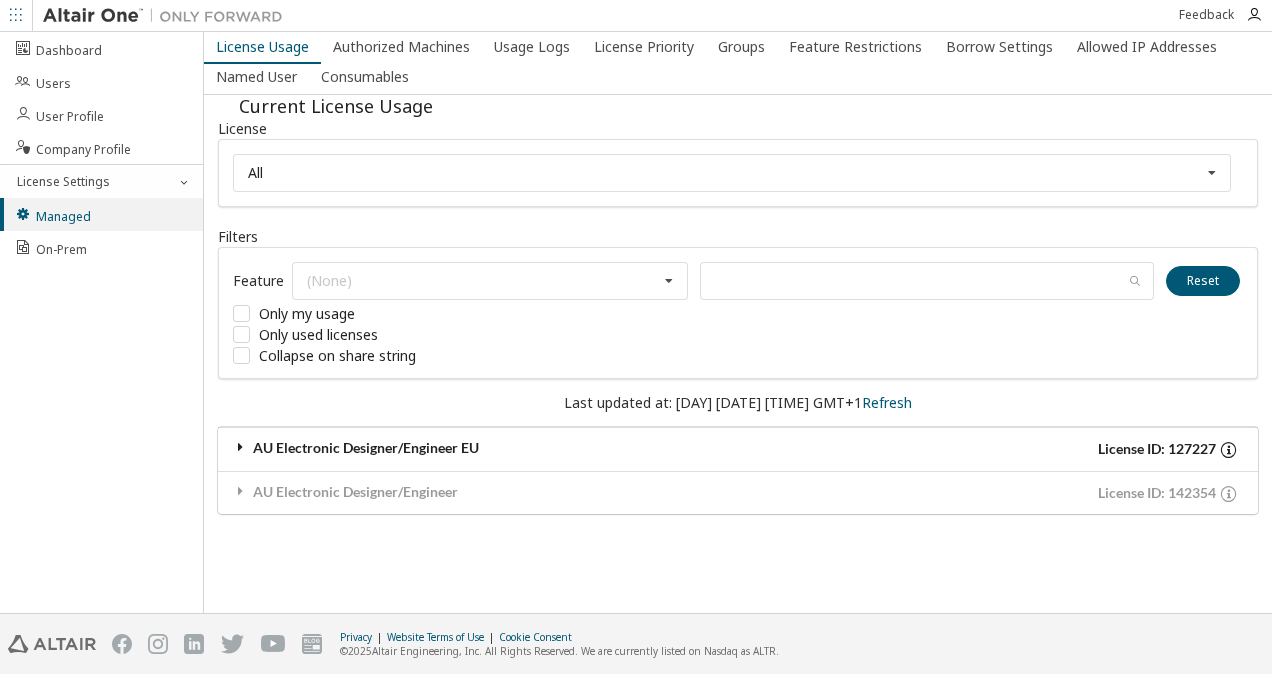 click at bounding box center (241, 447) 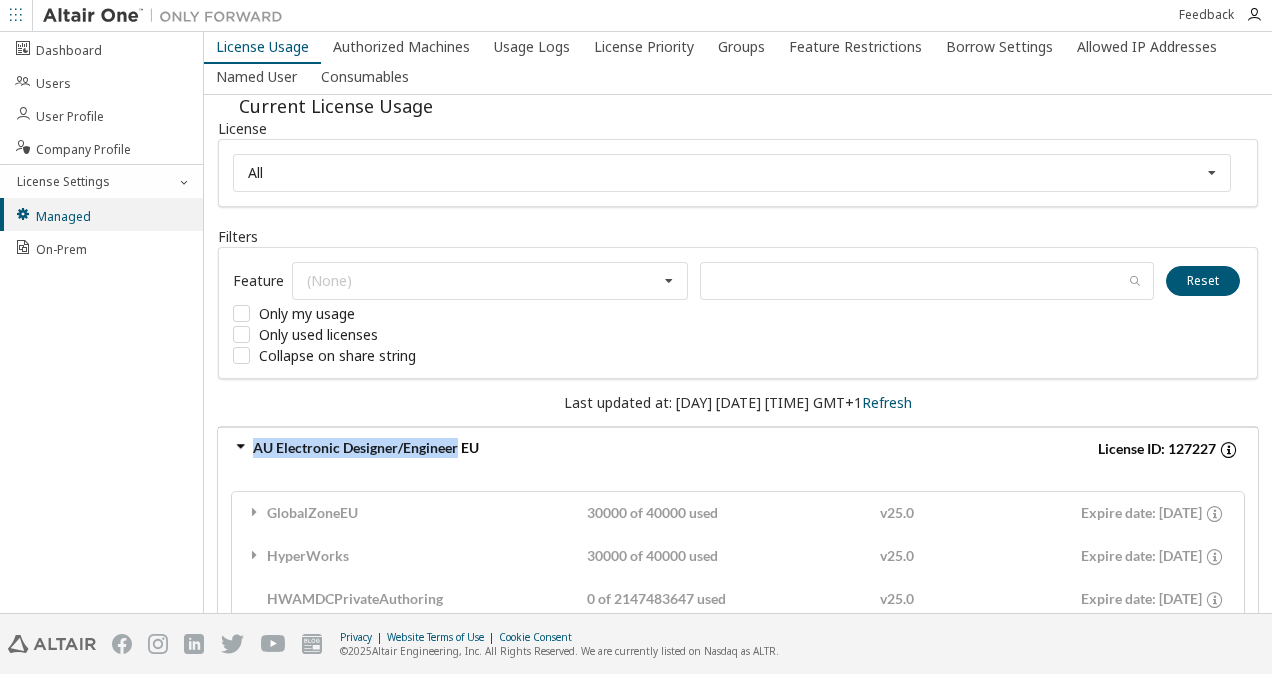 drag, startPoint x: 229, startPoint y: 454, endPoint x: 406, endPoint y: 425, distance: 179.35997 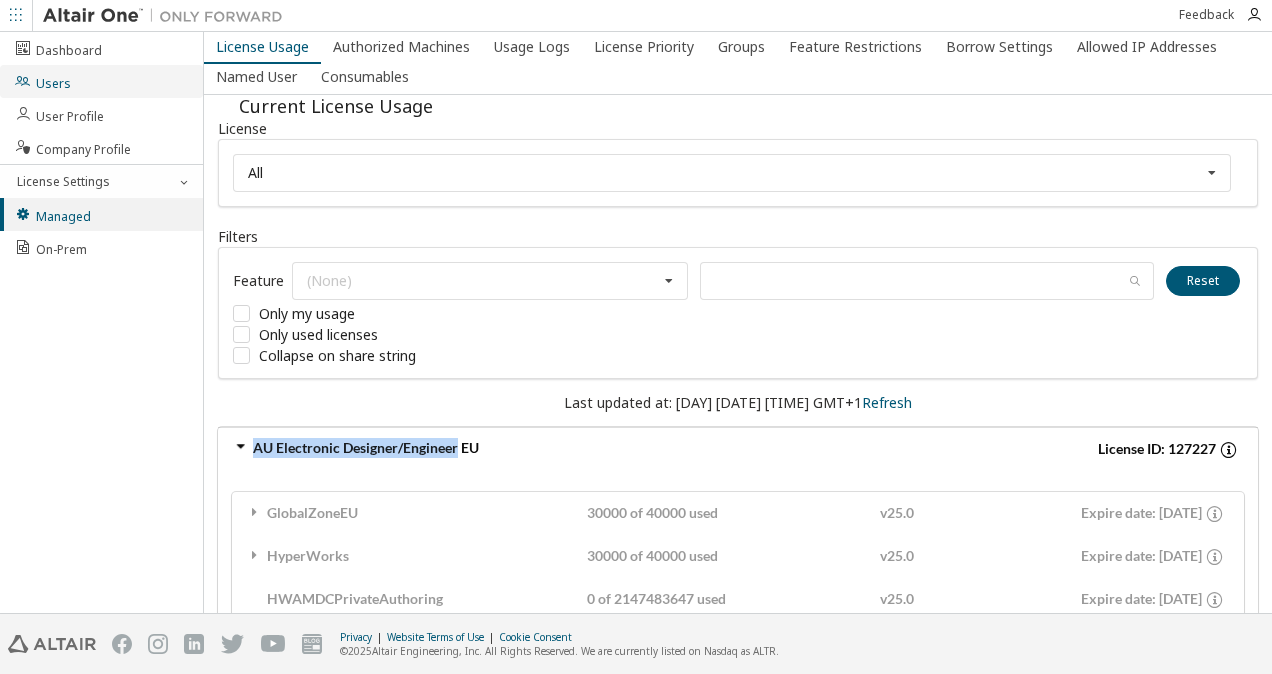 click on "Users" at bounding box center [101, 81] 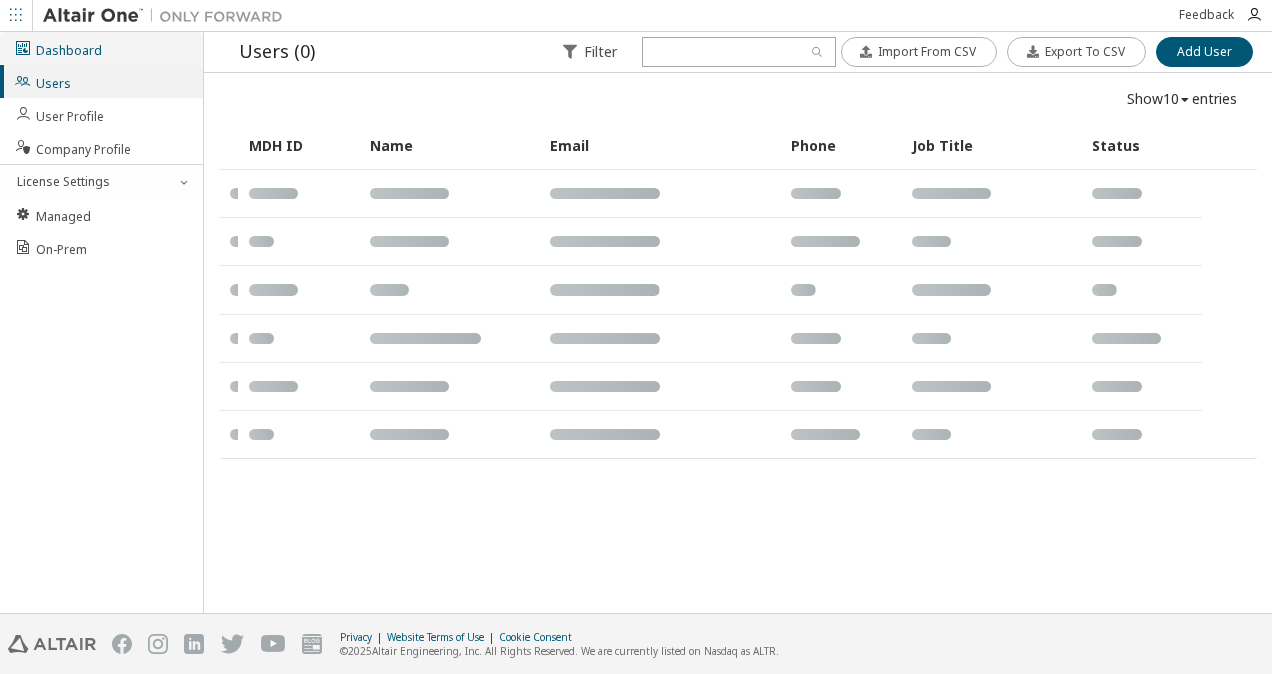 click on "Dashboard" at bounding box center [101, 48] 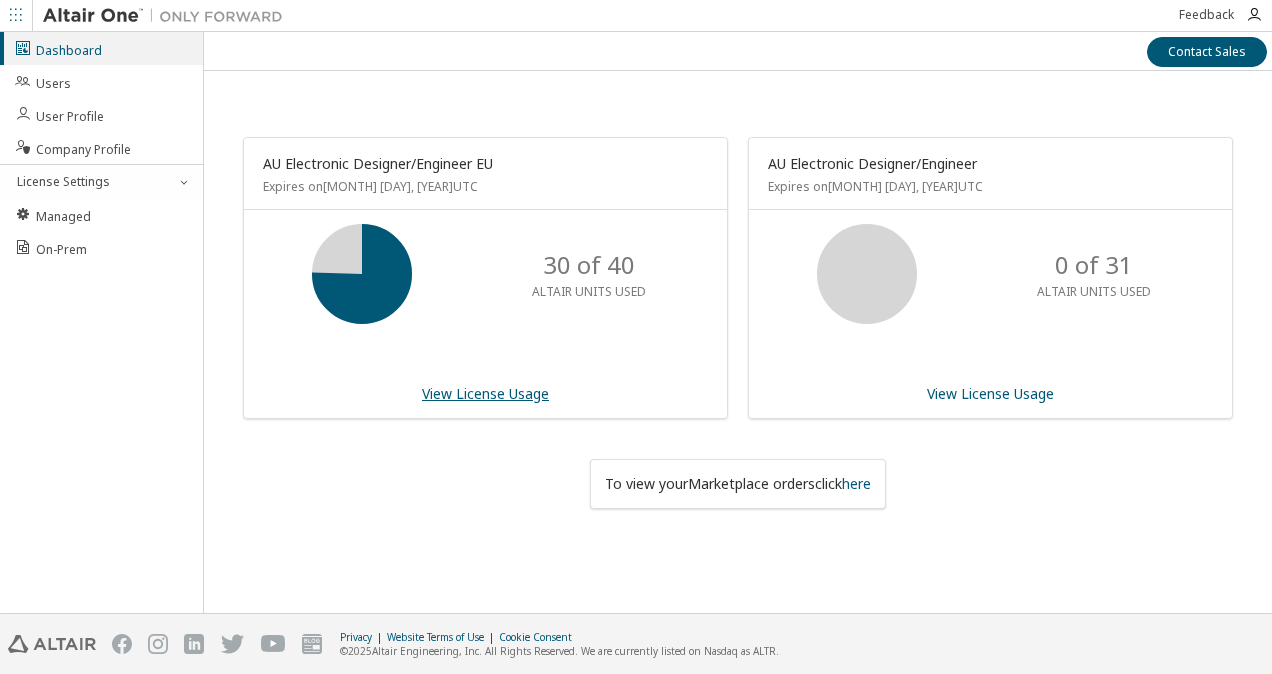 click on "View License Usage" at bounding box center [485, 393] 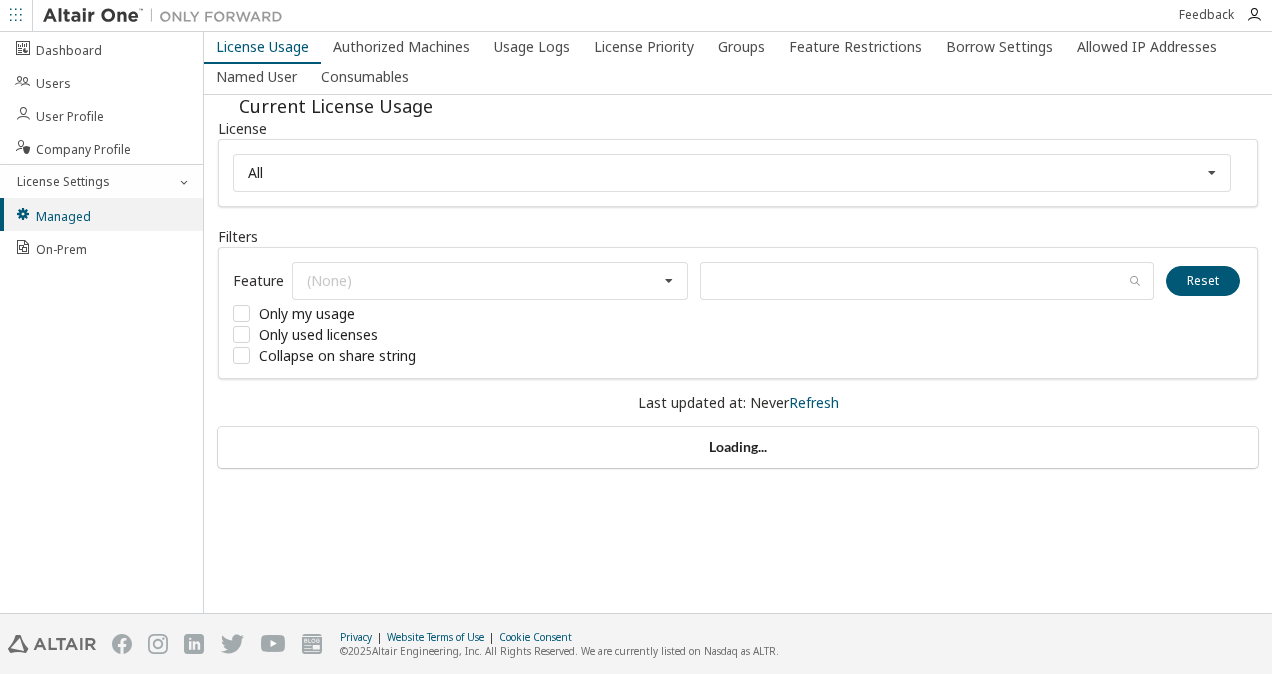 scroll, scrollTop: 0, scrollLeft: 0, axis: both 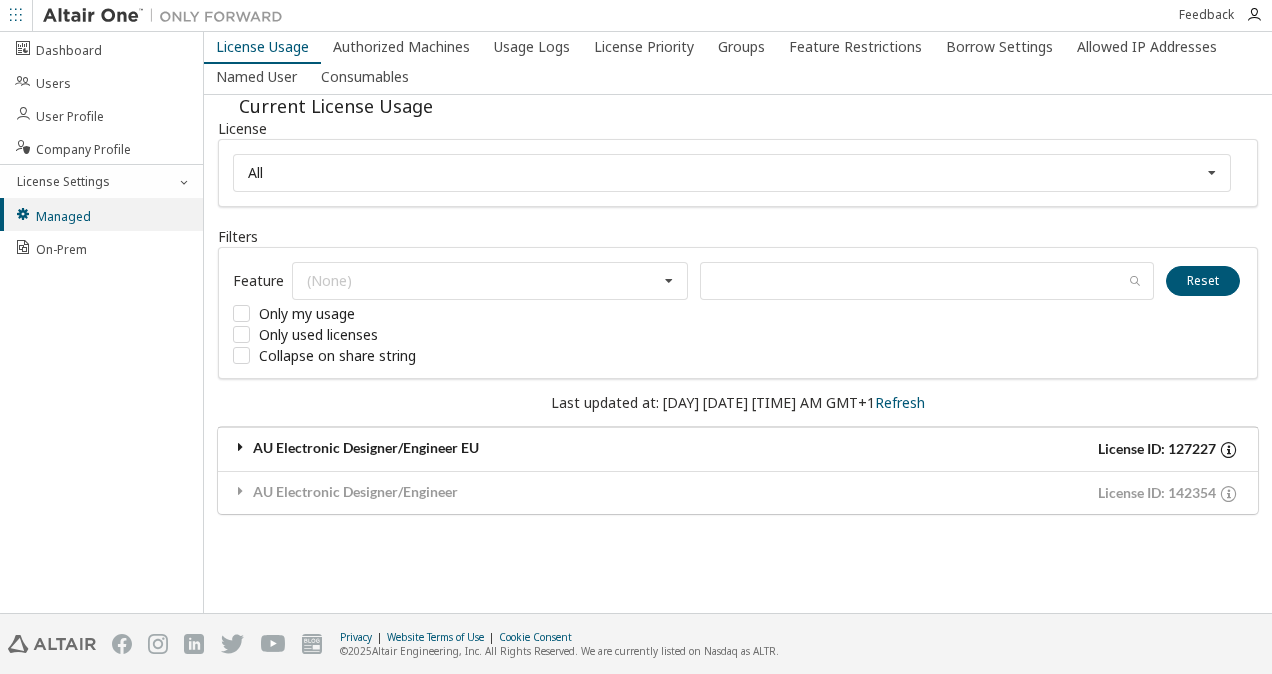 click on "AU Electronic Designer/Engineer EU" at bounding box center (485, 449) 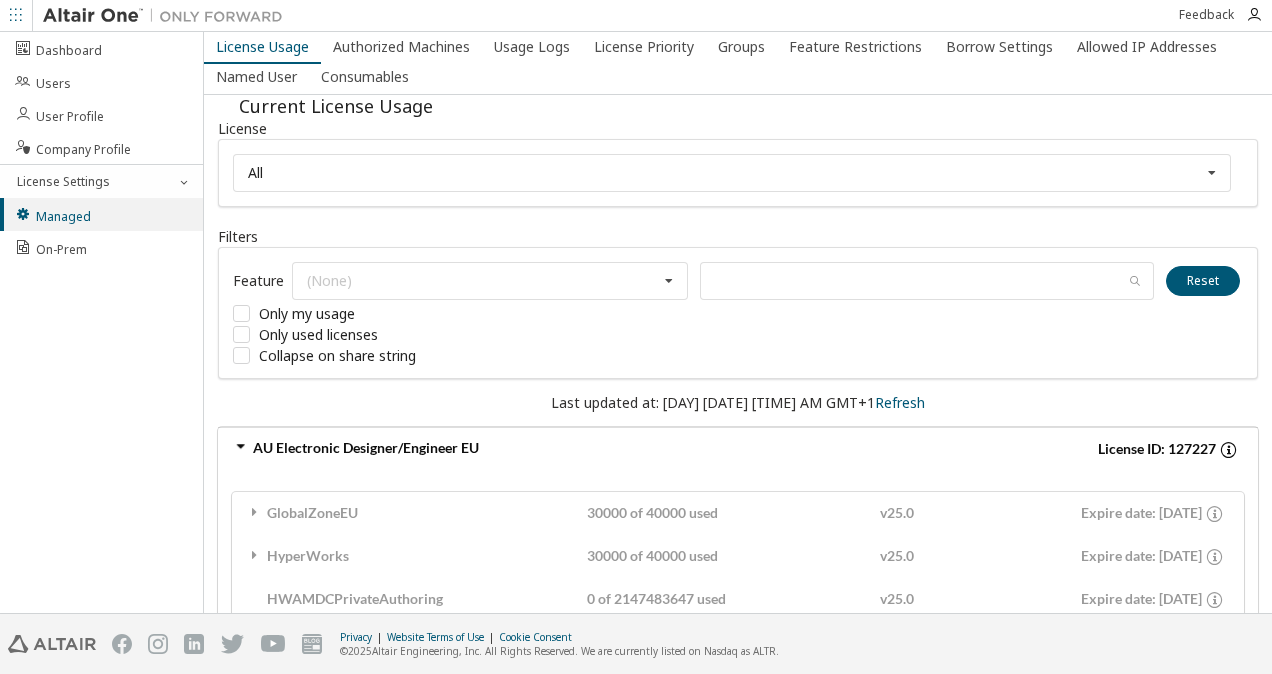 scroll, scrollTop: 207, scrollLeft: 0, axis: vertical 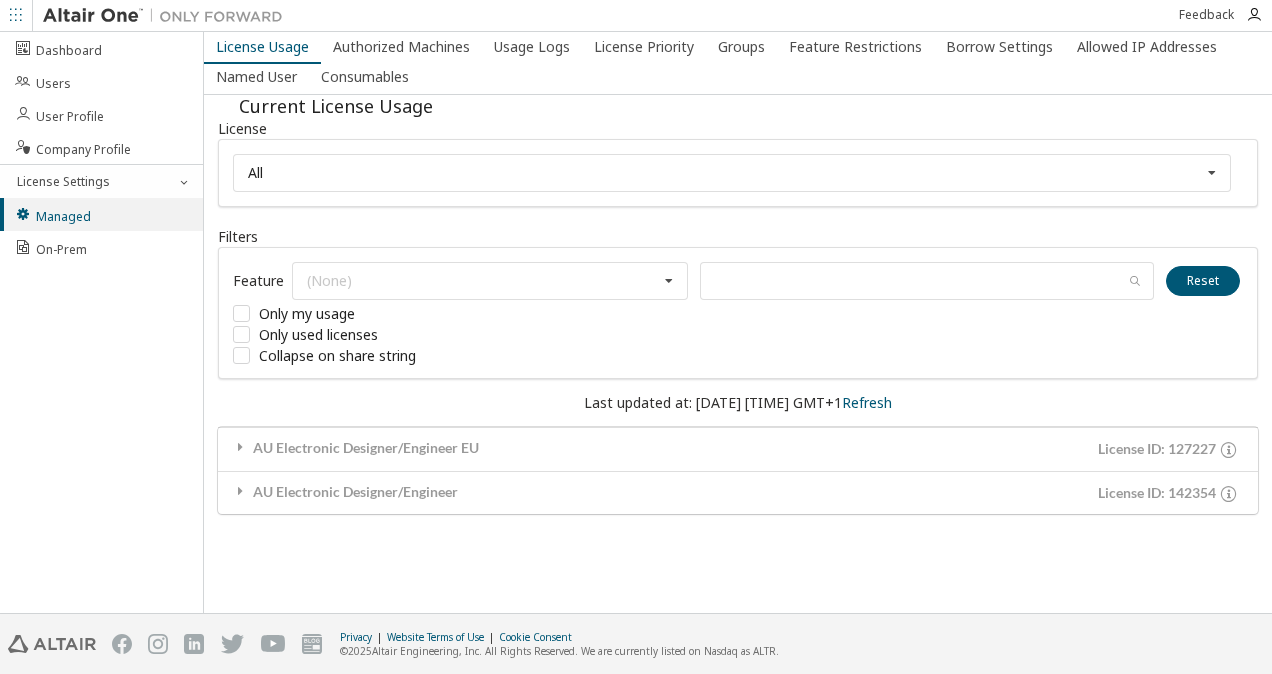click on "AU Electronic Designer/Engineer EU" at bounding box center [485, 449] 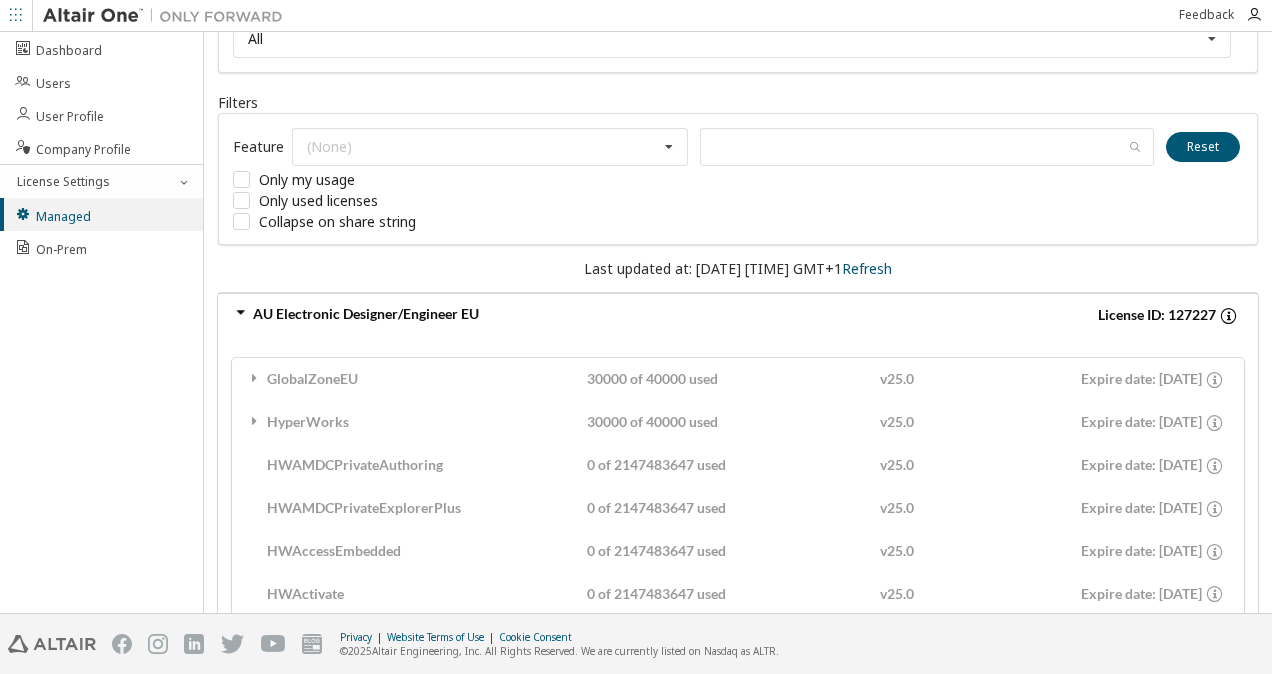 scroll, scrollTop: 135, scrollLeft: 0, axis: vertical 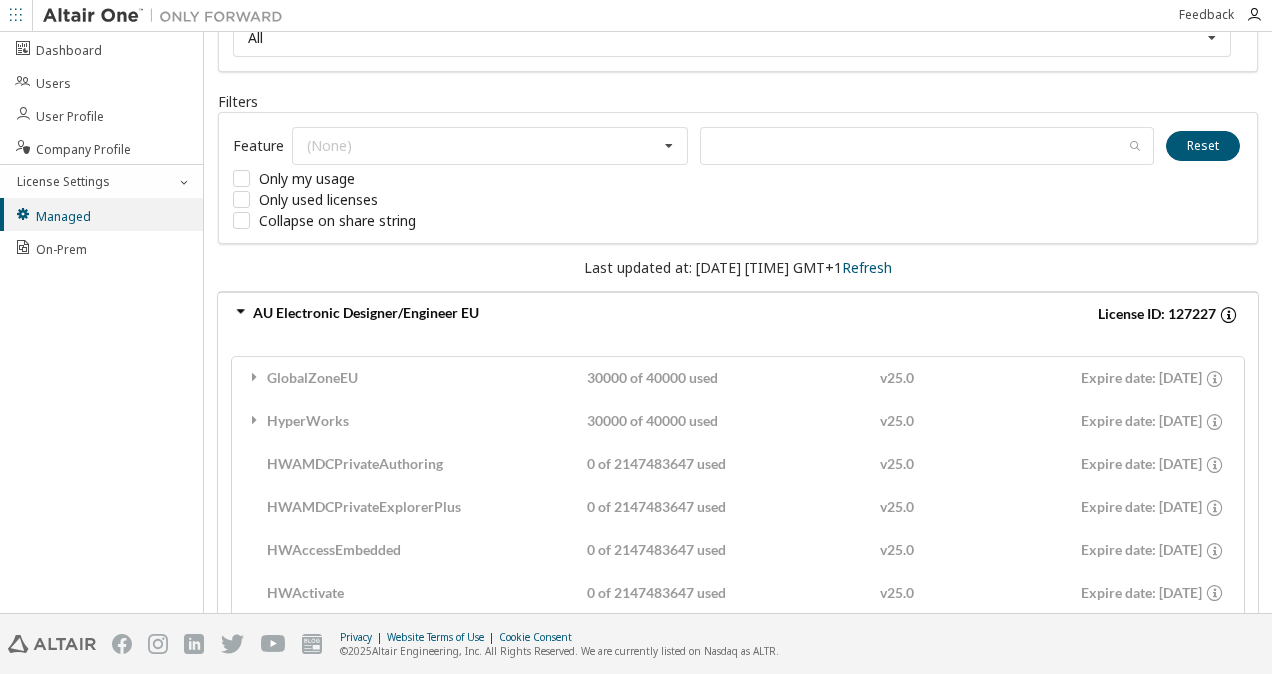 click on "Filters Feature (None) GlobalZoneEU HyperWorks HWAMDCPrivateAuthoring HWAMDCPrivateExplorerPlus HWAccessEmbedded HWActivate HWAltairCopilotHyperWorks HWAltairOneDesktop HWAltairOneEnterpriseUser HWClick2CastGUI HWClick2CastSolver HWClick2FormIncrGUI HWClick2FormOneStep HWClick2MoldGUI HWClick2MoldSolver HWCompose HWConnectMe HWDSim HWEEvisionBasic HWEEvisionDiff HWEEvisionDocGen HWEEvisionPro HWEEvisionSignOff HWESAComp HWEmbedBasic HWEmbedCodeGen HWEmbedDigitalPower HWEmbedSimulation HWEmbedeDrives HWEvolve HWFEKOWrapSAM HWFlux2D HWFlux2DSolver HWFluxGUI HWFluxMotor HWFluxMotorFSSolver HWFluxMotorFlux2DSolver HWFluxPEECSolver HWGateVisionPro HWHyperSpiceBasic HWHyperSpiceViewer HWHyperStudy HWHyperStudyPiFill HWHyperStudyPiFit HWHyperStudyPiOpt HWInspire HWInspireBase HWInspireCast HWInspireCastGUI HWInspireCastSolver HWInspireCasting HWInspireExtrude HWInspireExtrudeGUI HWInspireExtrudeSolver HWInspireFluids HWInspireFluidsCFDXSolverBasic HWInspireFluidsGUI HWInspireFluidsSolver HWInspireForm HWInspireMold" at bounding box center [738, 168] 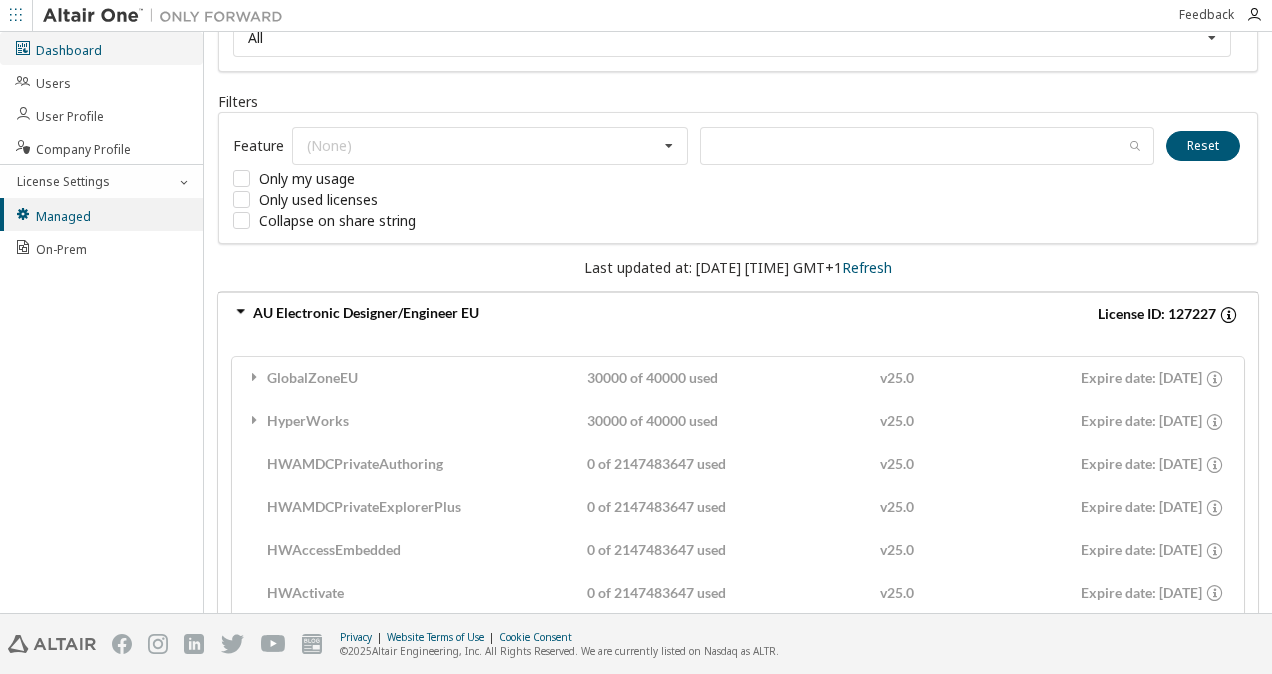 click on "Dashboard" at bounding box center [58, 48] 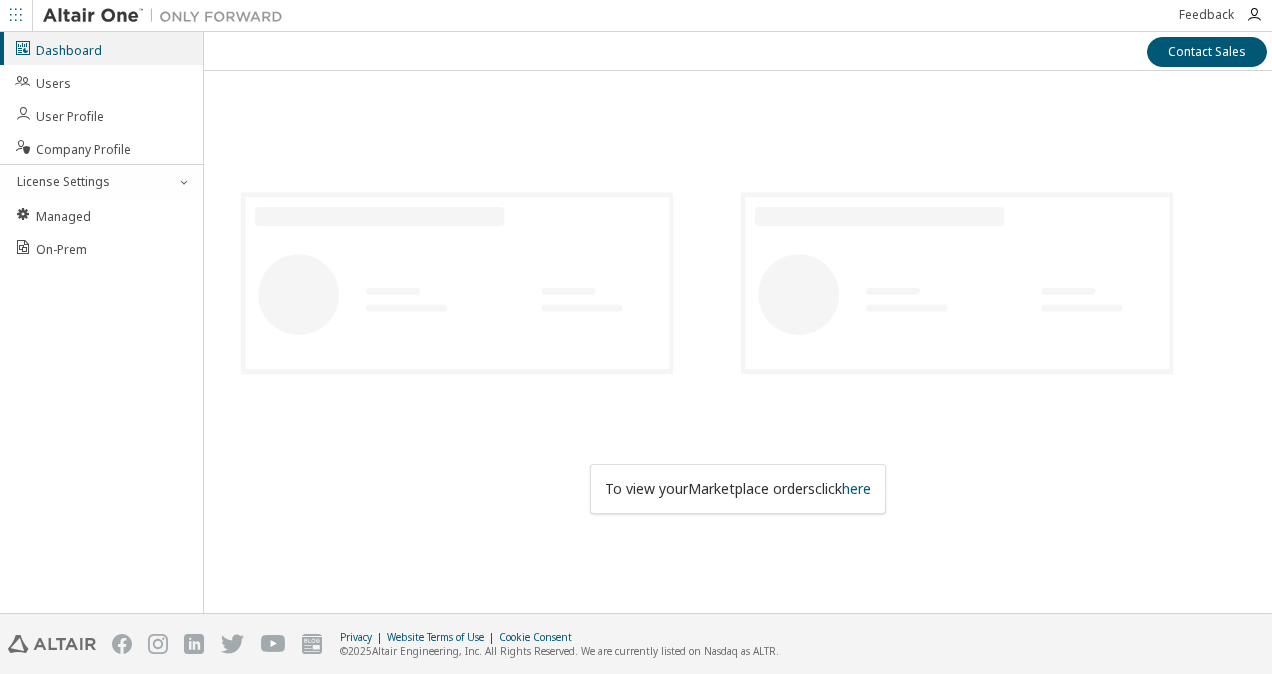 scroll, scrollTop: 0, scrollLeft: 0, axis: both 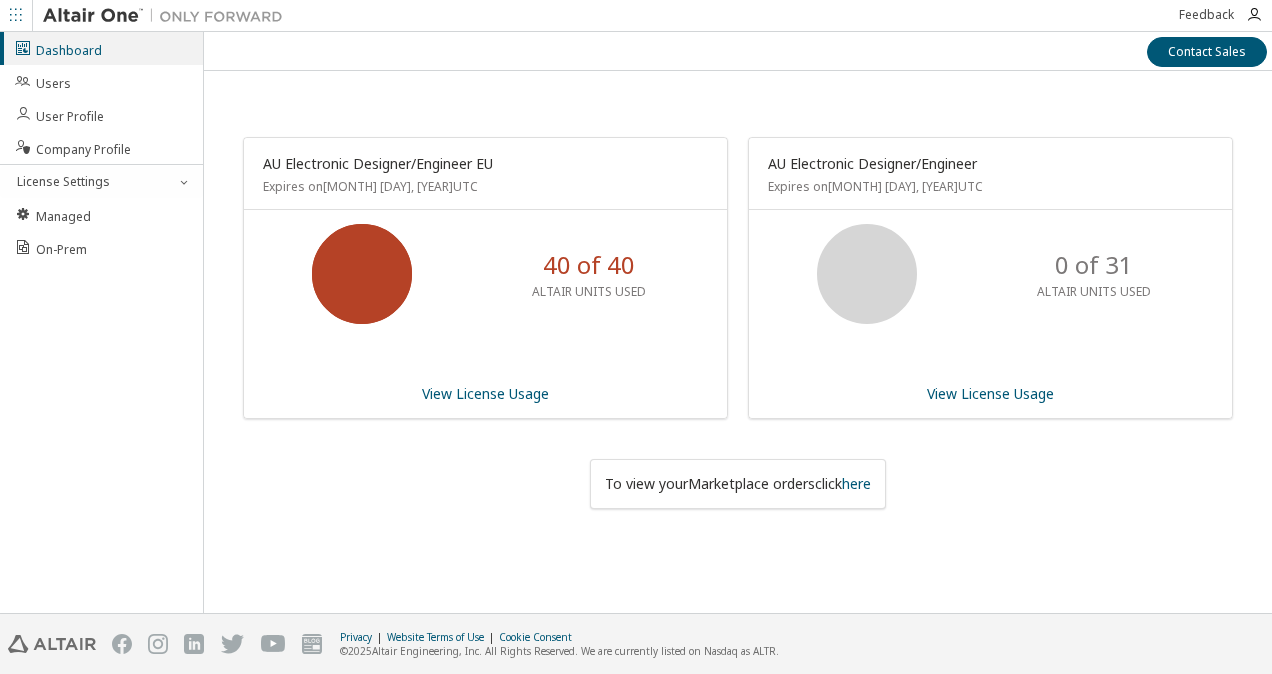 click on "AU Electronic Designer/Engineer EU" at bounding box center (485, 167) 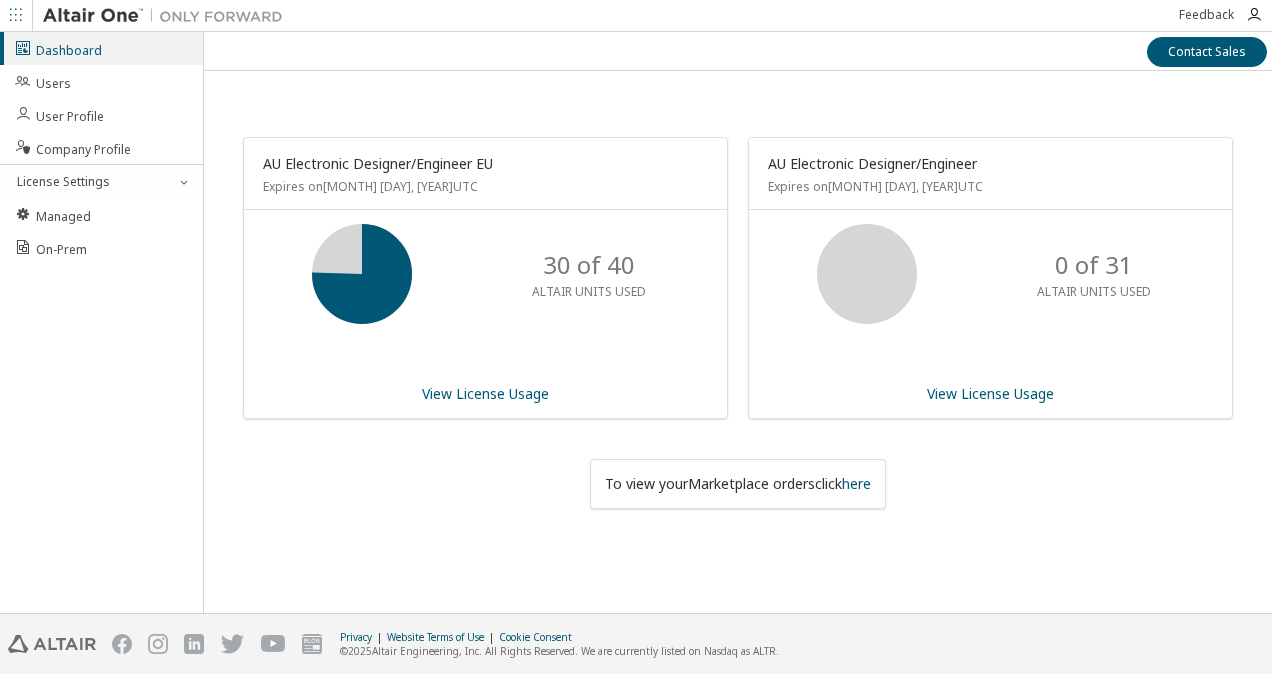 click on "Contact Sales [COUNTRY] Electronic Designer/Engineer [COUNTRY] Expires on  [MONTH] [DAY], [YEAR]  UTC  30 of 40 ALTAIR UNITS USED View License Usage [COUNTRY] Electronic Designer/Engineer Expires on  [MONTH] [DAY], [YEAR]  UTC  0 of 31 ALTAIR UNITS USED View License Usage To view your  Marketplace orders  click  here" at bounding box center (738, 322) 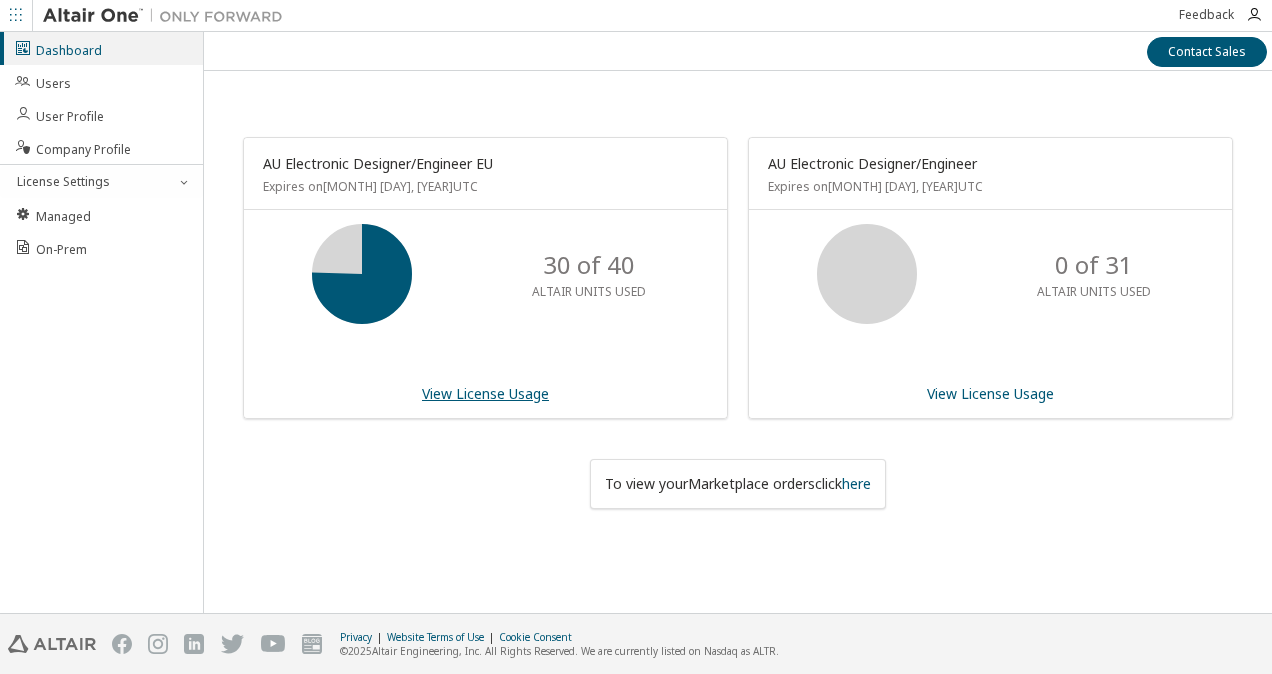 click on "View License Usage" at bounding box center (485, 393) 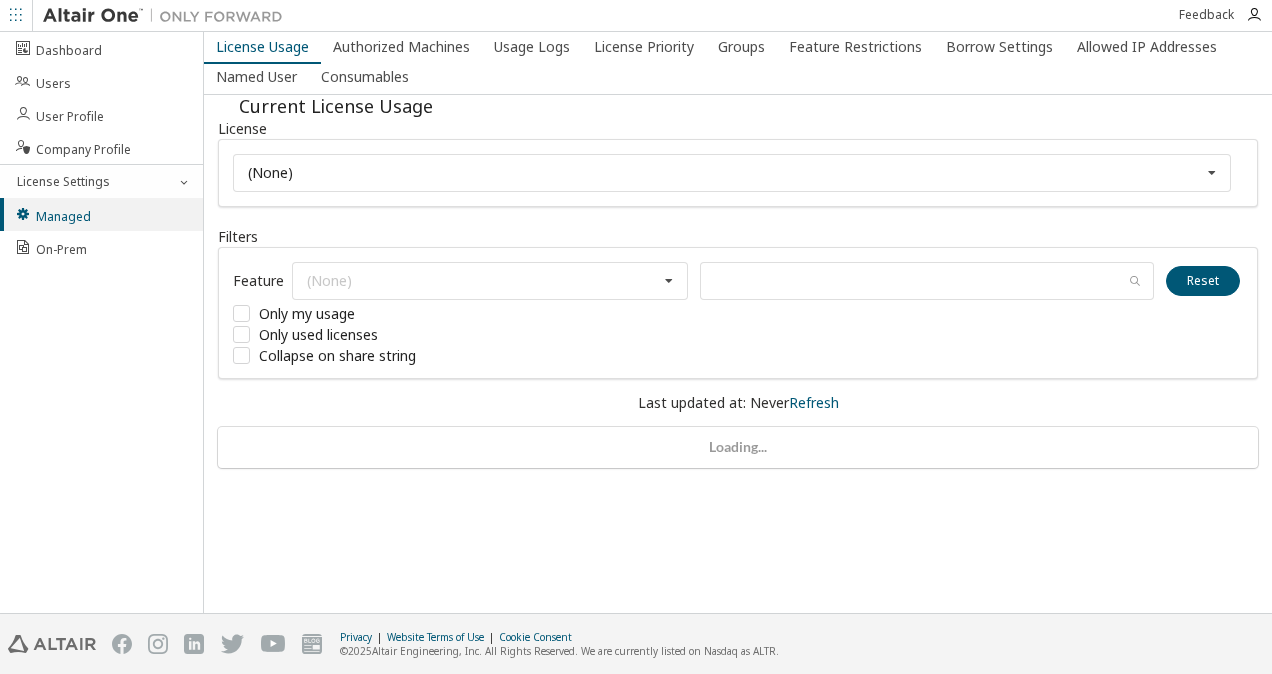 scroll, scrollTop: 0, scrollLeft: 0, axis: both 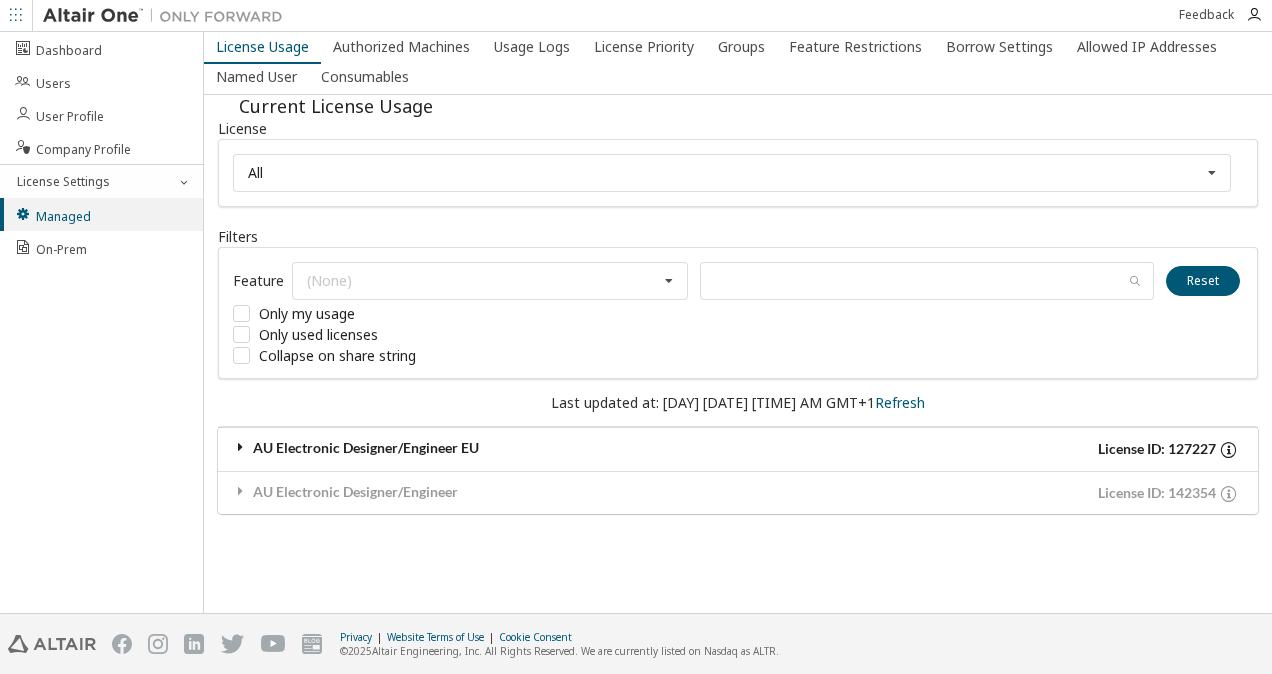 click on "AU Electronic Designer/Engineer EU" at bounding box center [485, 449] 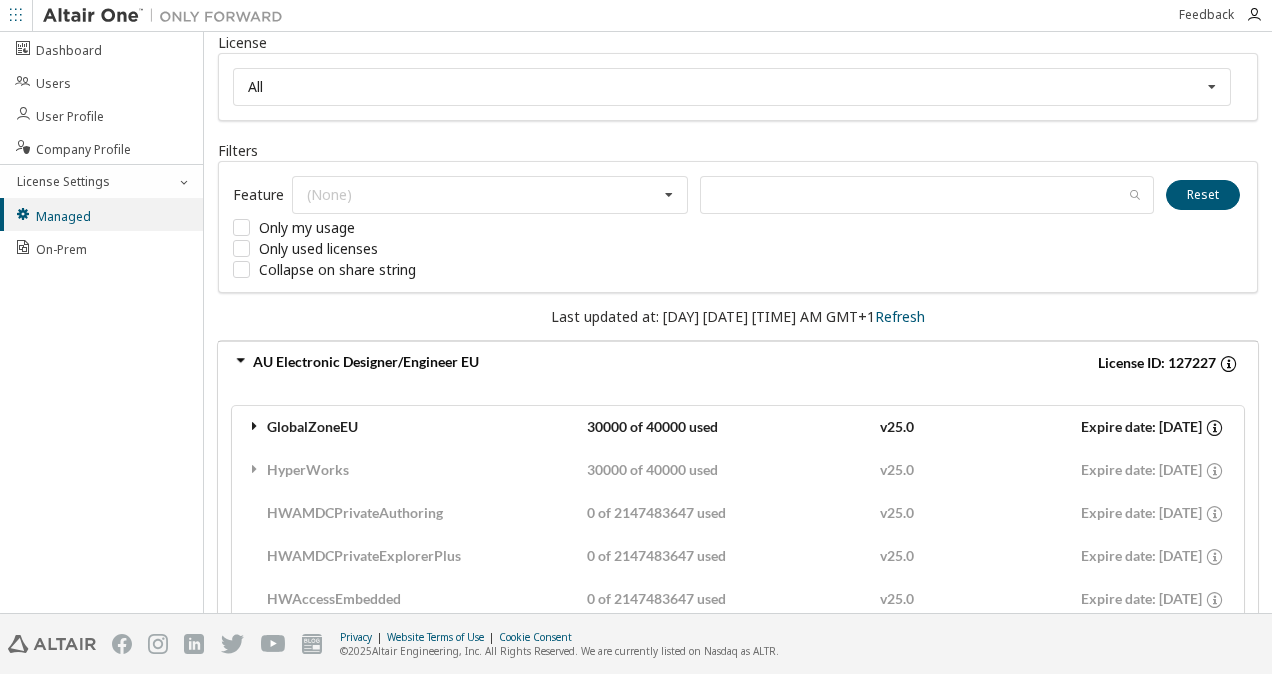 scroll, scrollTop: 94, scrollLeft: 0, axis: vertical 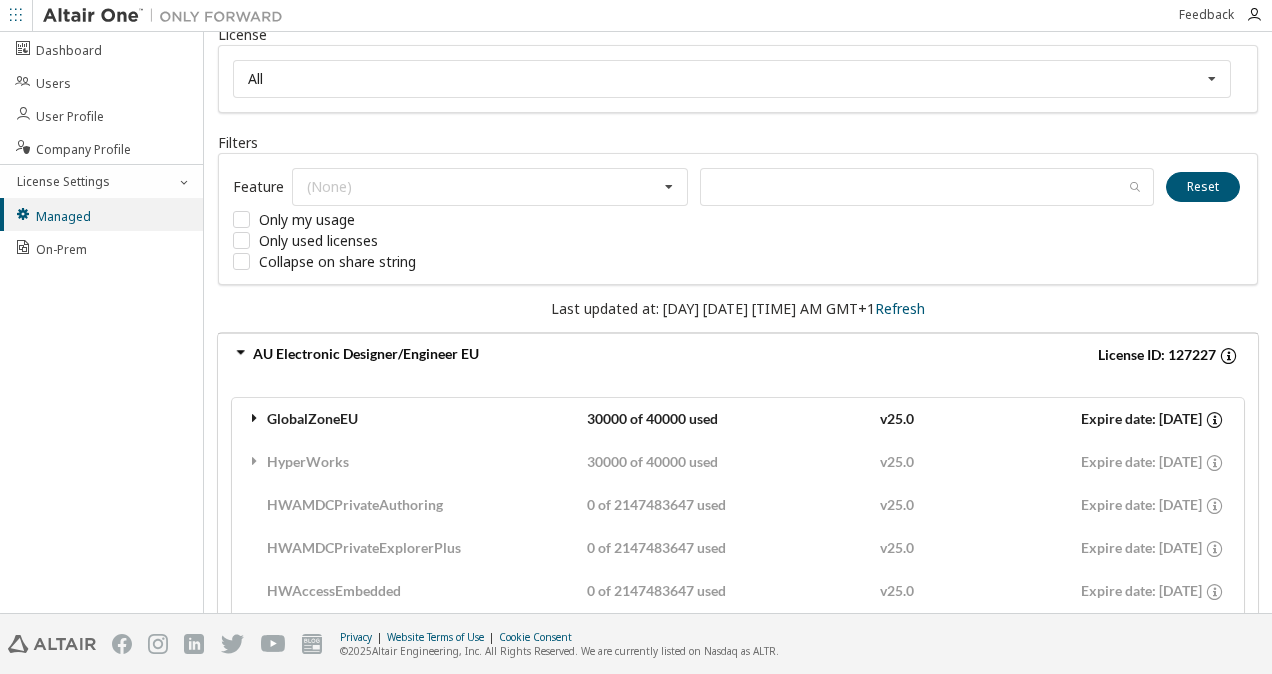 click on "GlobalZoneEU" at bounding box center [416, 419] 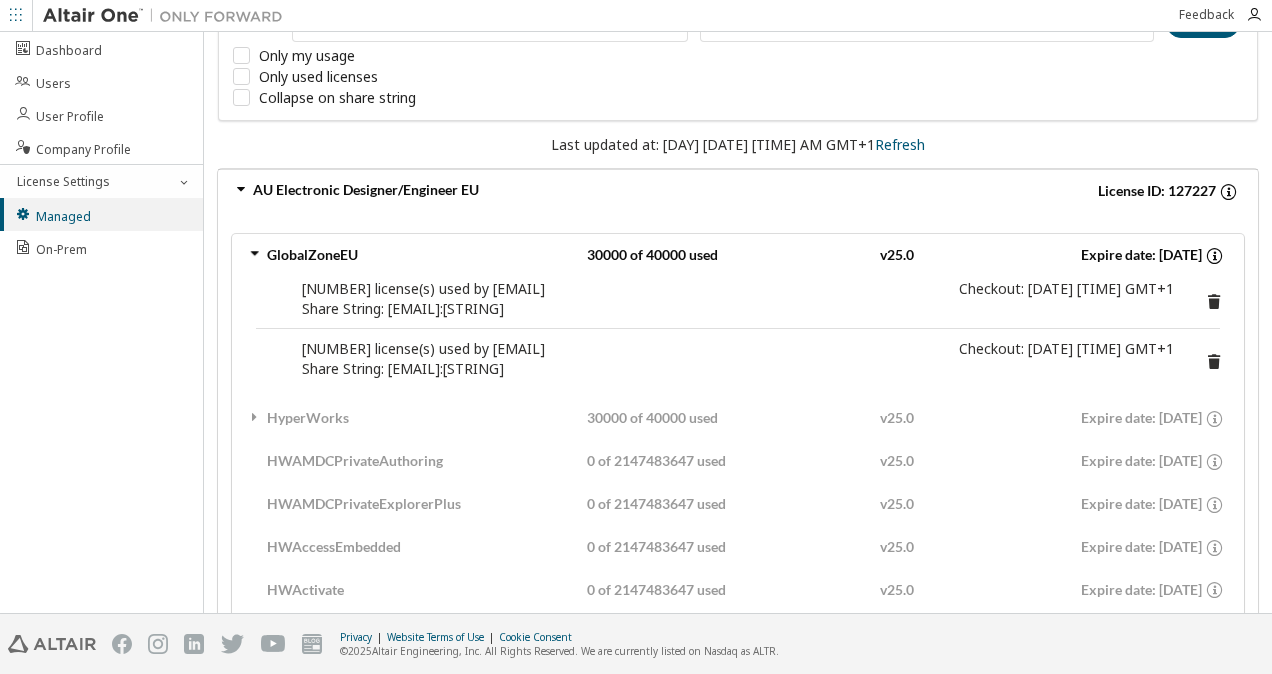 scroll, scrollTop: 259, scrollLeft: 0, axis: vertical 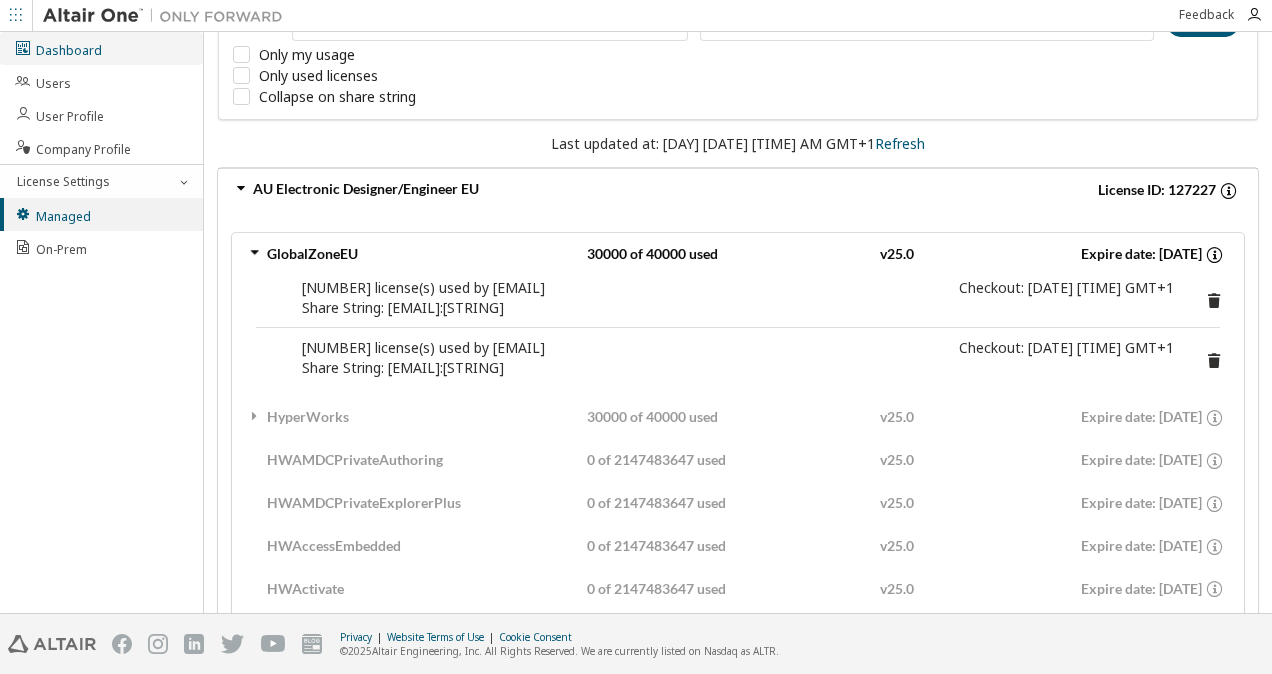 click on "Dashboard" at bounding box center [58, 48] 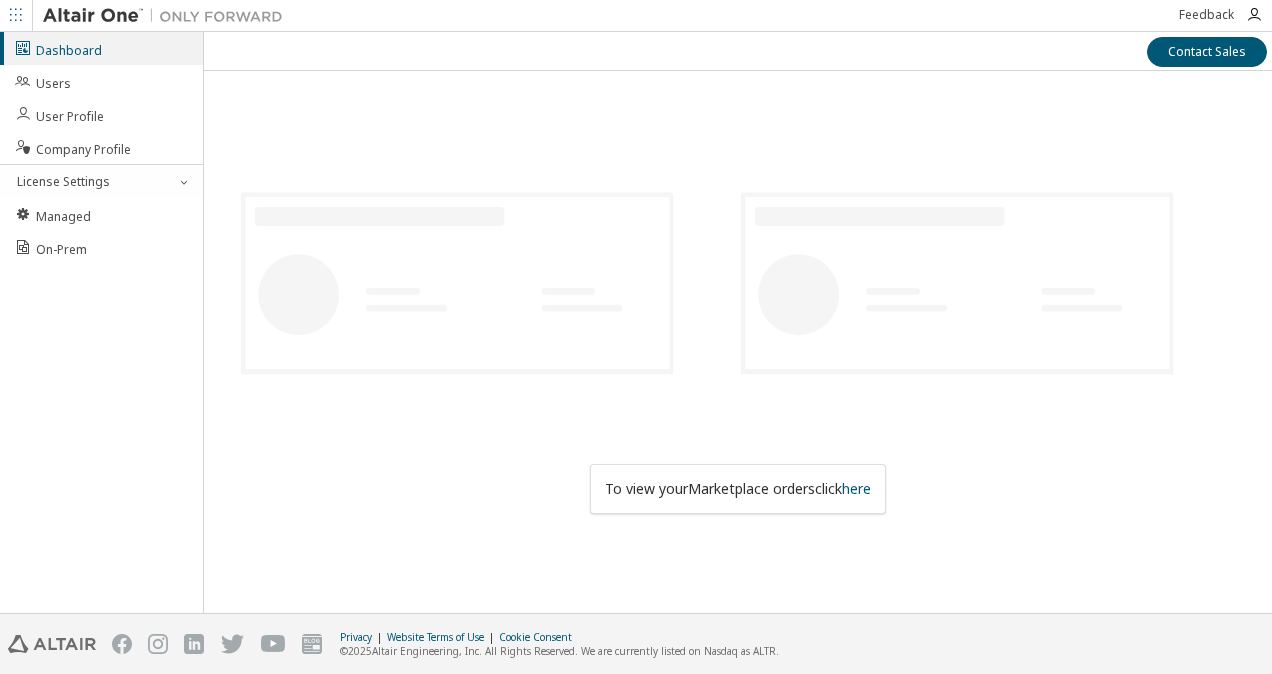 scroll, scrollTop: 0, scrollLeft: 0, axis: both 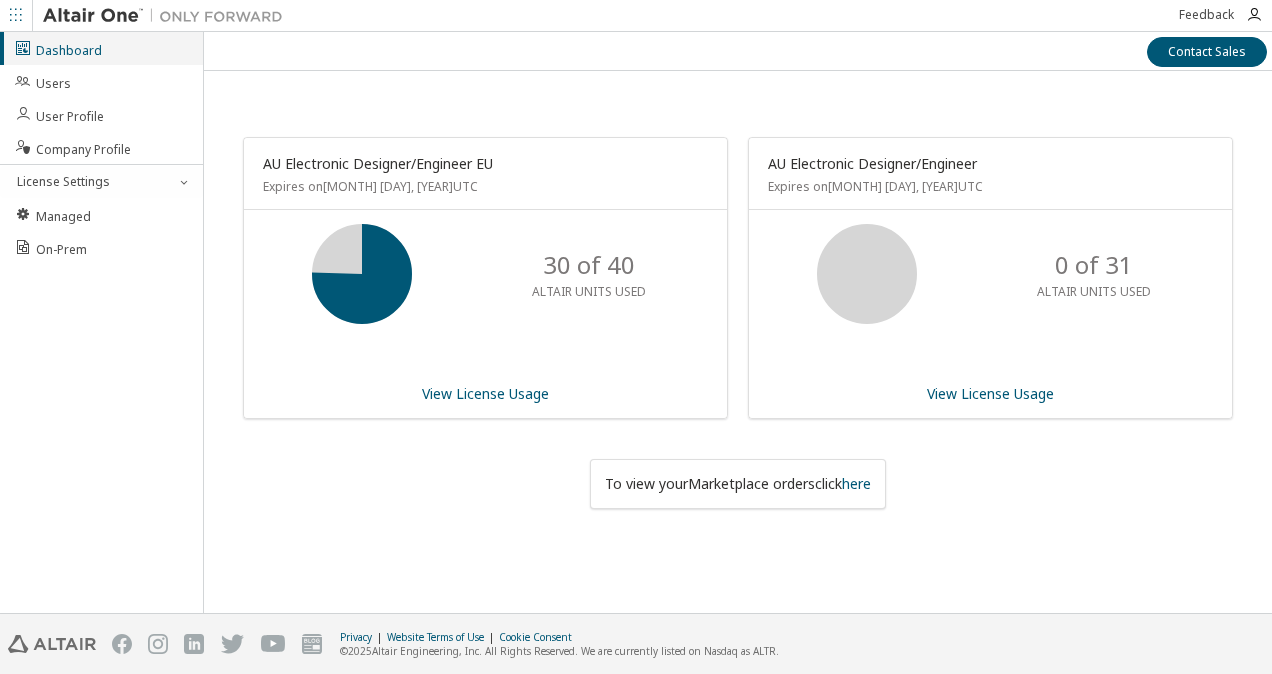 click on "Dashboard" at bounding box center [58, 48] 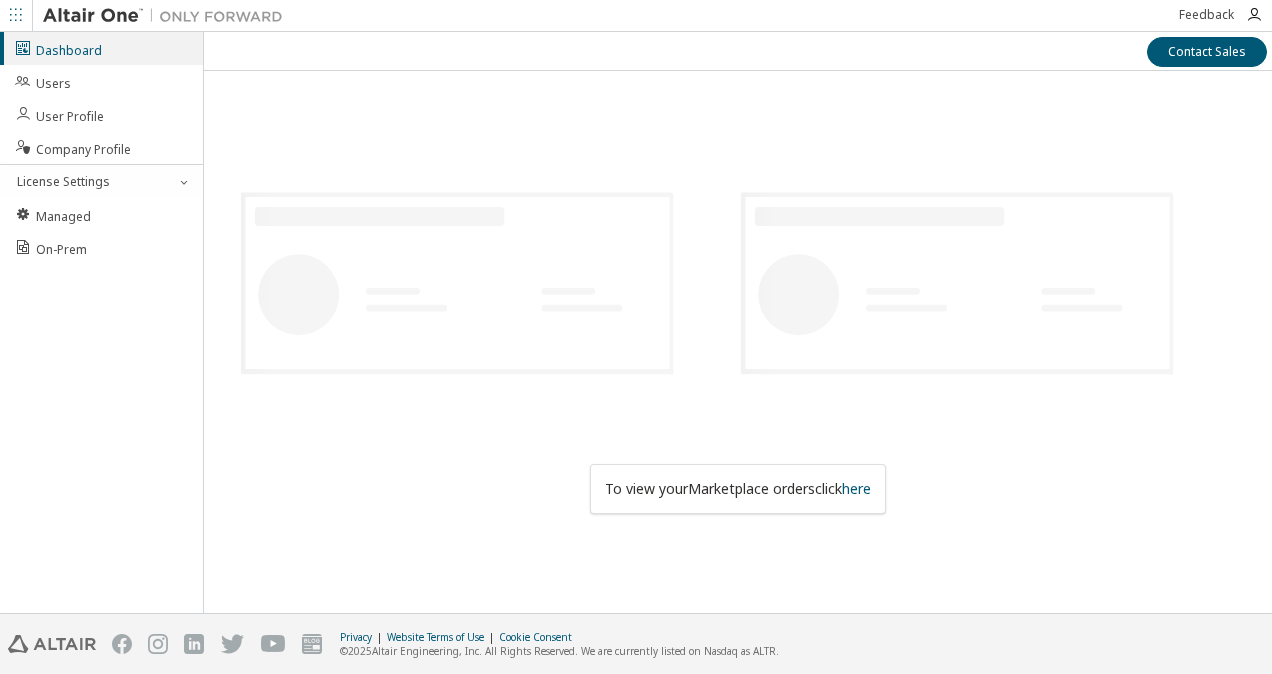 scroll, scrollTop: 0, scrollLeft: 0, axis: both 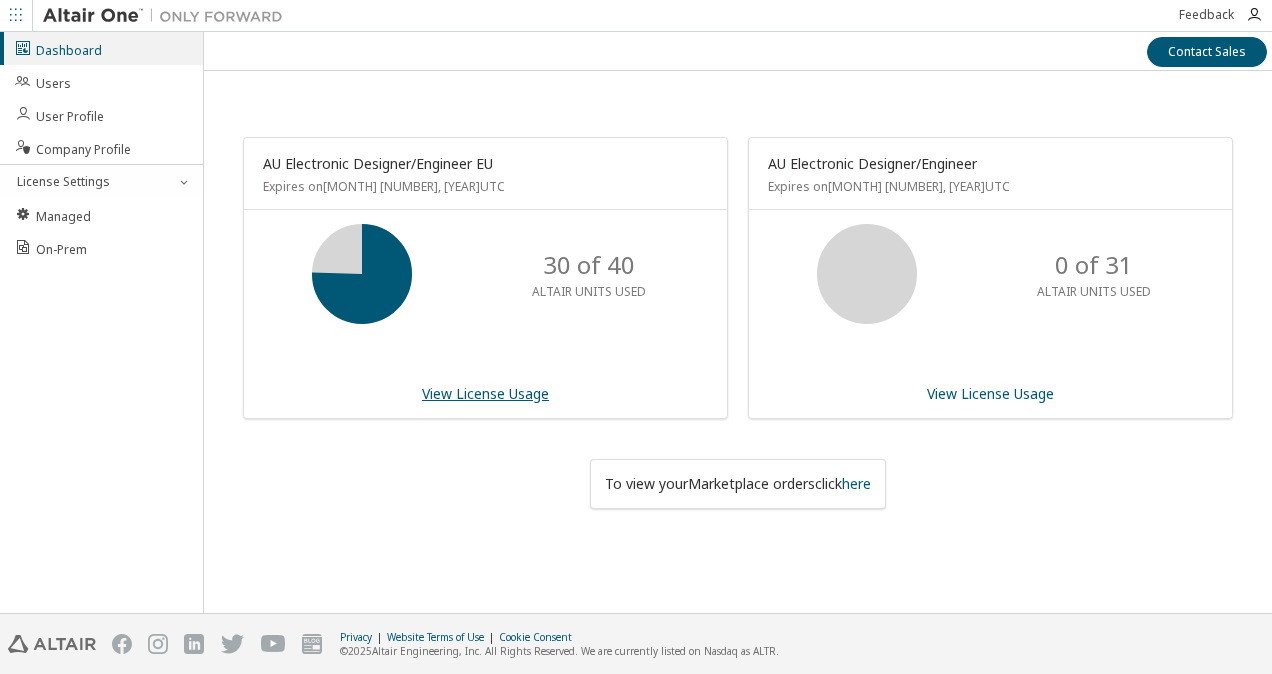 click on "View License Usage" at bounding box center [485, 393] 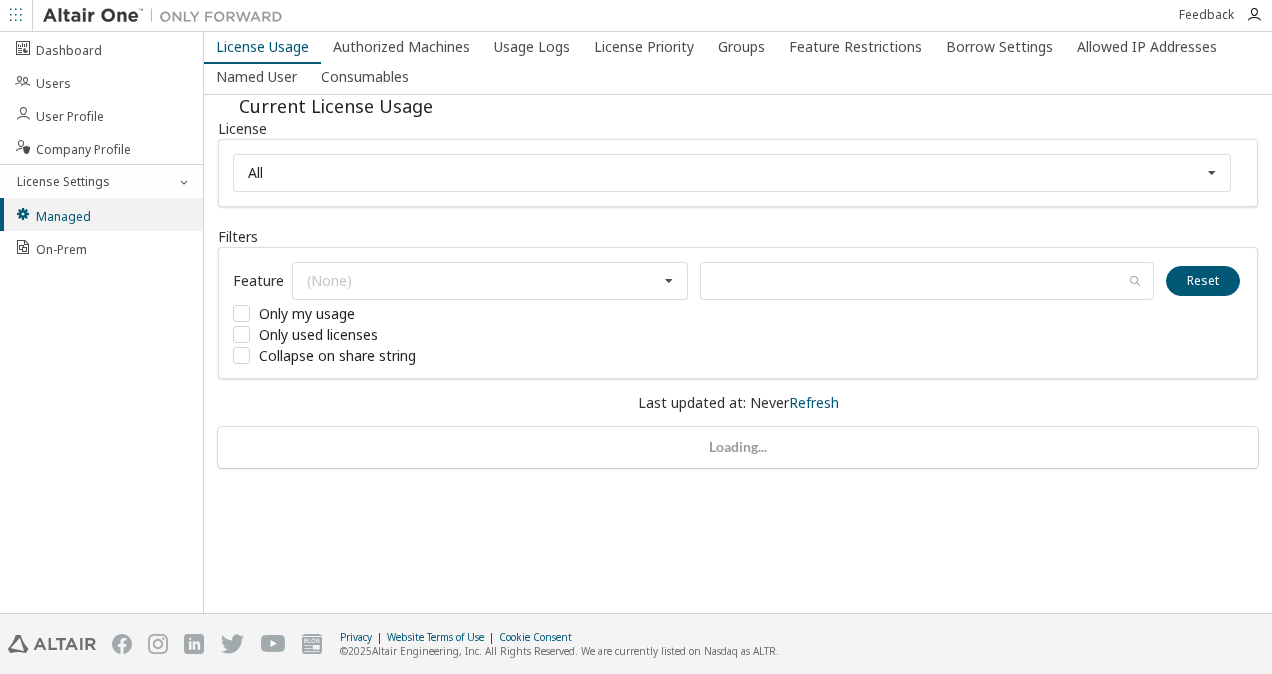 scroll, scrollTop: 0, scrollLeft: 0, axis: both 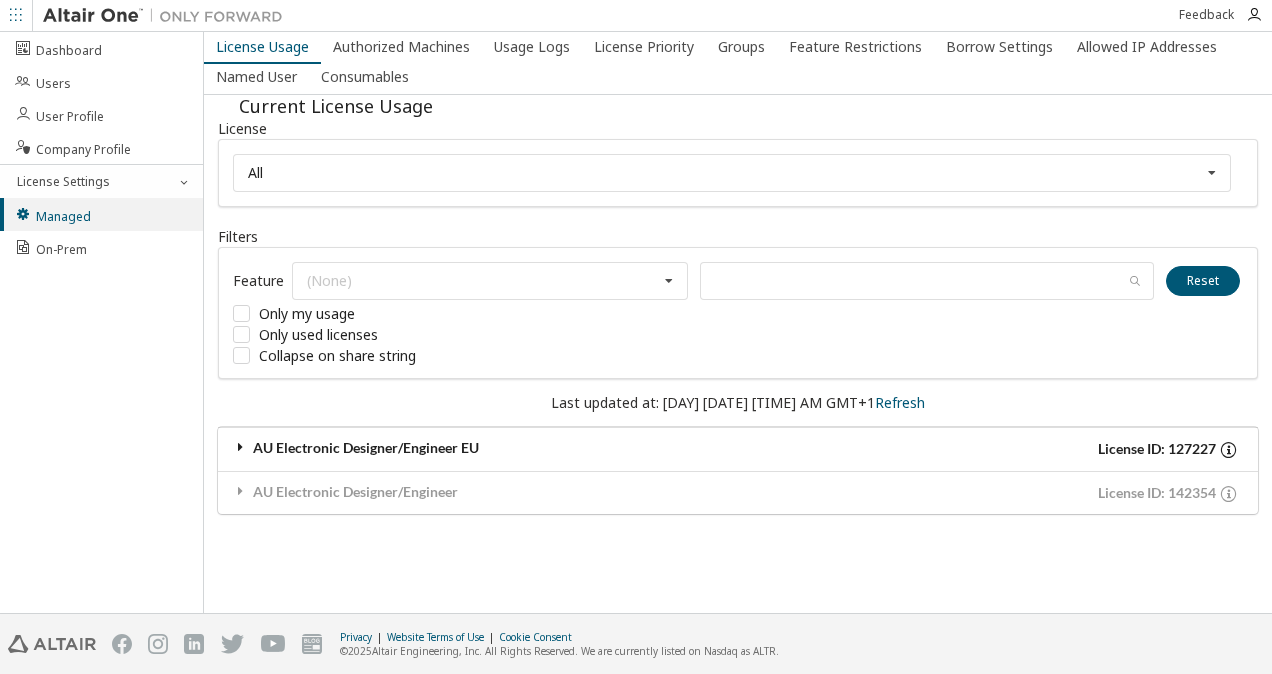 click on "AU Electronic Designer/Engineer EU License ID: [NUMBER]" at bounding box center (738, 449) 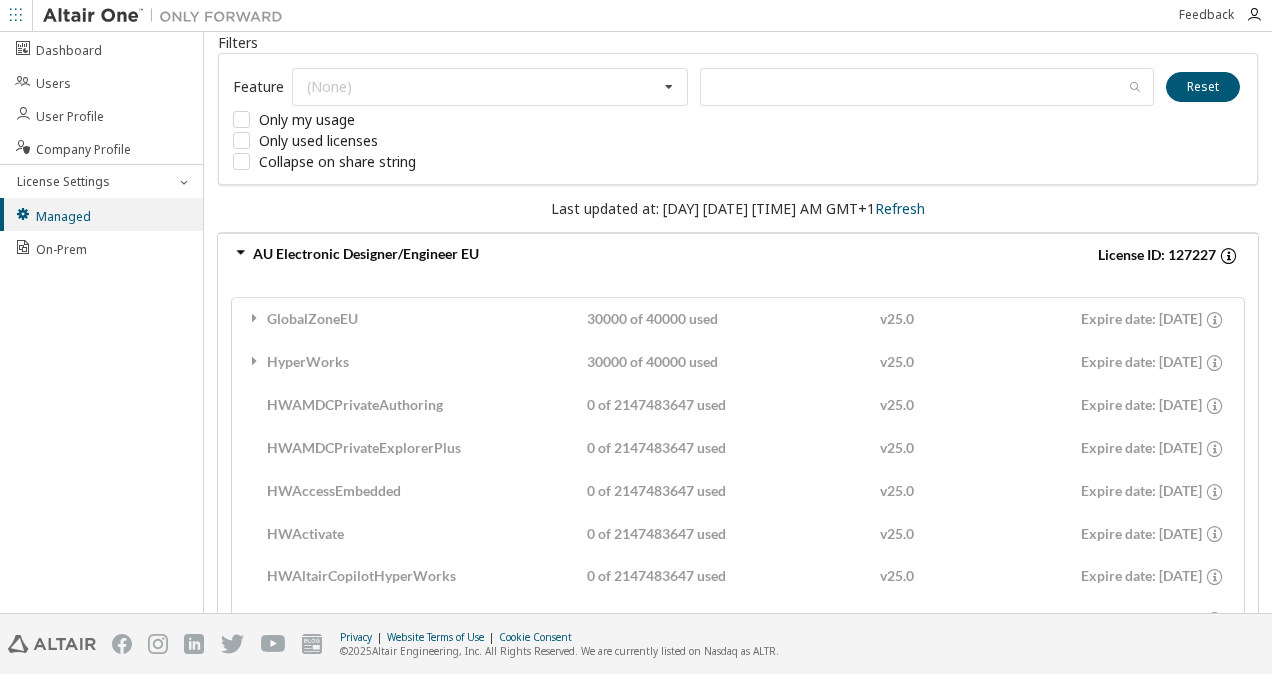 scroll, scrollTop: 198, scrollLeft: 0, axis: vertical 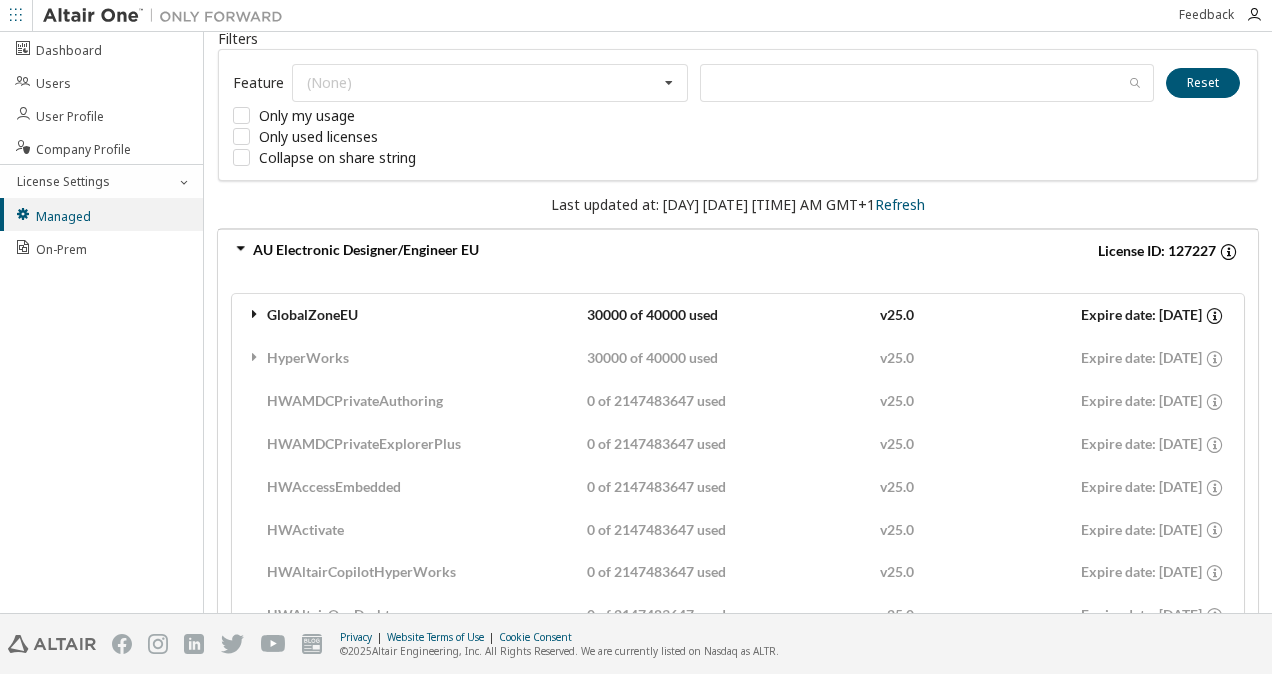 click on "GlobalZoneEU" at bounding box center [416, 315] 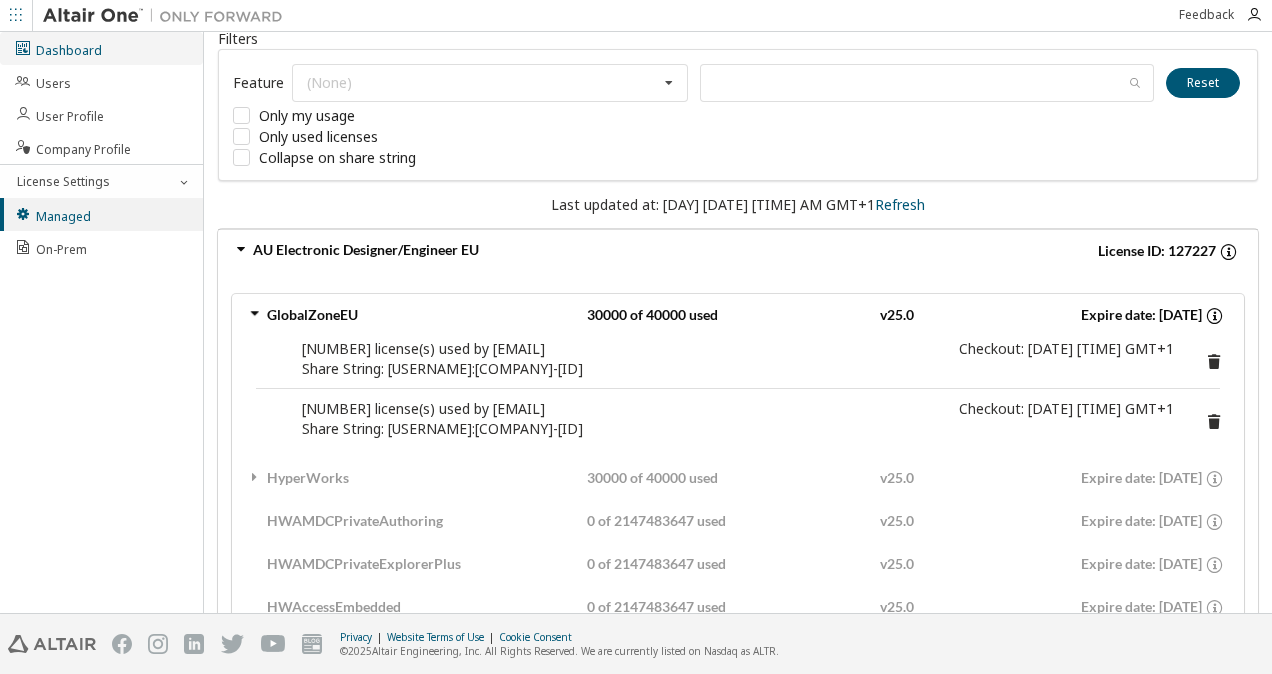 click on "Dashboard" at bounding box center (101, 48) 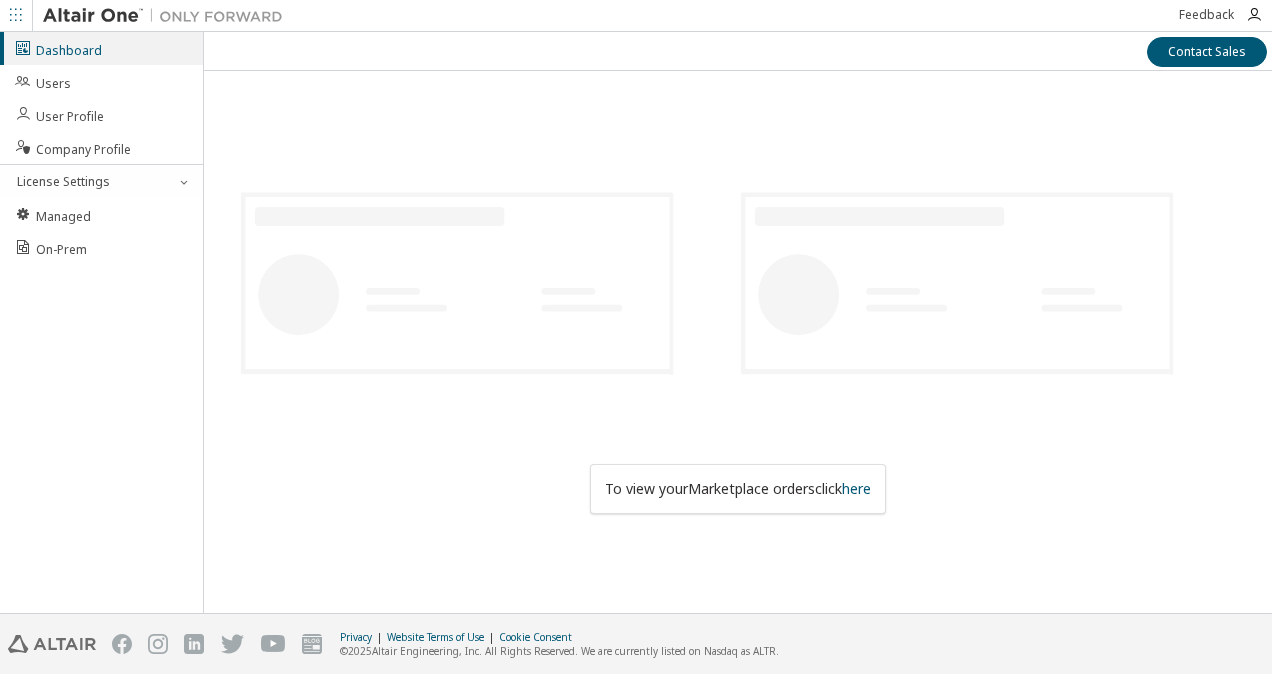 scroll, scrollTop: 0, scrollLeft: 0, axis: both 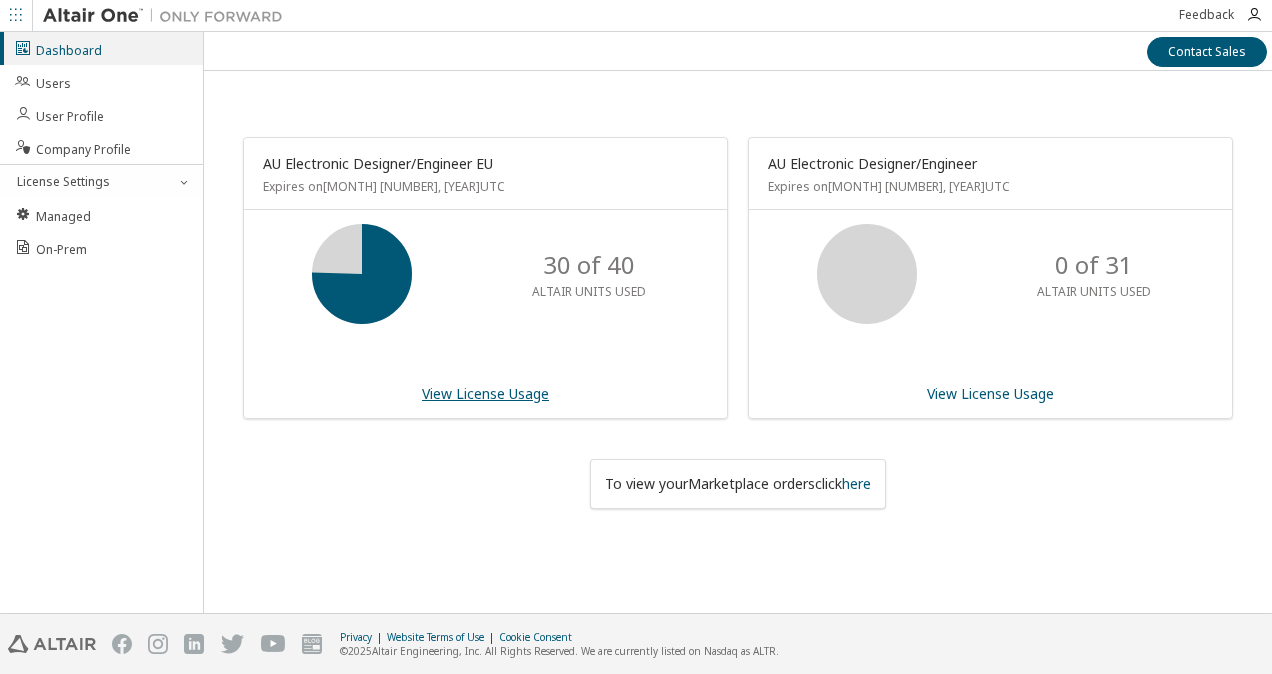 click on "View License Usage" at bounding box center (485, 393) 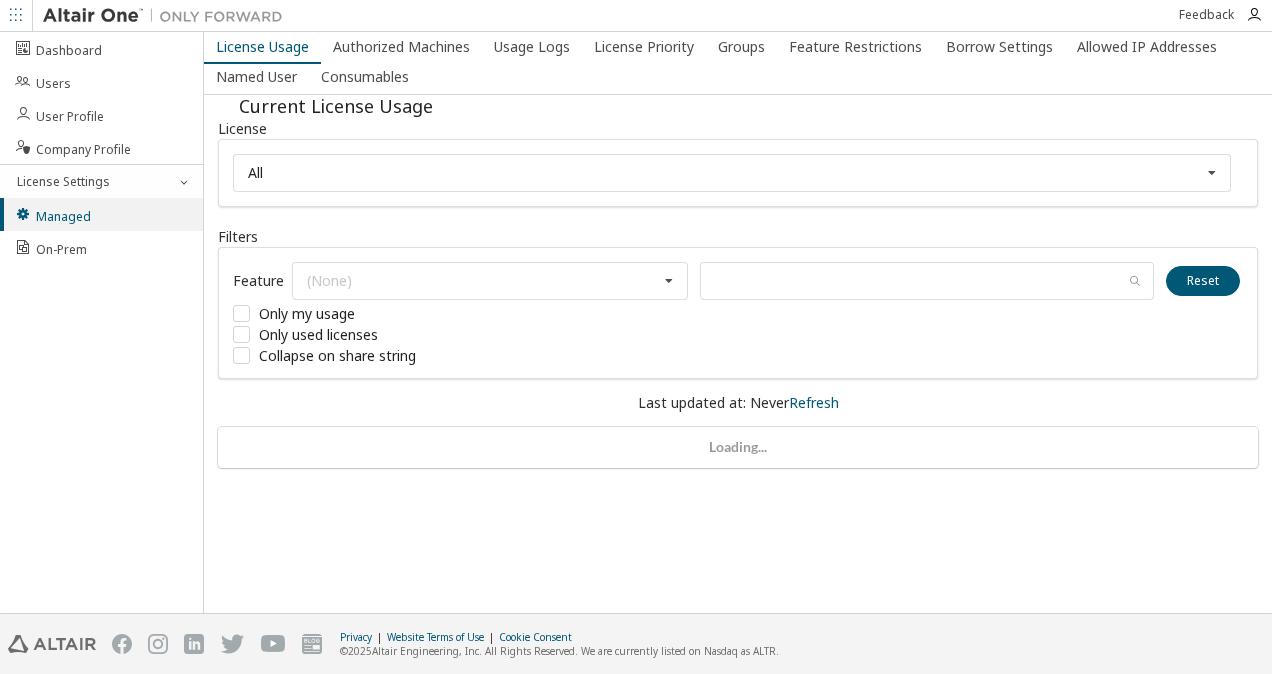 scroll, scrollTop: 0, scrollLeft: 0, axis: both 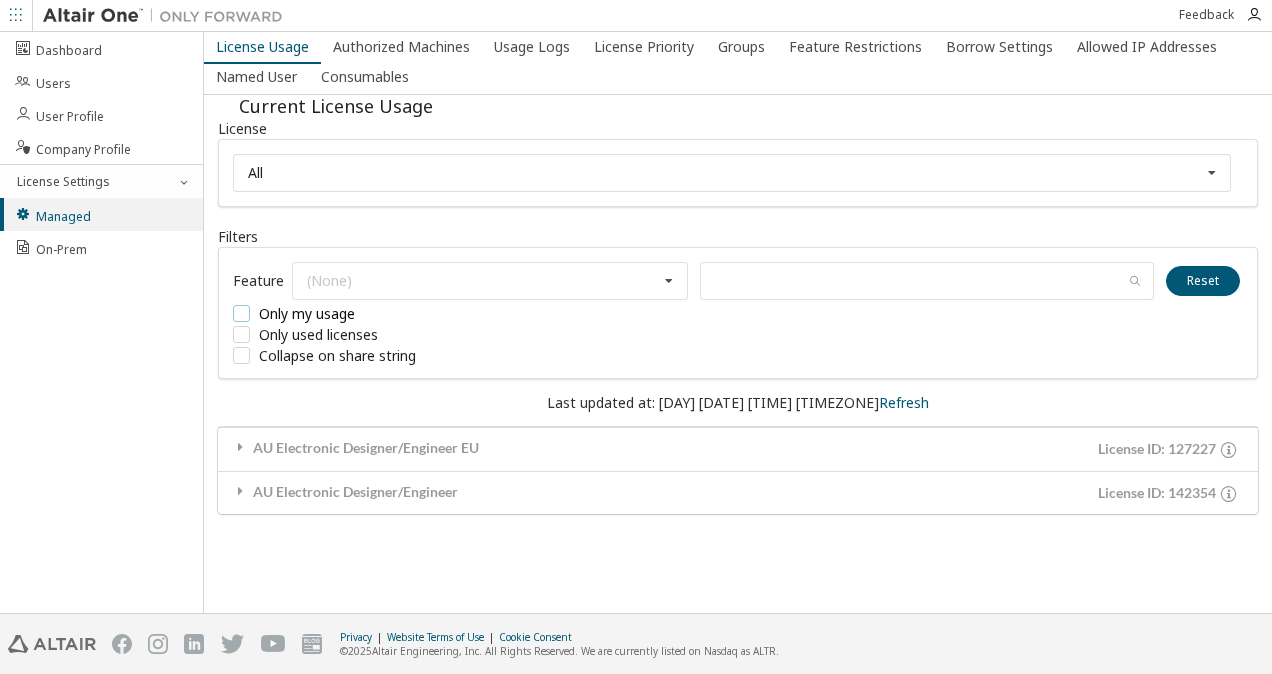 click on "Only my usage" at bounding box center (383, 313) 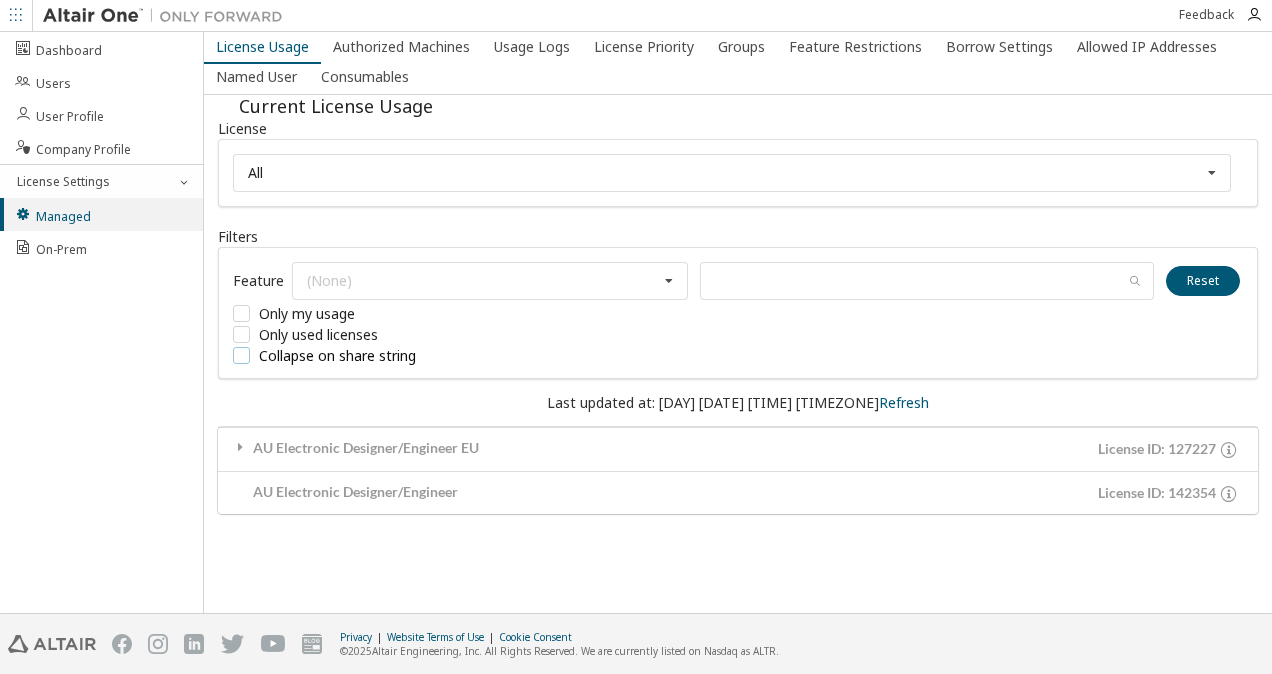 click on "Collapse on share string" at bounding box center (383, 355) 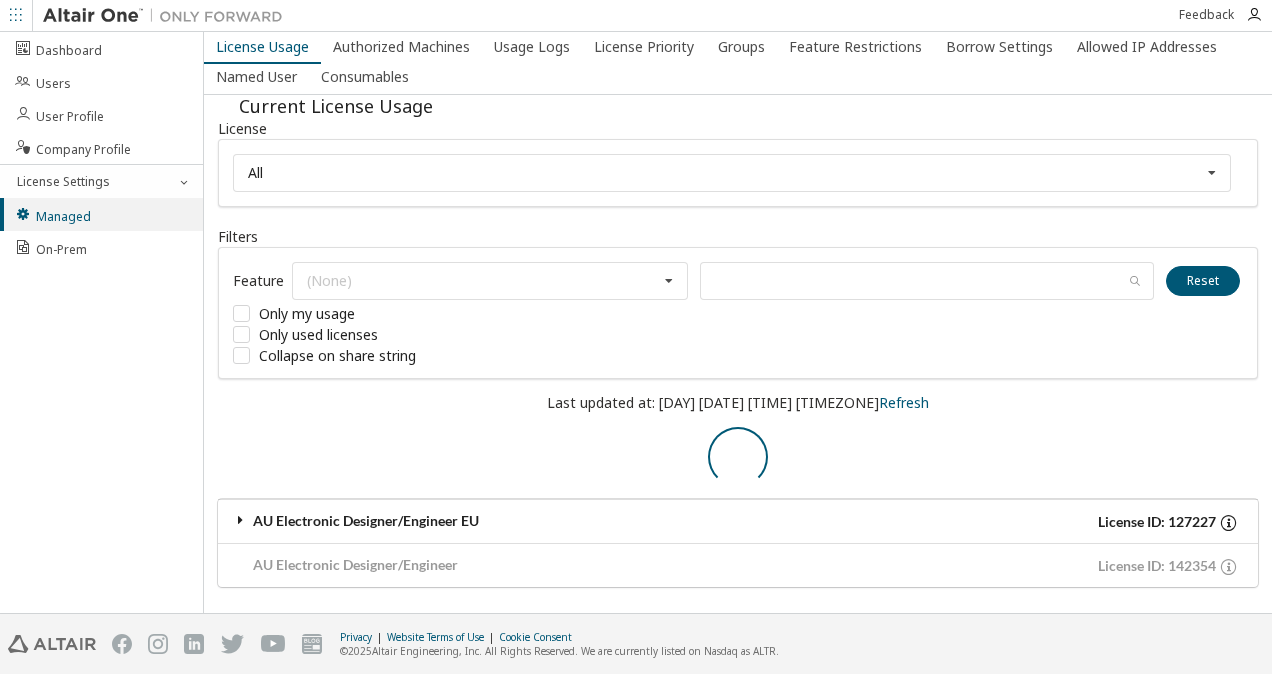click on "AU Electronic Designer/Engineer EU" at bounding box center (485, 522) 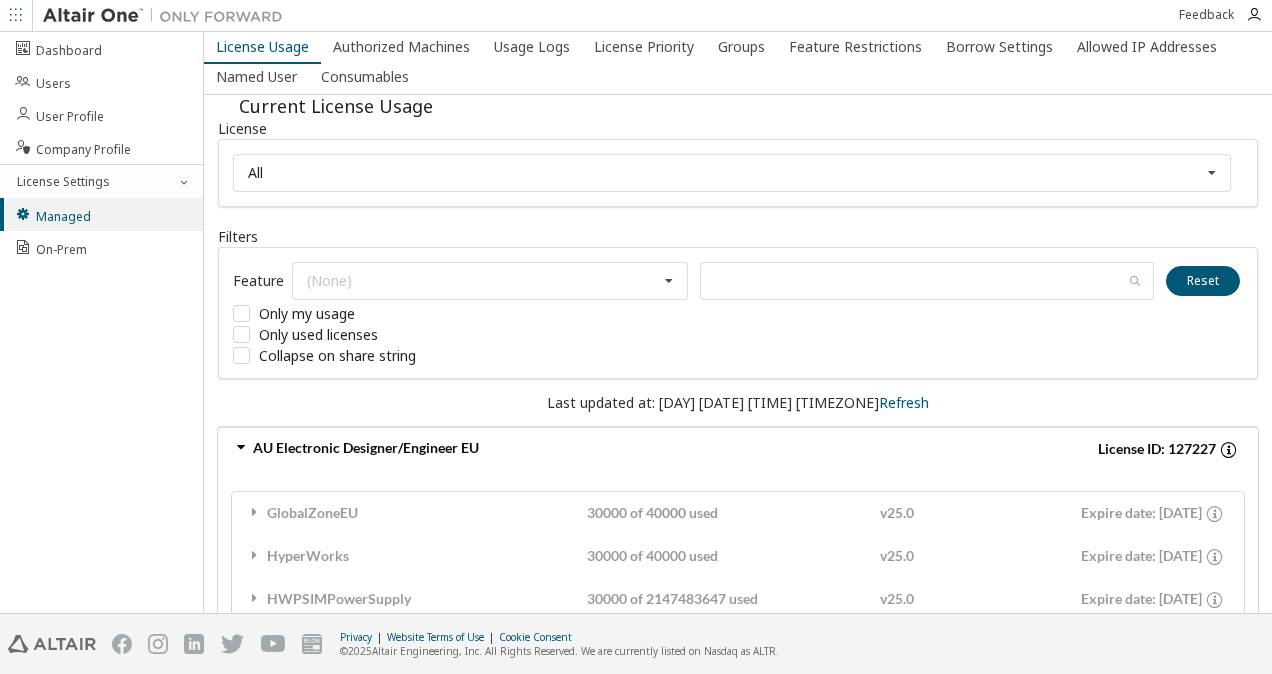 scroll, scrollTop: 74, scrollLeft: 0, axis: vertical 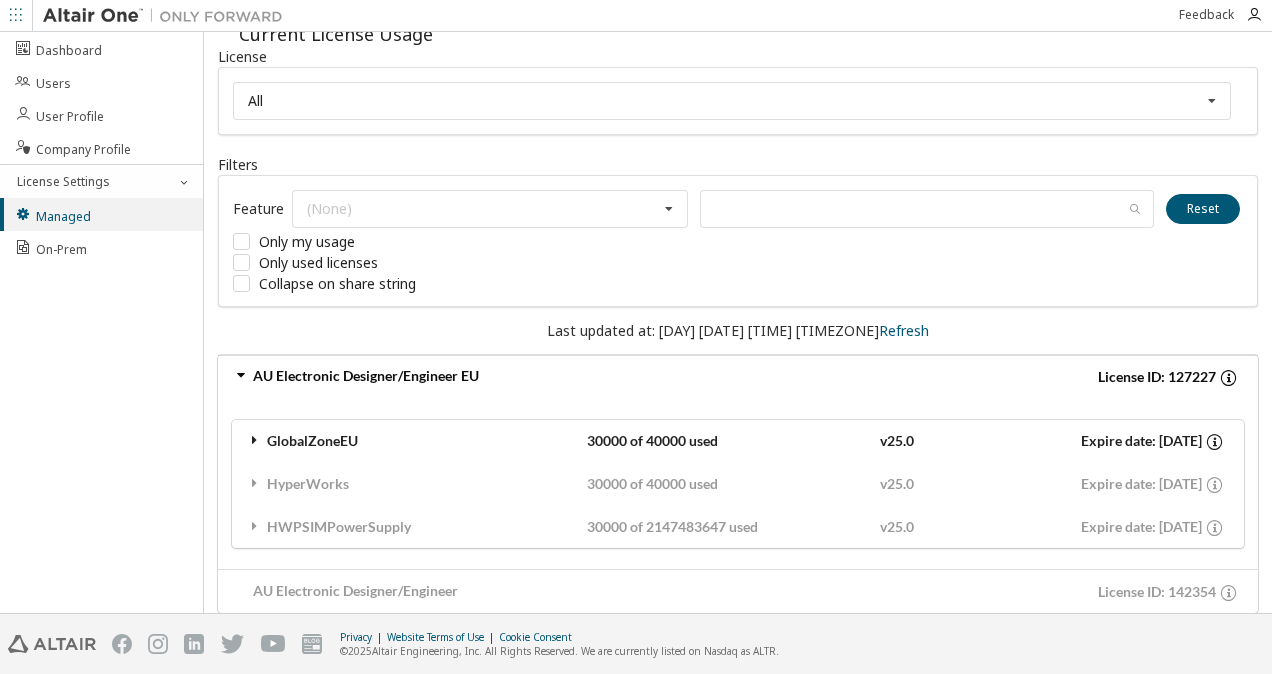 click at bounding box center [255, 440] 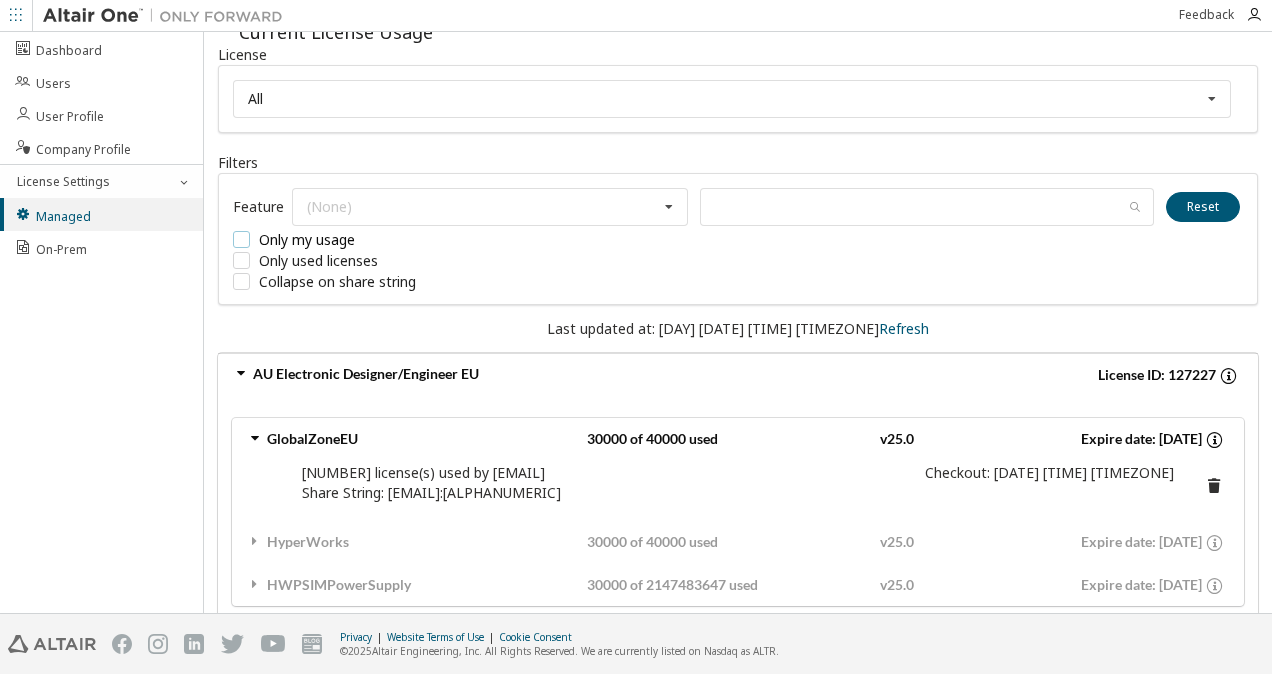 click on "Only my usage" at bounding box center [383, 239] 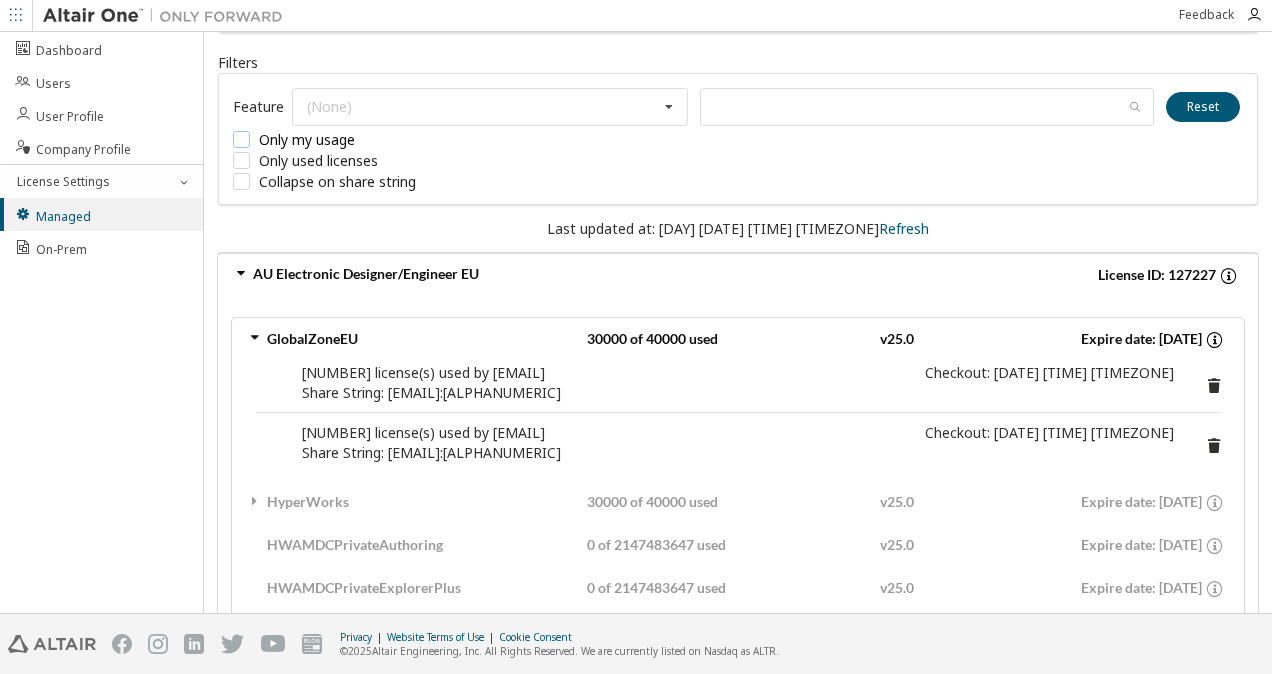 scroll, scrollTop: 175, scrollLeft: 0, axis: vertical 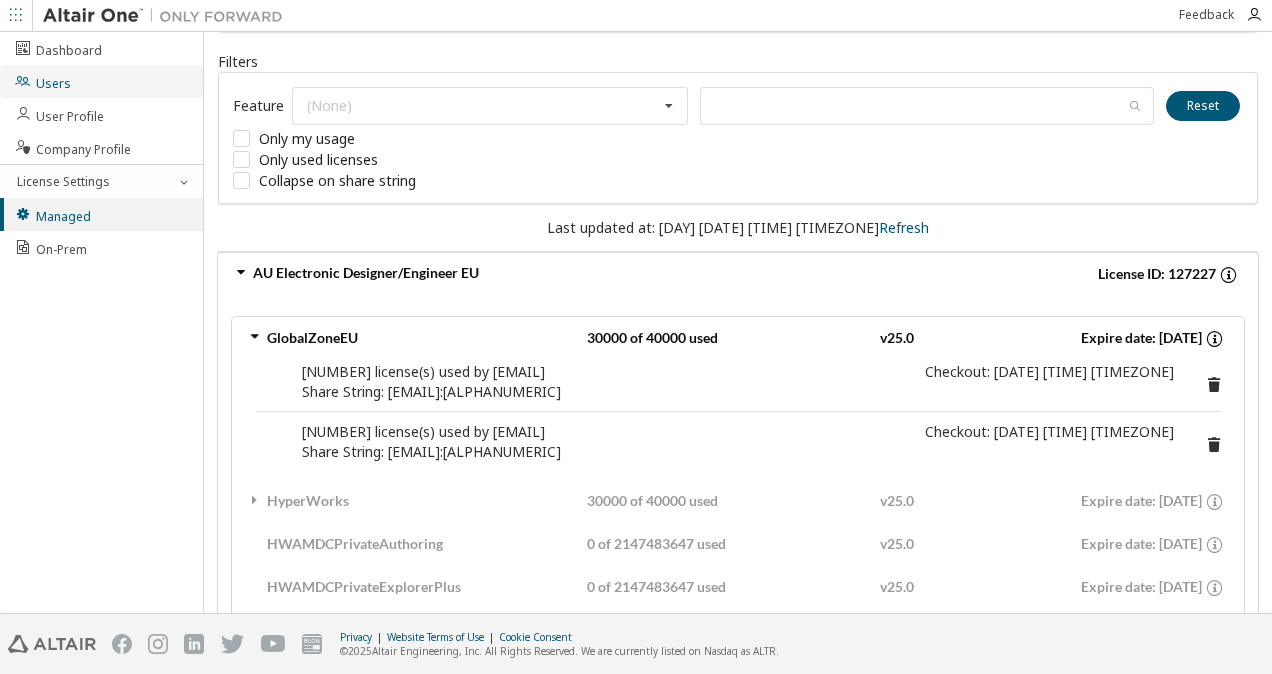 click on "Users" at bounding box center [101, 81] 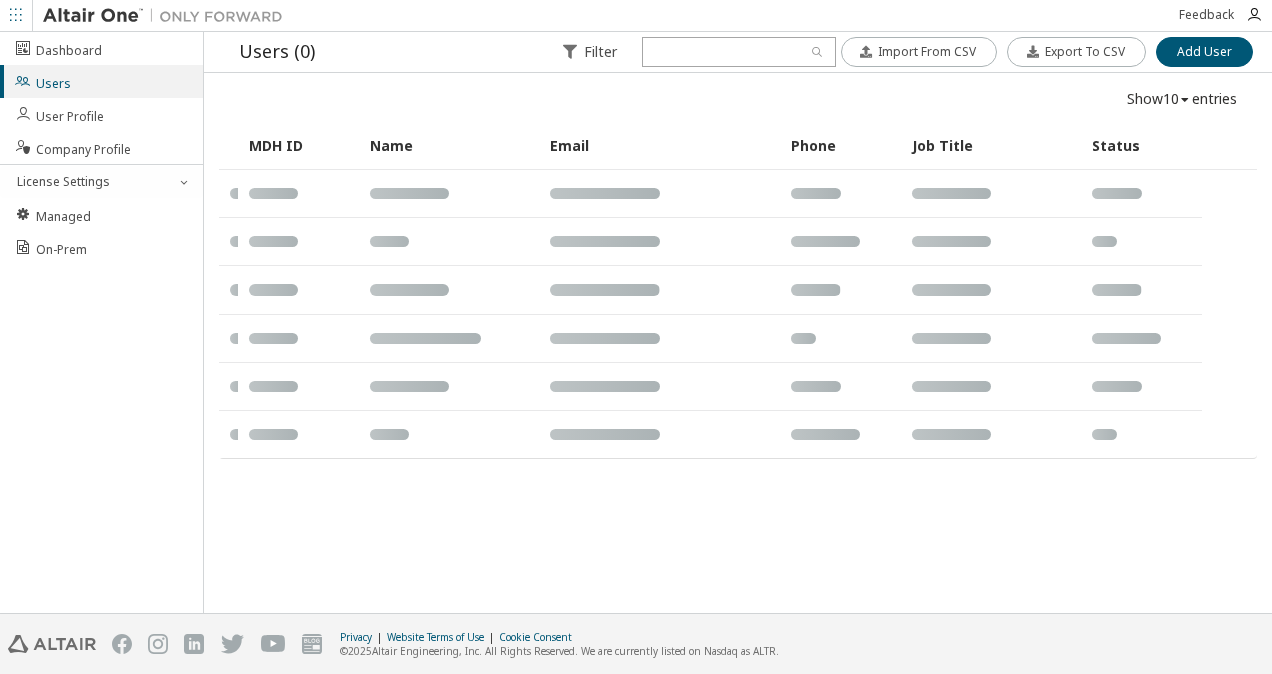 scroll, scrollTop: 0, scrollLeft: 0, axis: both 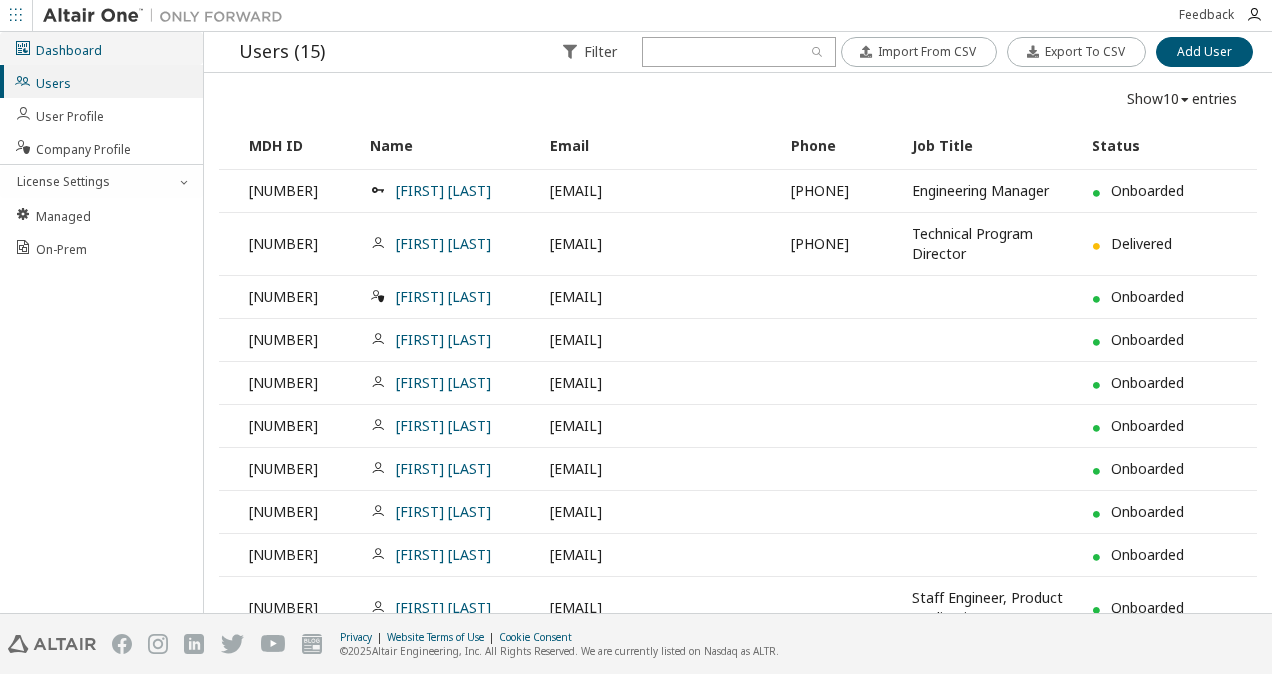 click on "Dashboard" at bounding box center [101, 48] 